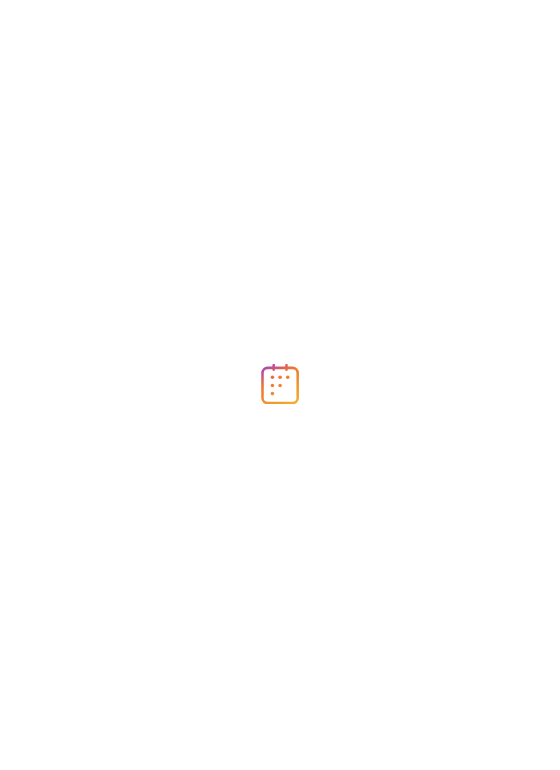 scroll, scrollTop: 0, scrollLeft: 0, axis: both 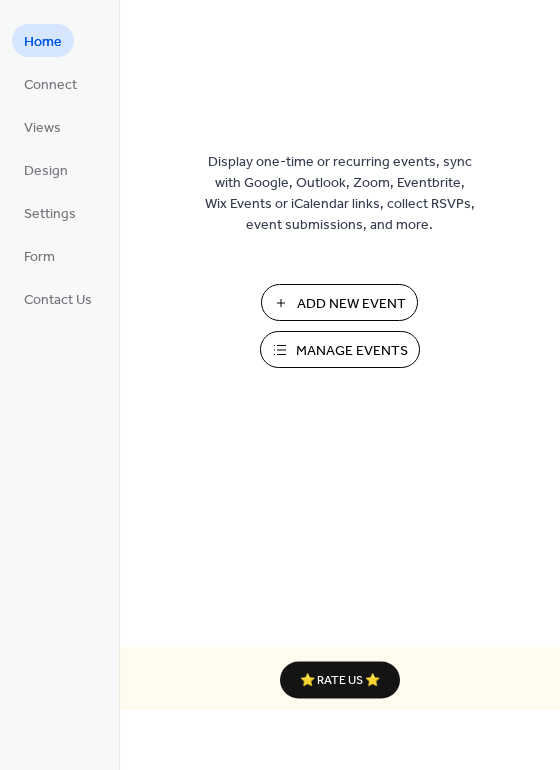 click on "Add New Event" at bounding box center [339, 302] 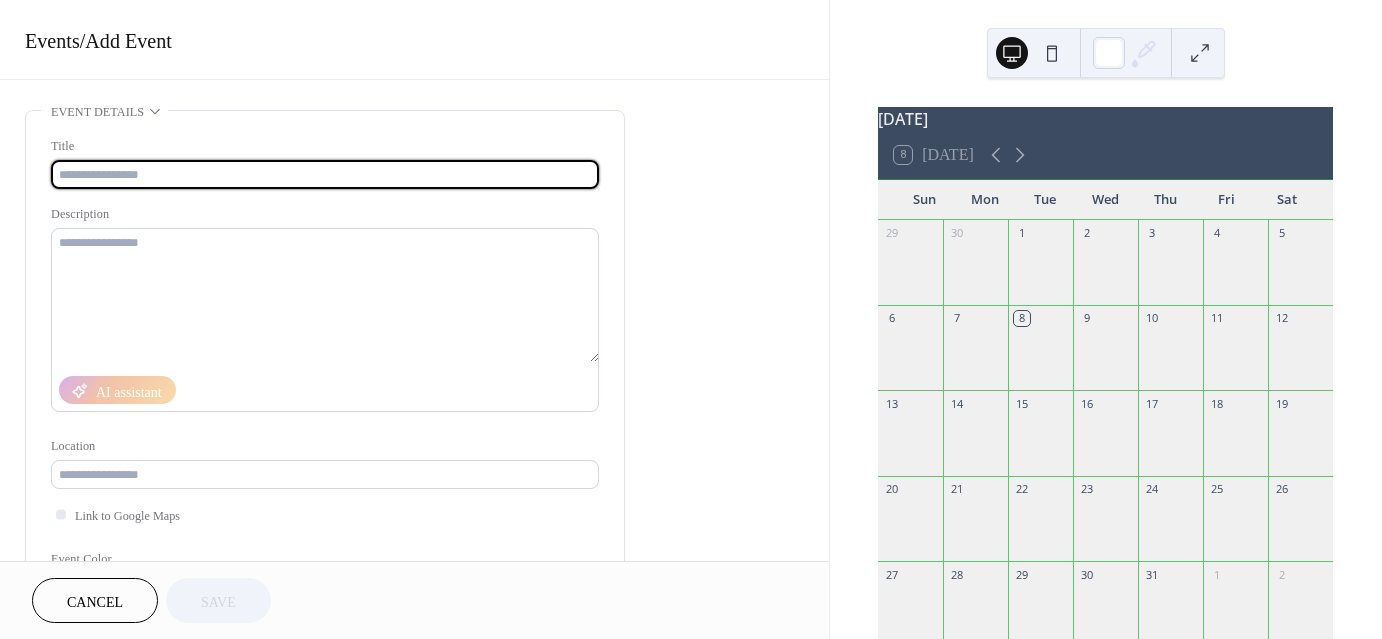 scroll, scrollTop: 0, scrollLeft: 0, axis: both 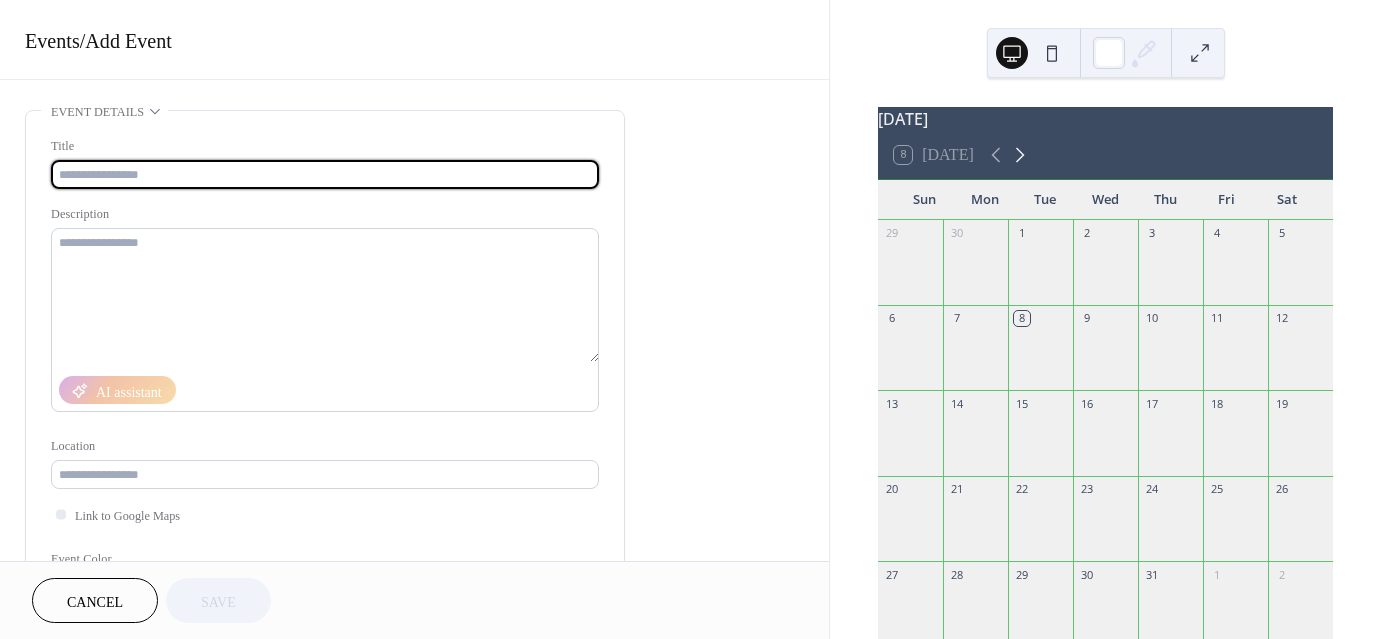 click 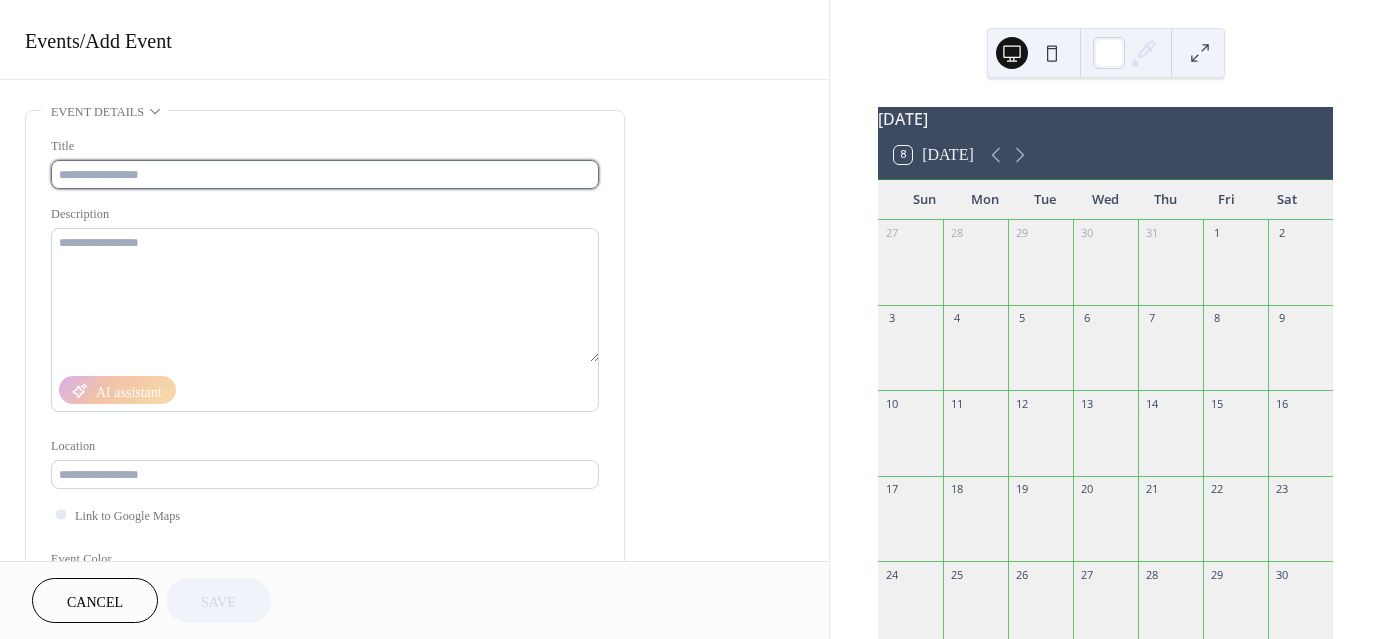 click at bounding box center (325, 174) 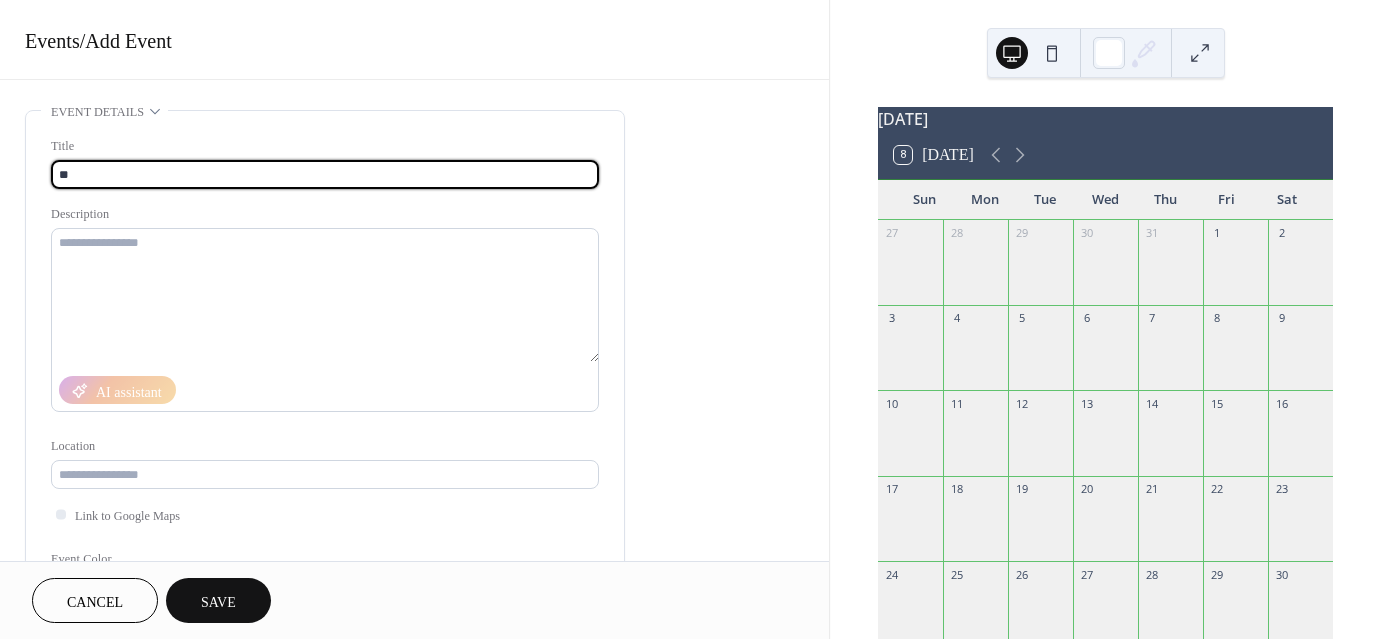 type on "*" 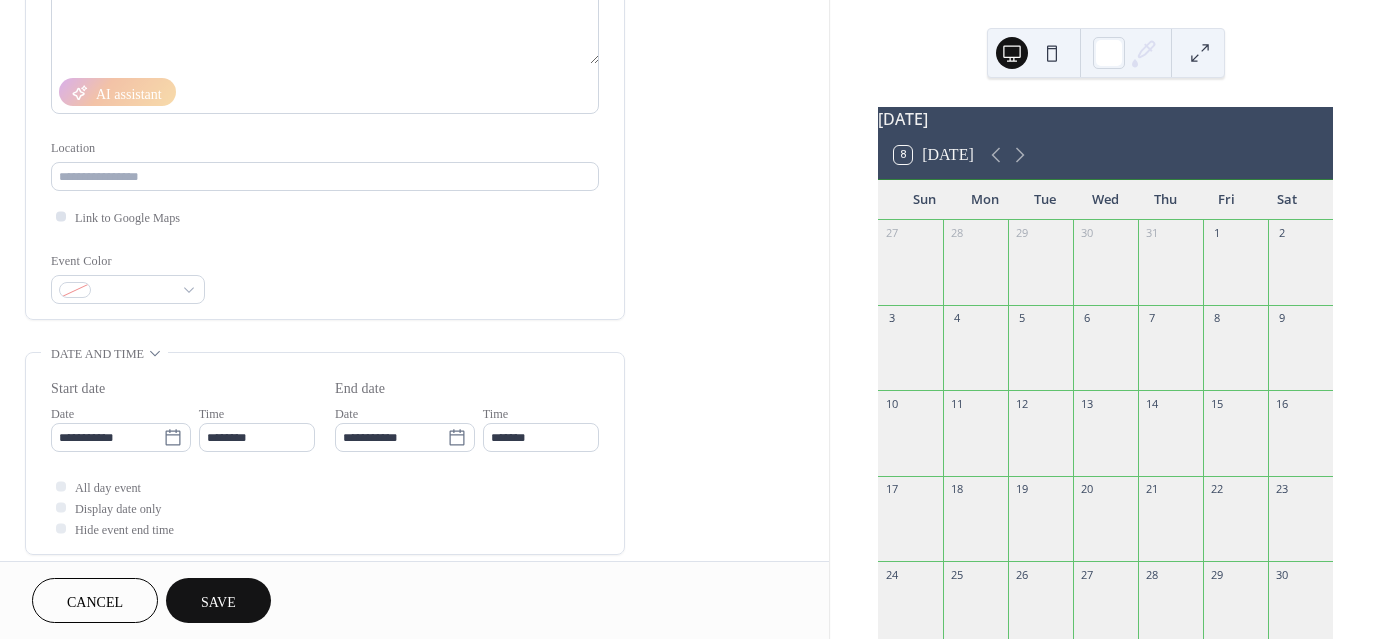 scroll, scrollTop: 299, scrollLeft: 0, axis: vertical 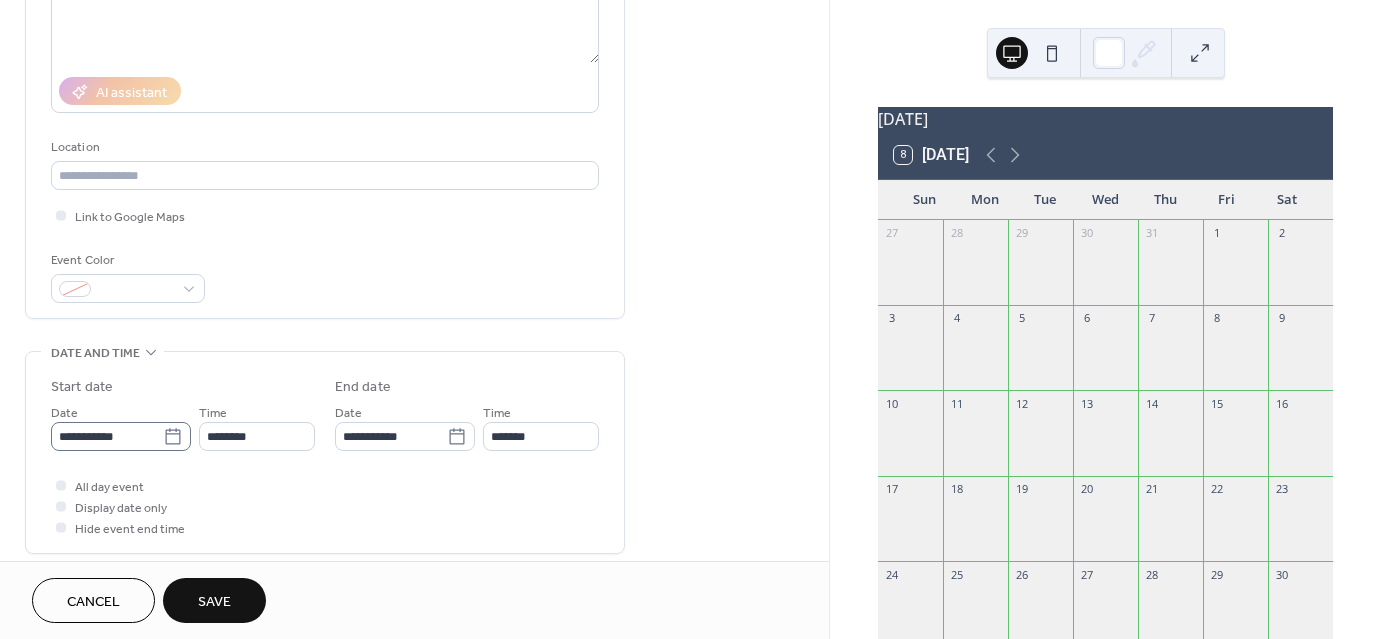 type on "**********" 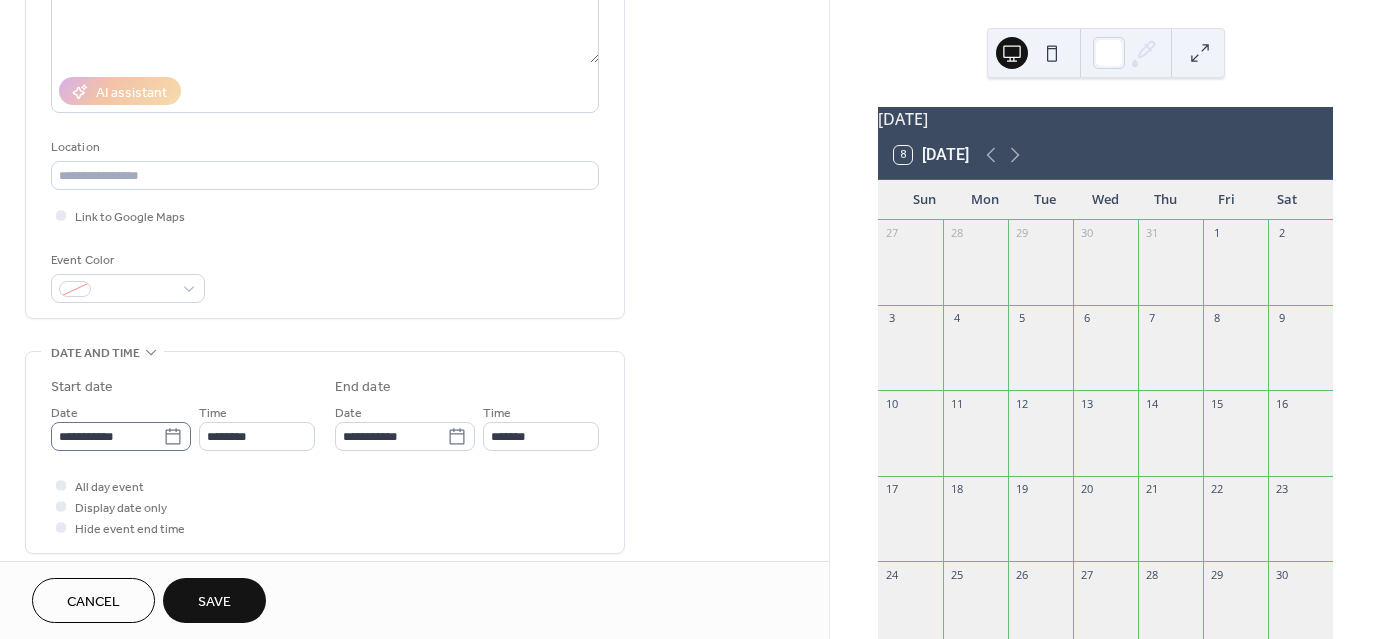 click 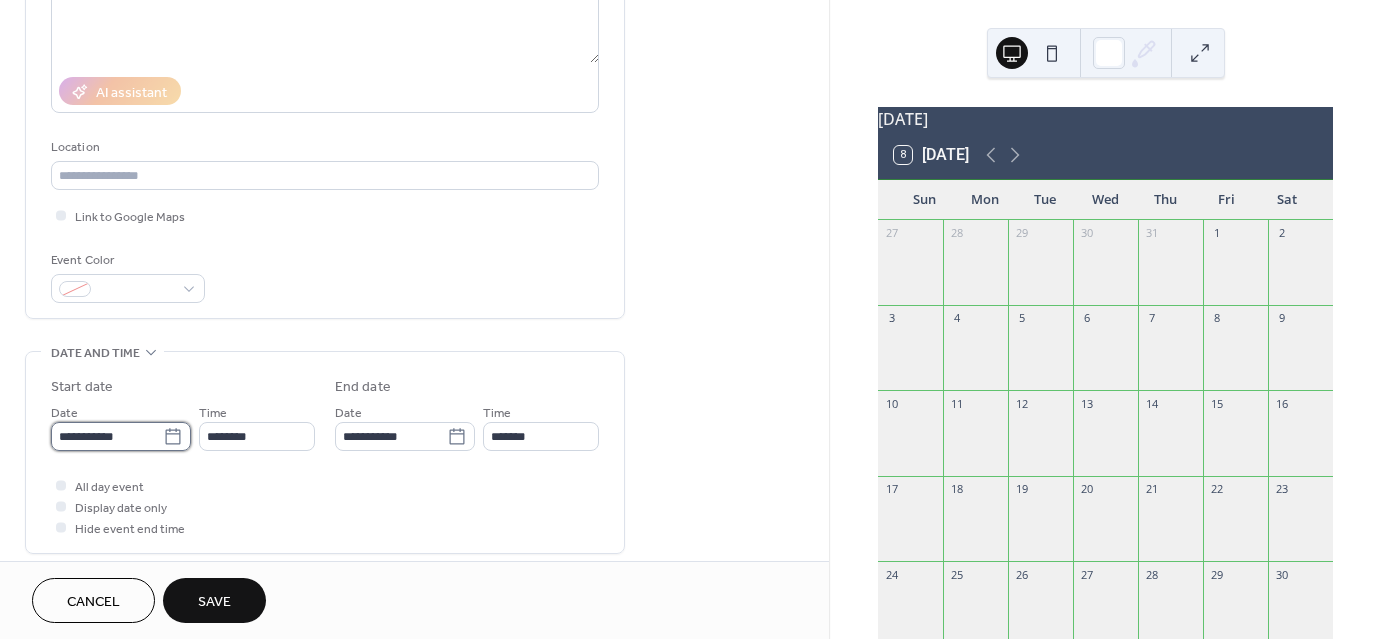 click on "**********" at bounding box center (107, 436) 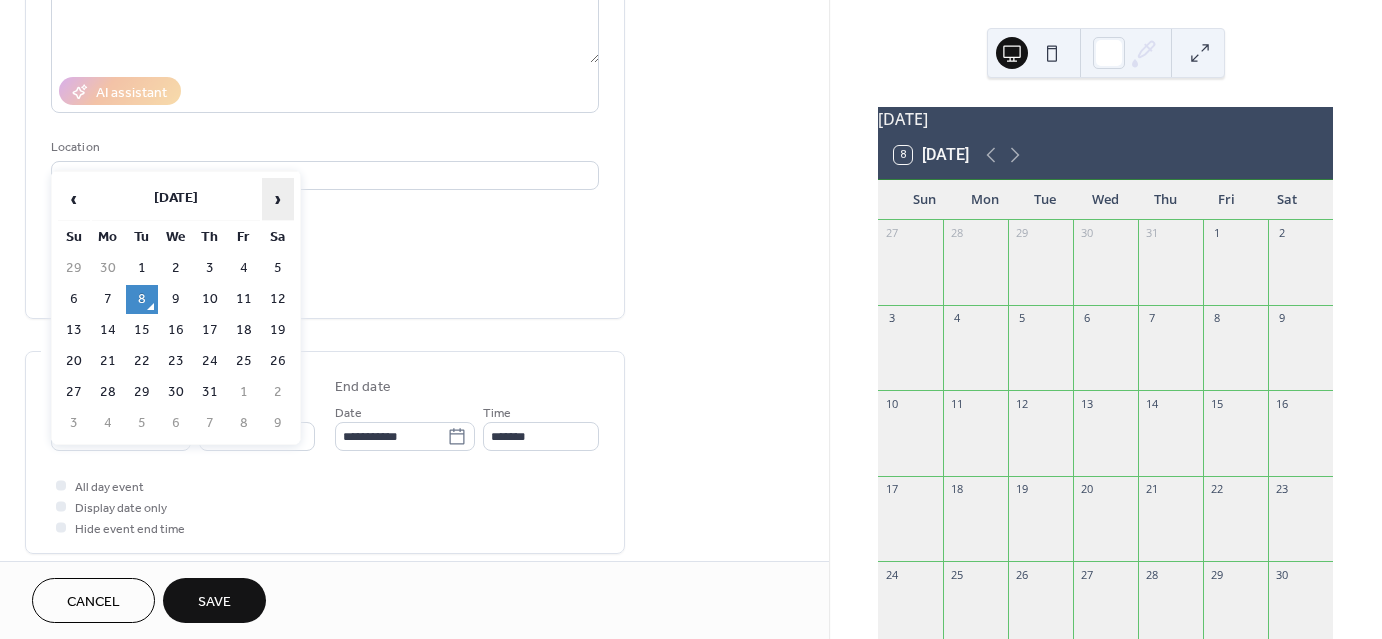 click on "›" at bounding box center [278, 199] 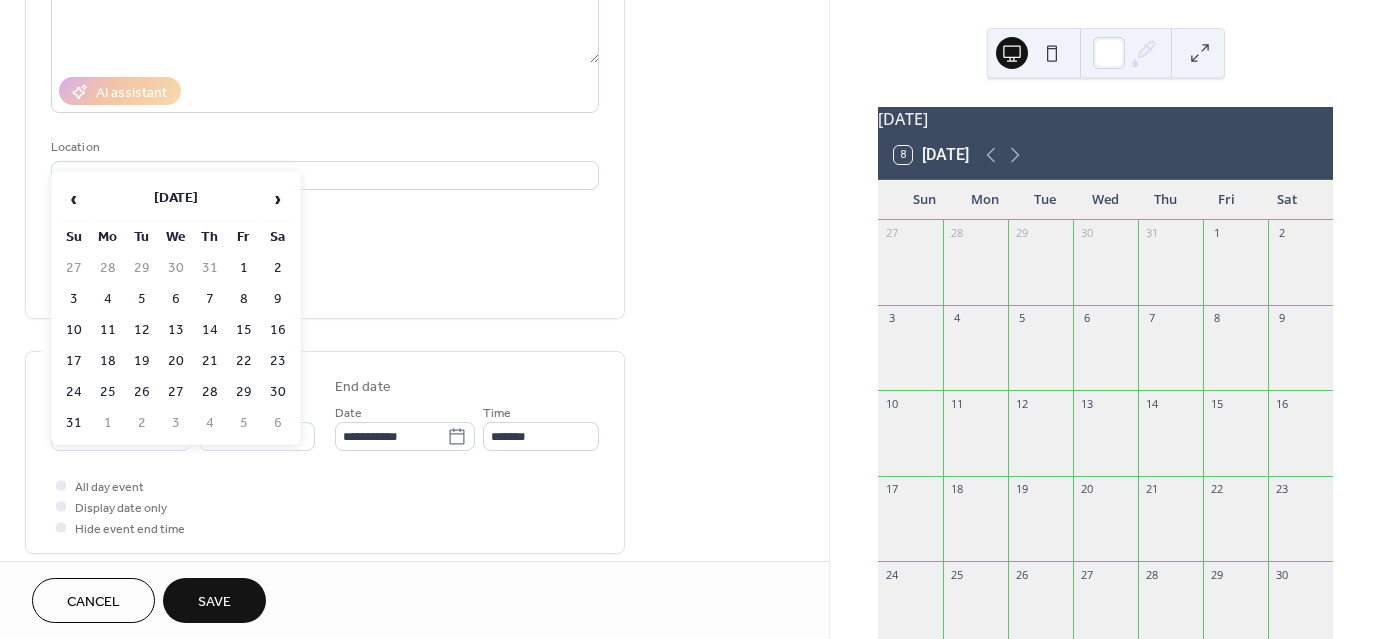 click on "11" at bounding box center (108, 330) 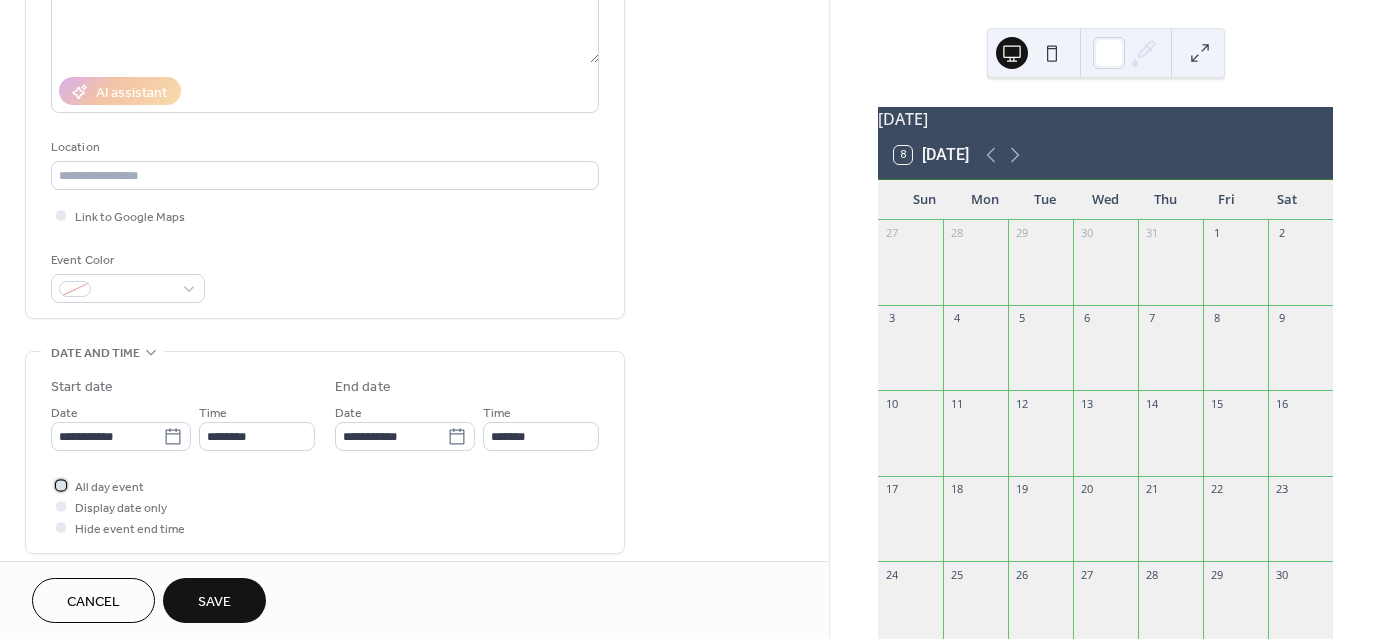 click on "All day event" at bounding box center [109, 487] 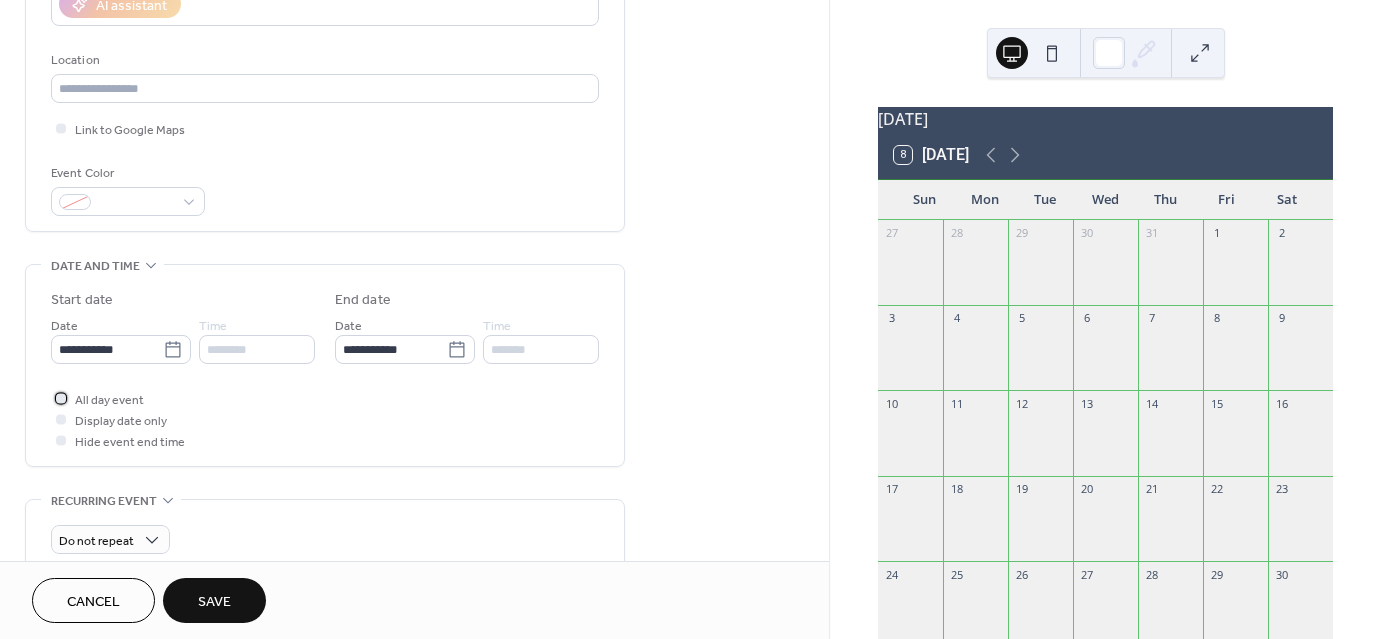 scroll, scrollTop: 387, scrollLeft: 0, axis: vertical 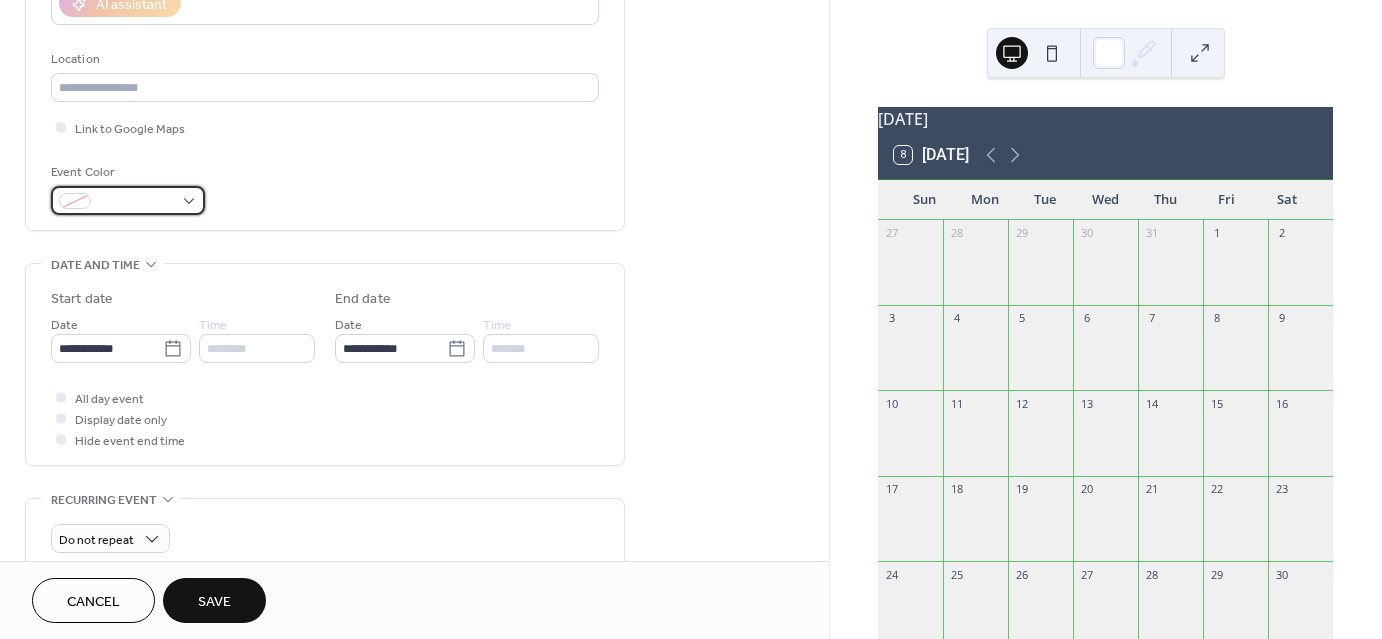 click at bounding box center [128, 200] 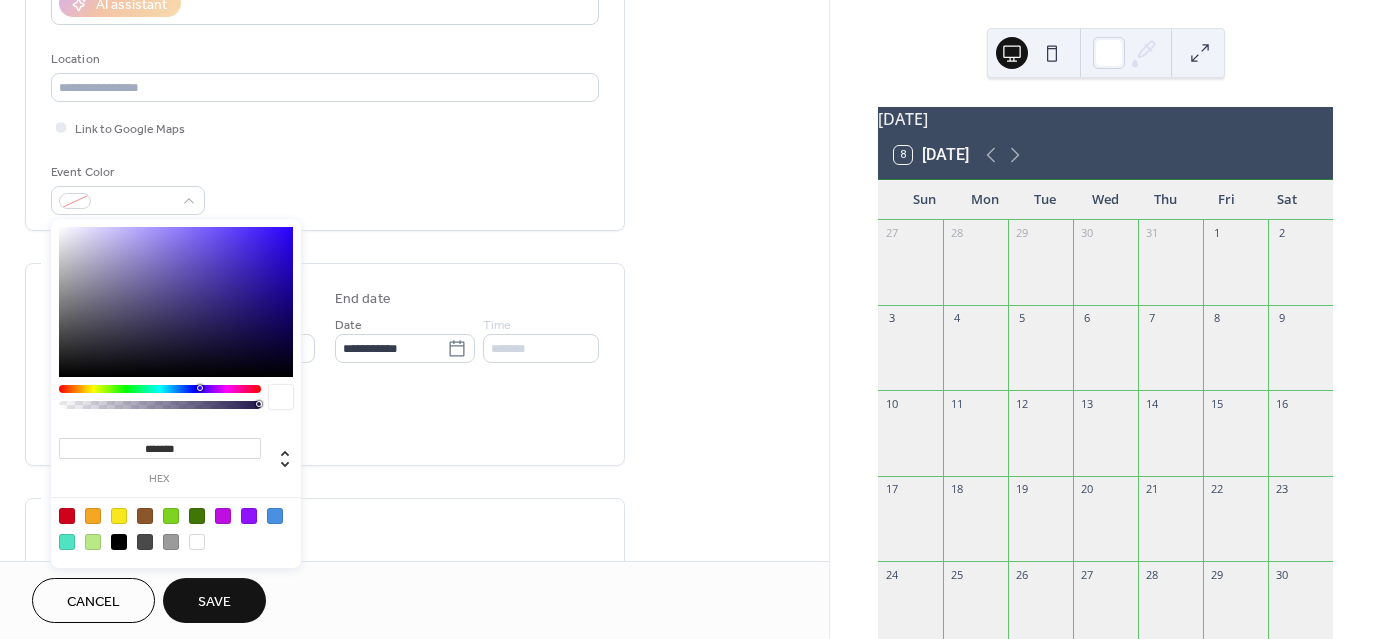 click at bounding box center [160, 389] 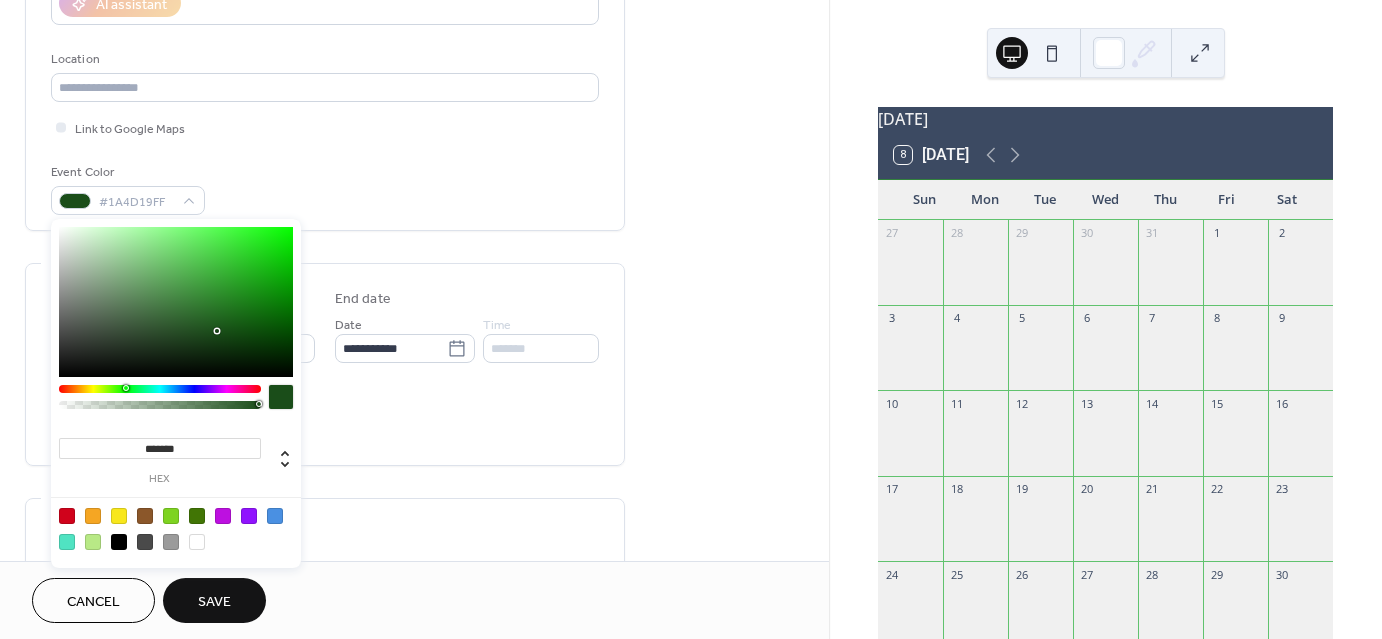 click at bounding box center [160, 402] 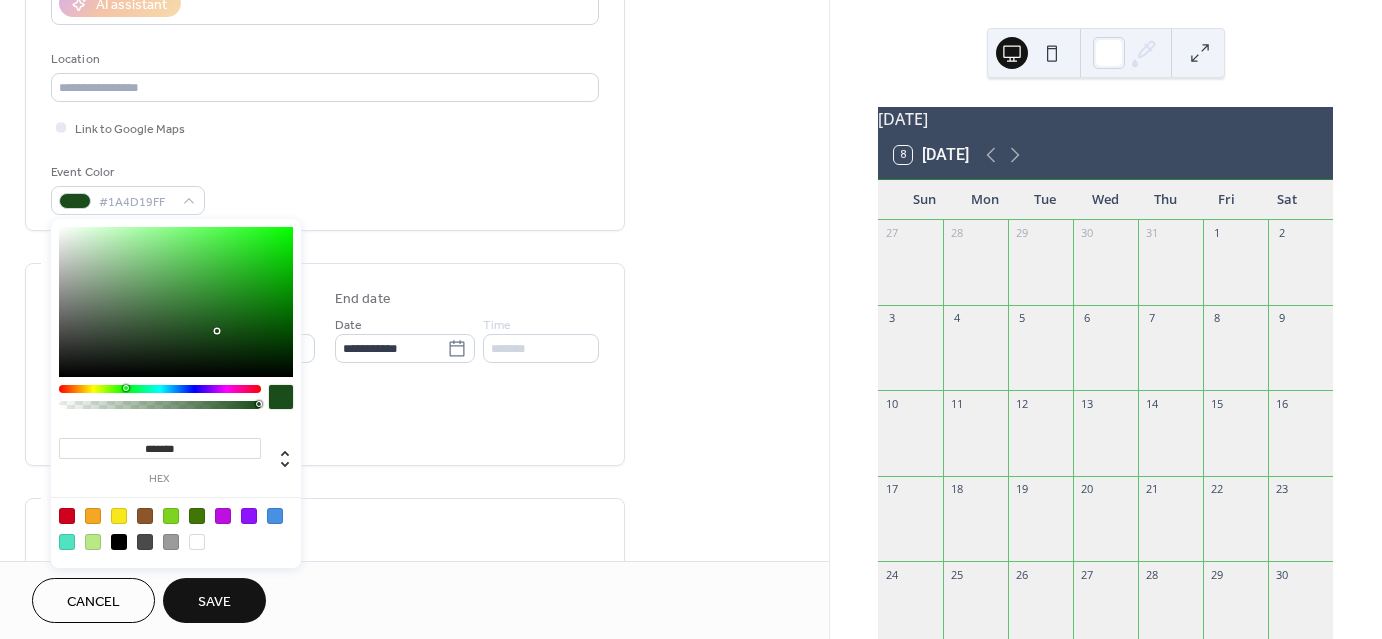 click on "Save" at bounding box center (214, 602) 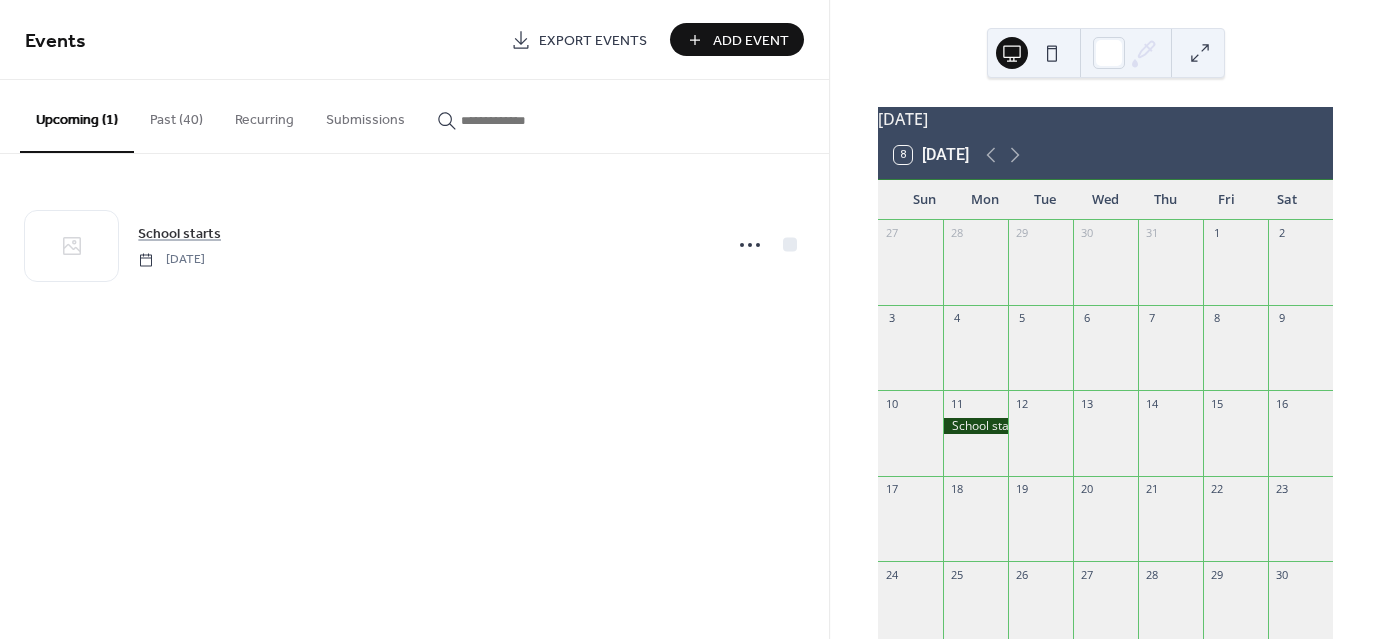 click at bounding box center (975, 426) 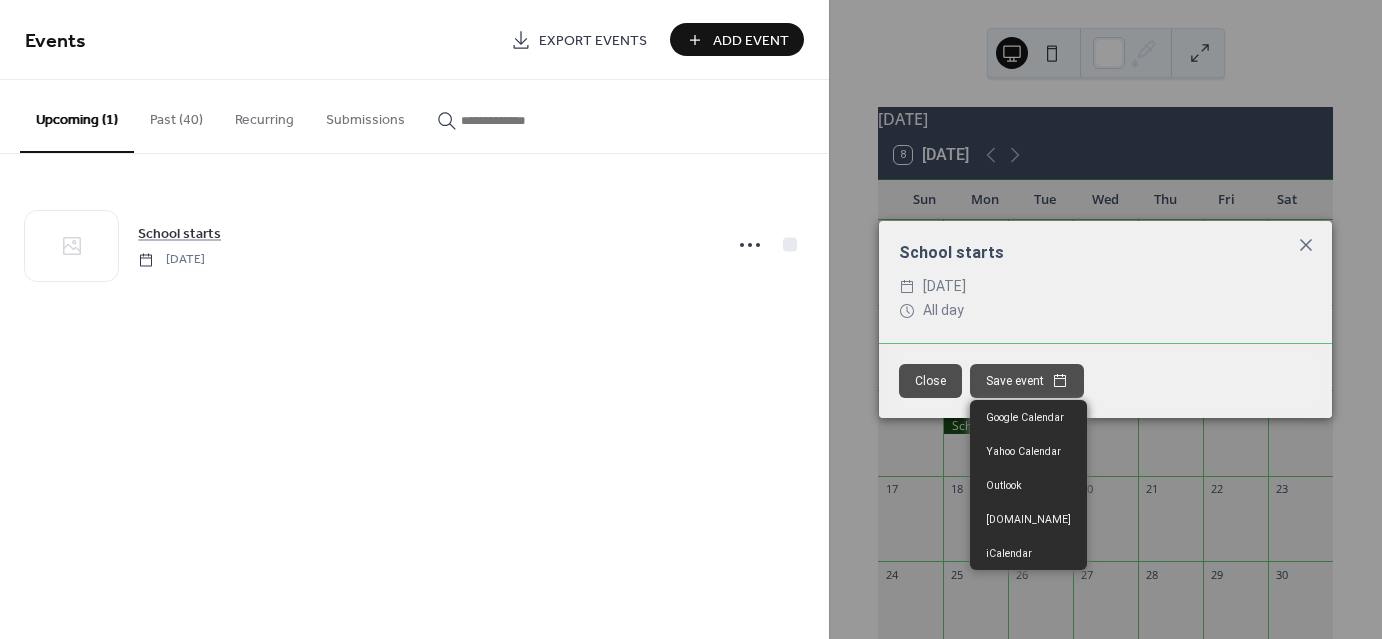 click on "Save event" at bounding box center [1027, 381] 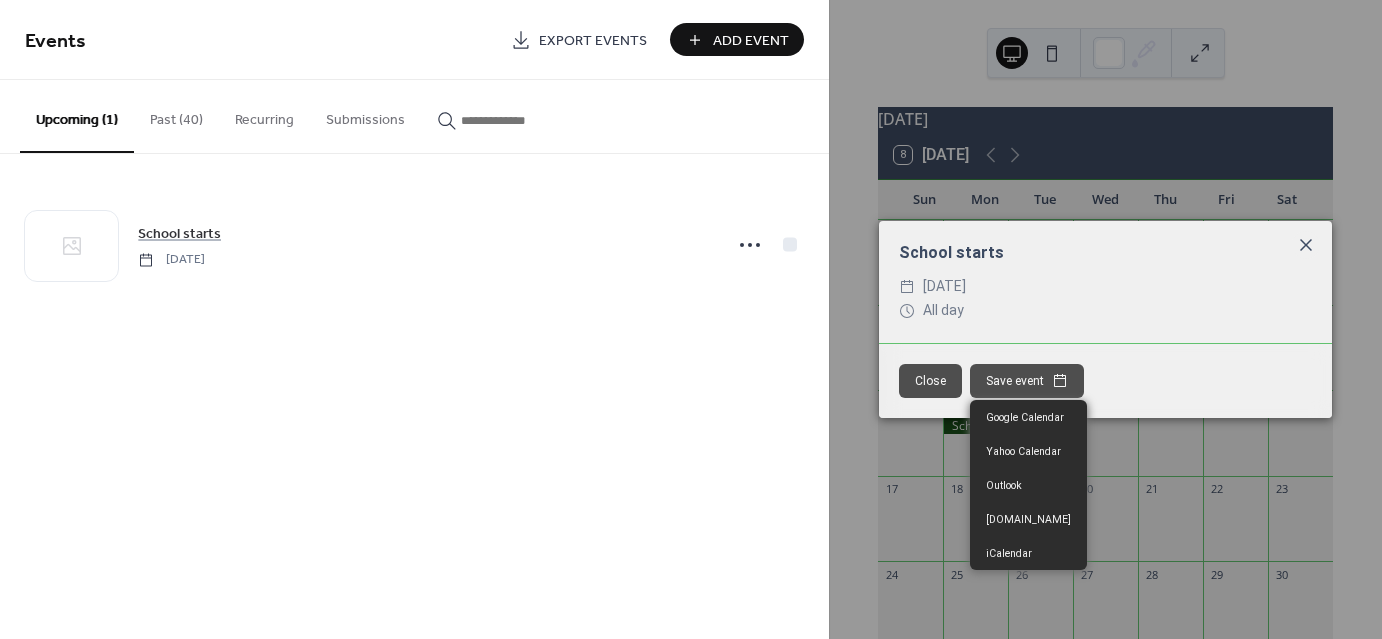 click 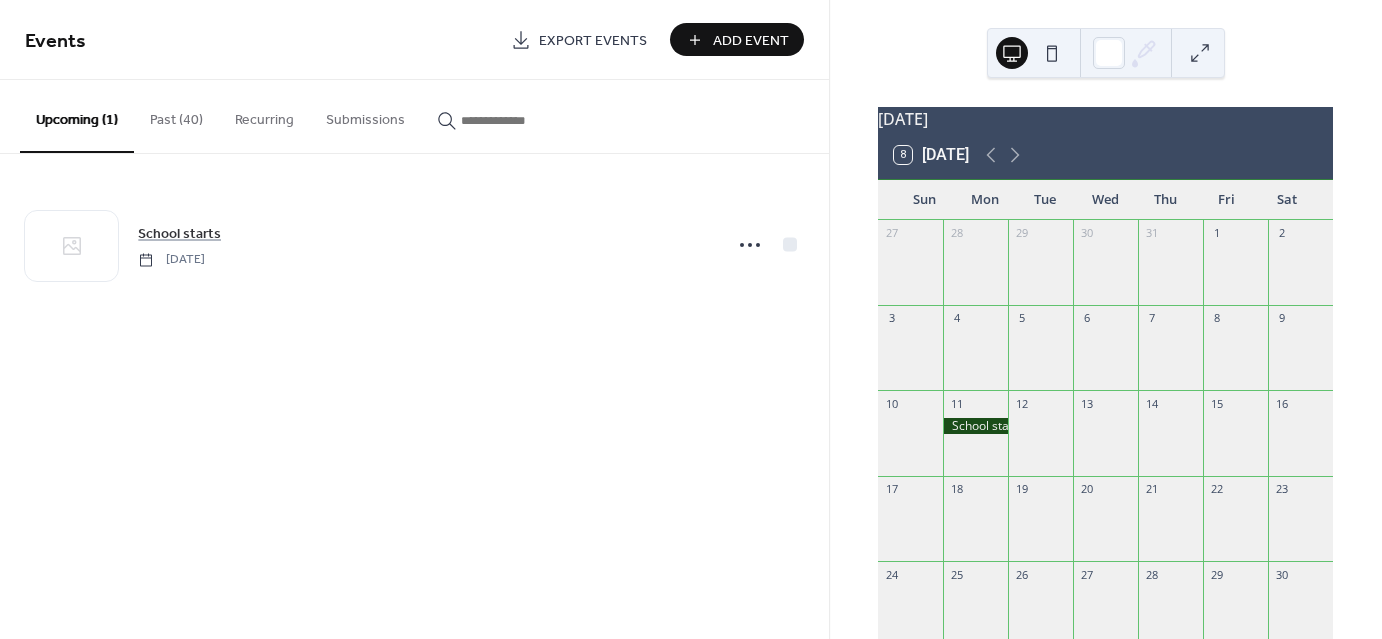 click on "Add Event" at bounding box center [751, 41] 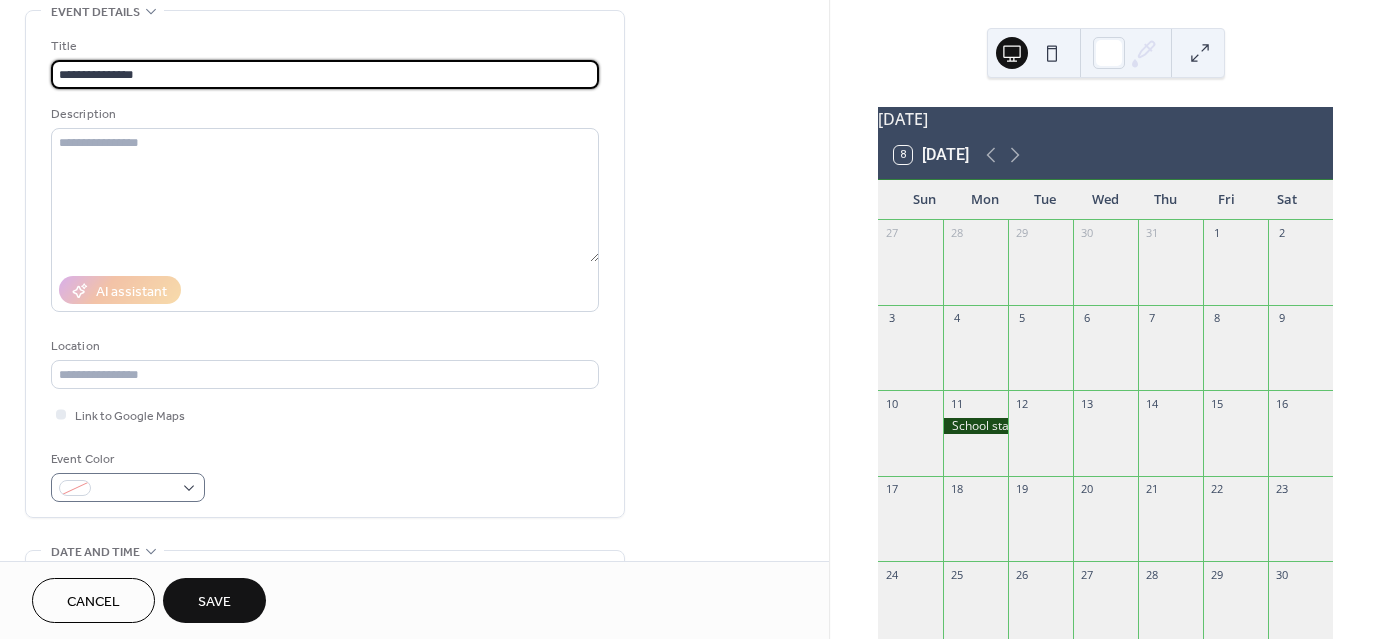 scroll, scrollTop: 155, scrollLeft: 0, axis: vertical 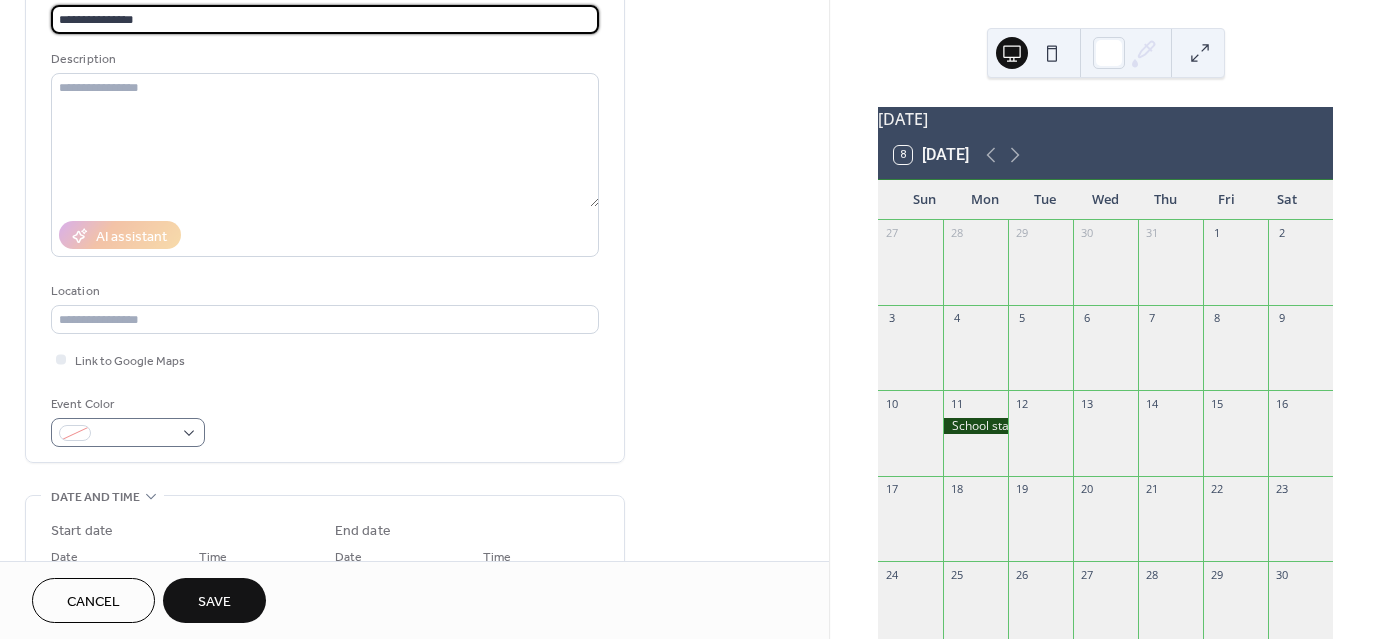 type on "**********" 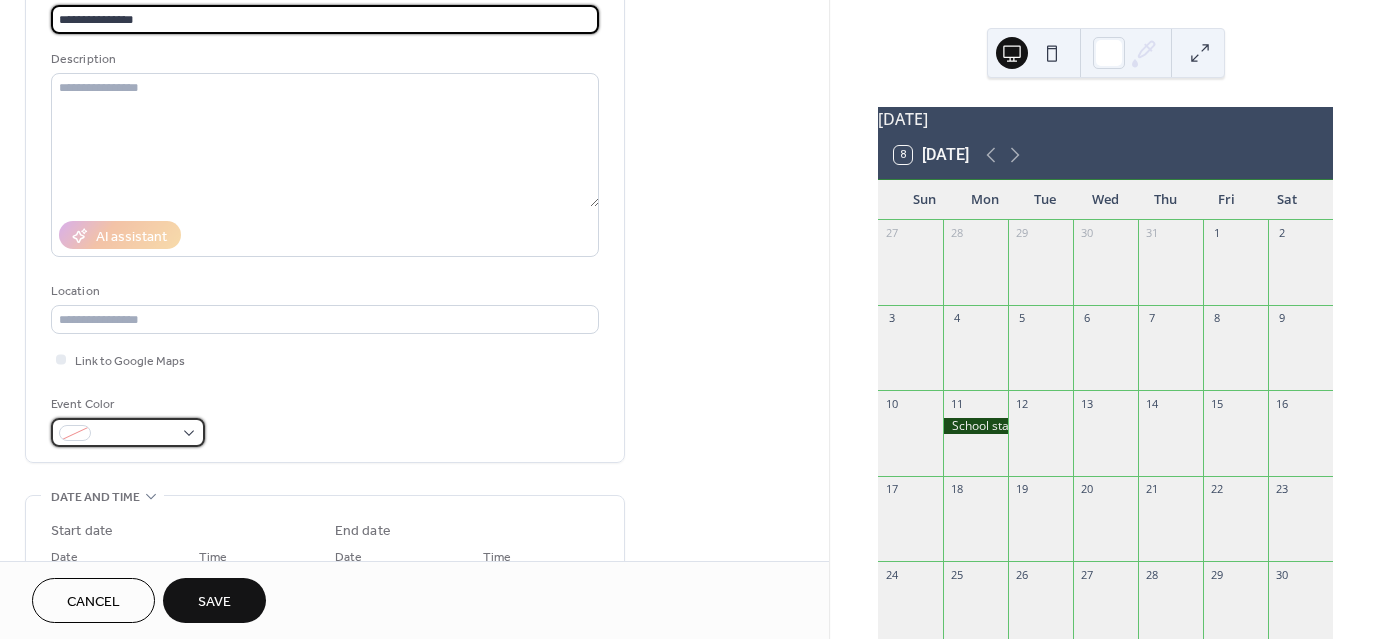 click at bounding box center (128, 432) 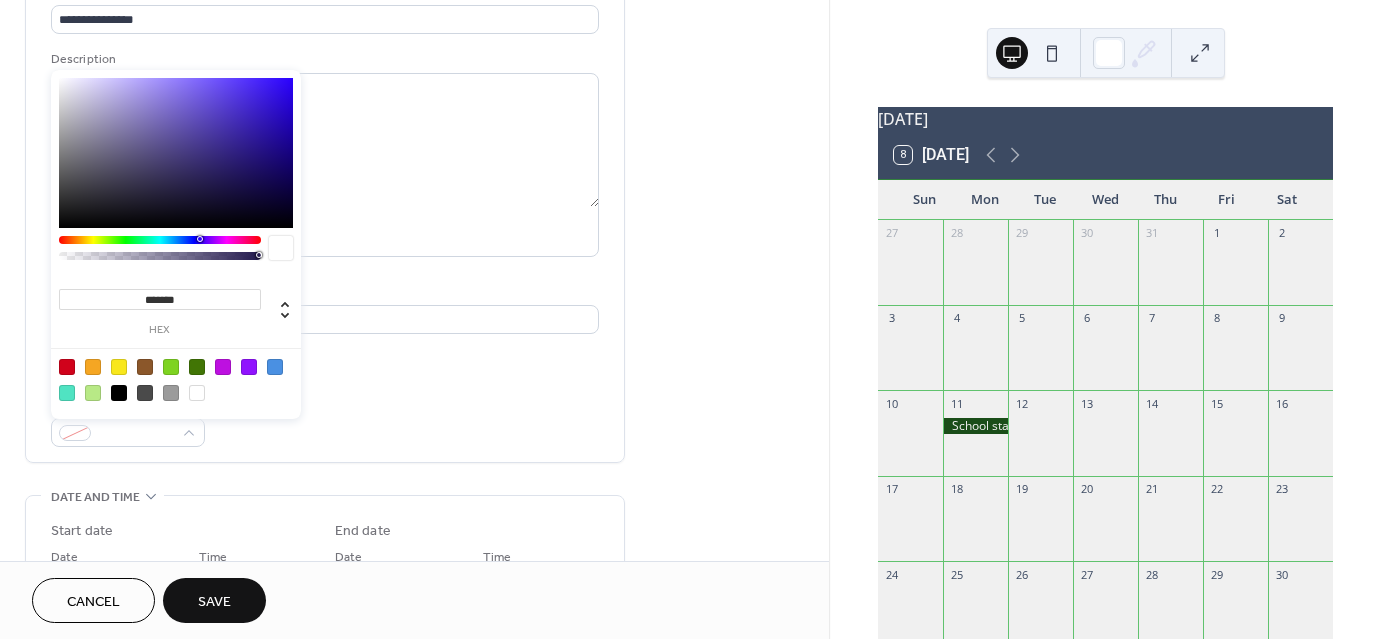 type on "*******" 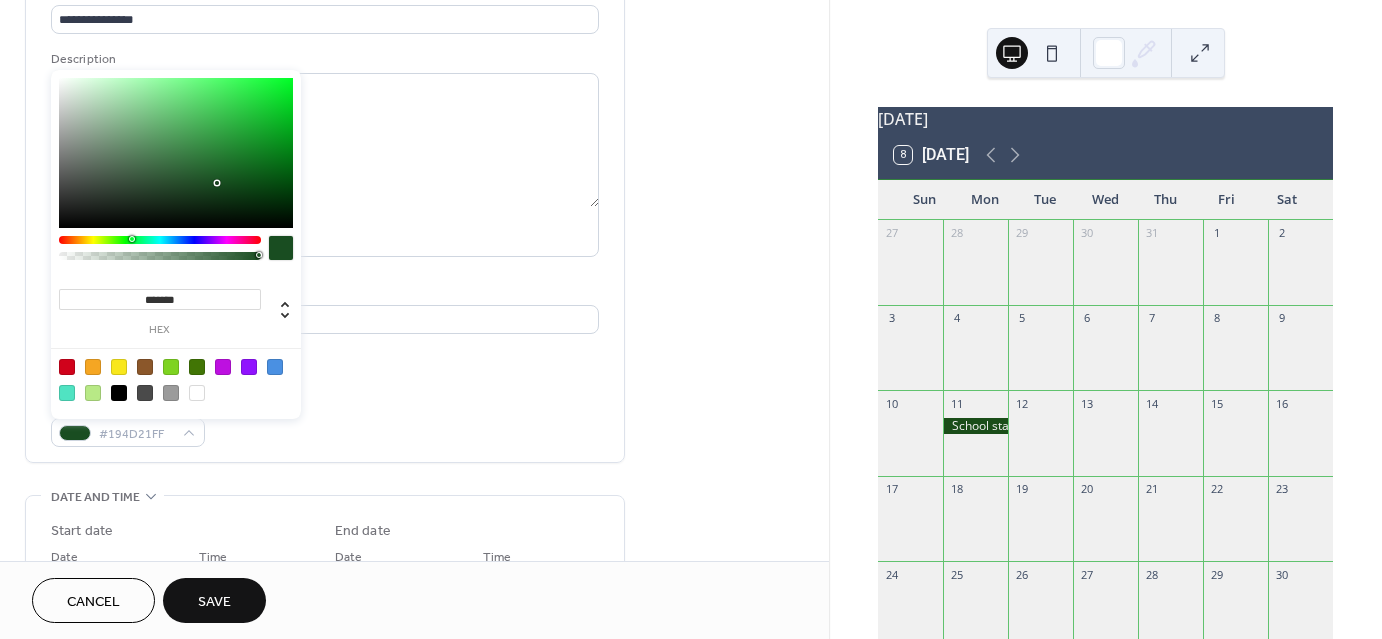 click at bounding box center (160, 240) 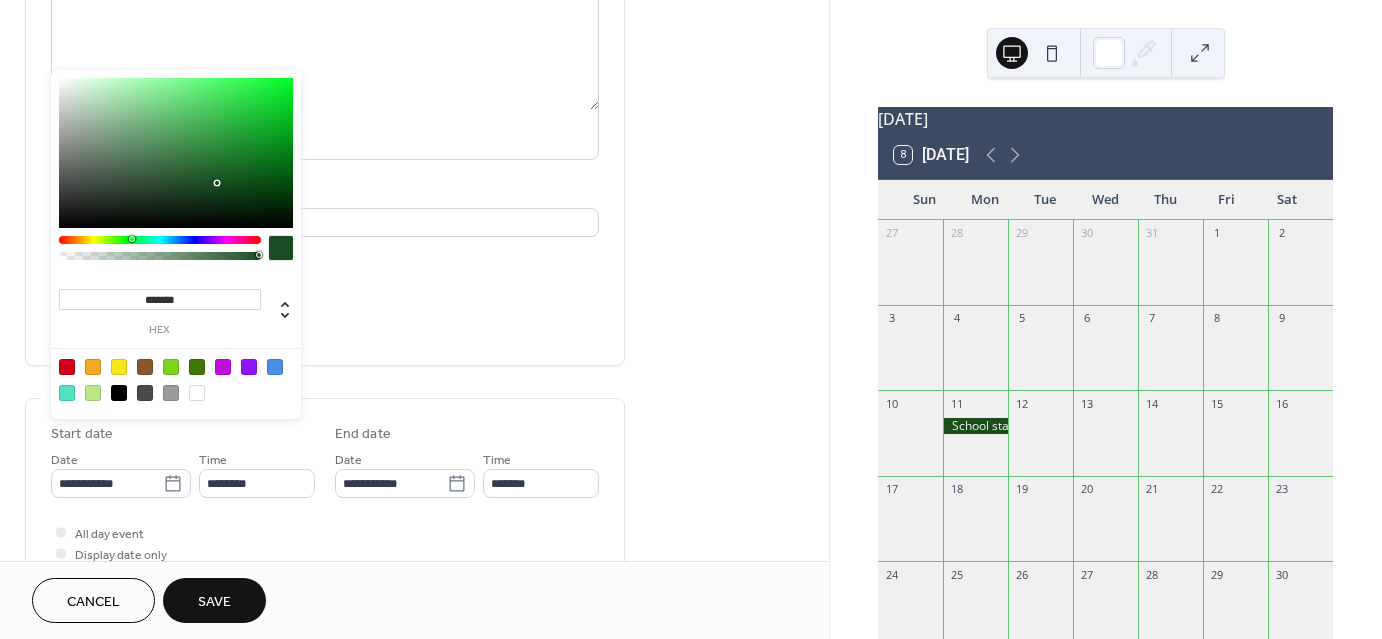 scroll, scrollTop: 263, scrollLeft: 0, axis: vertical 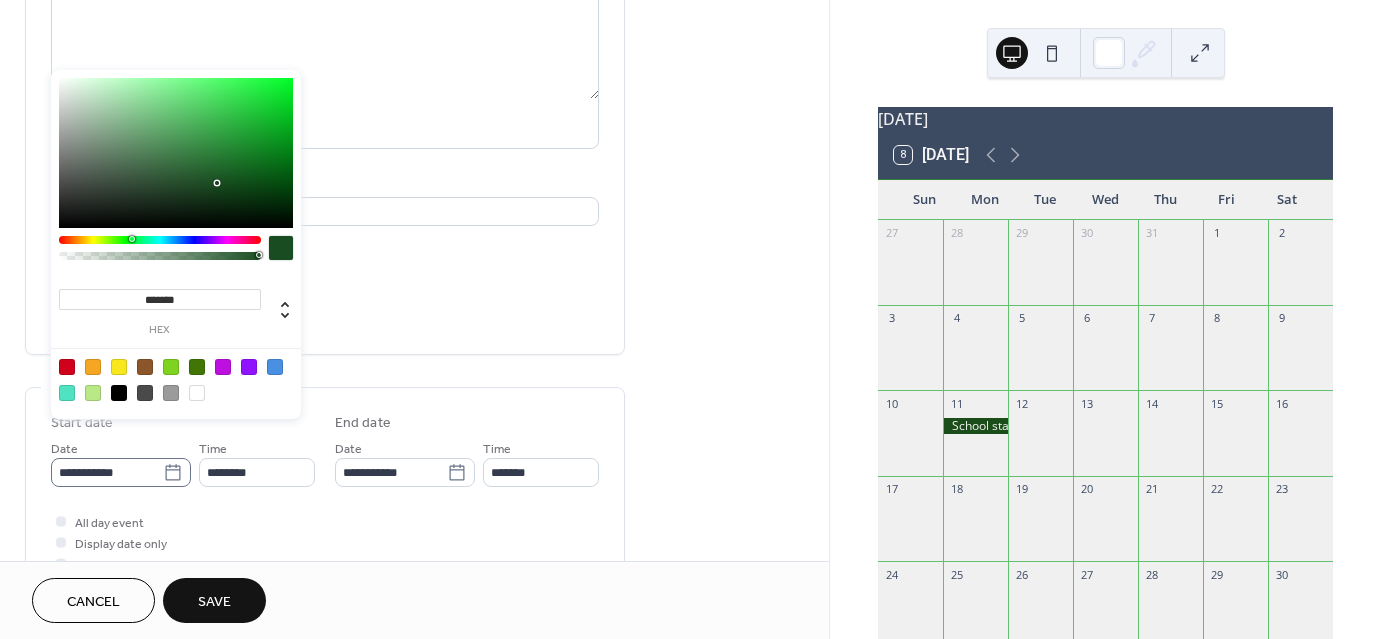 click 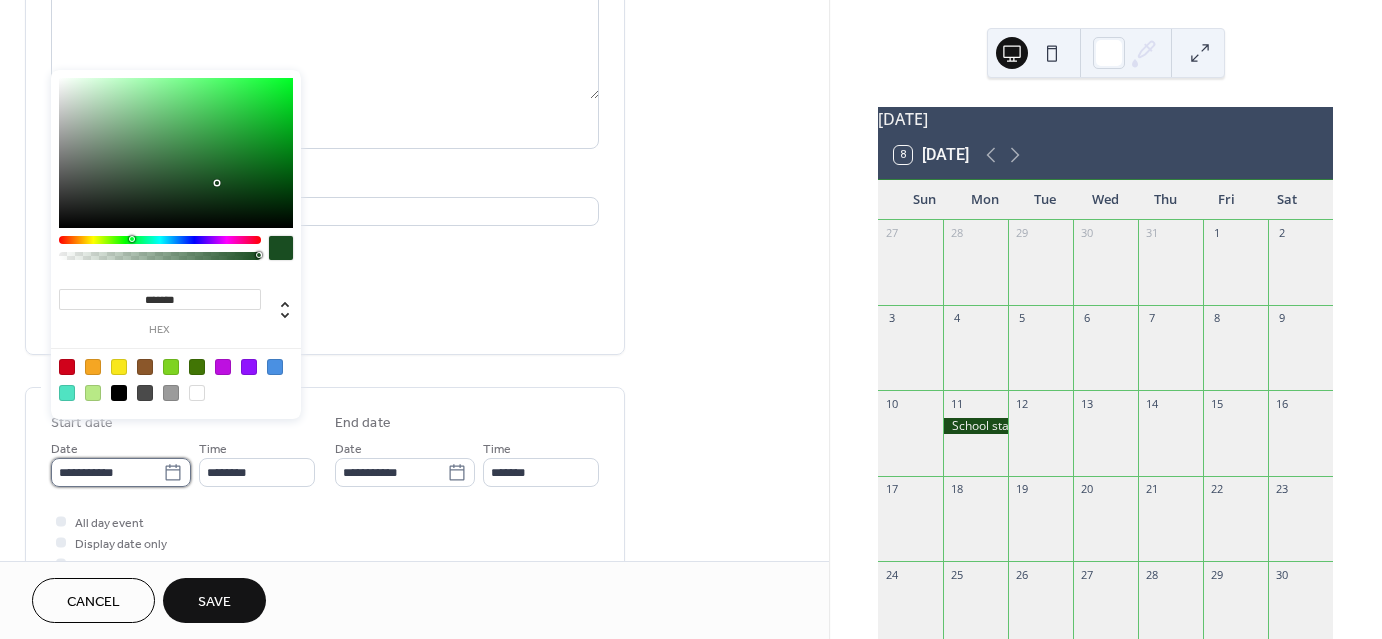 click on "**********" at bounding box center [107, 472] 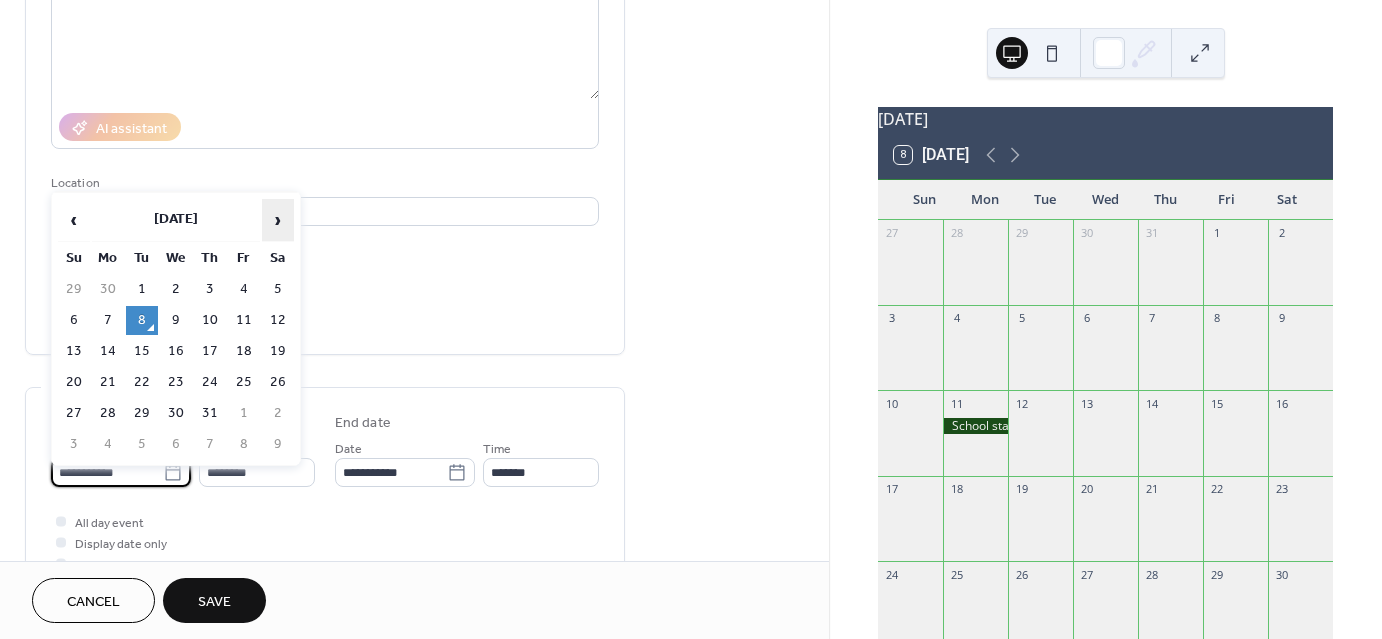click on "›" at bounding box center (278, 220) 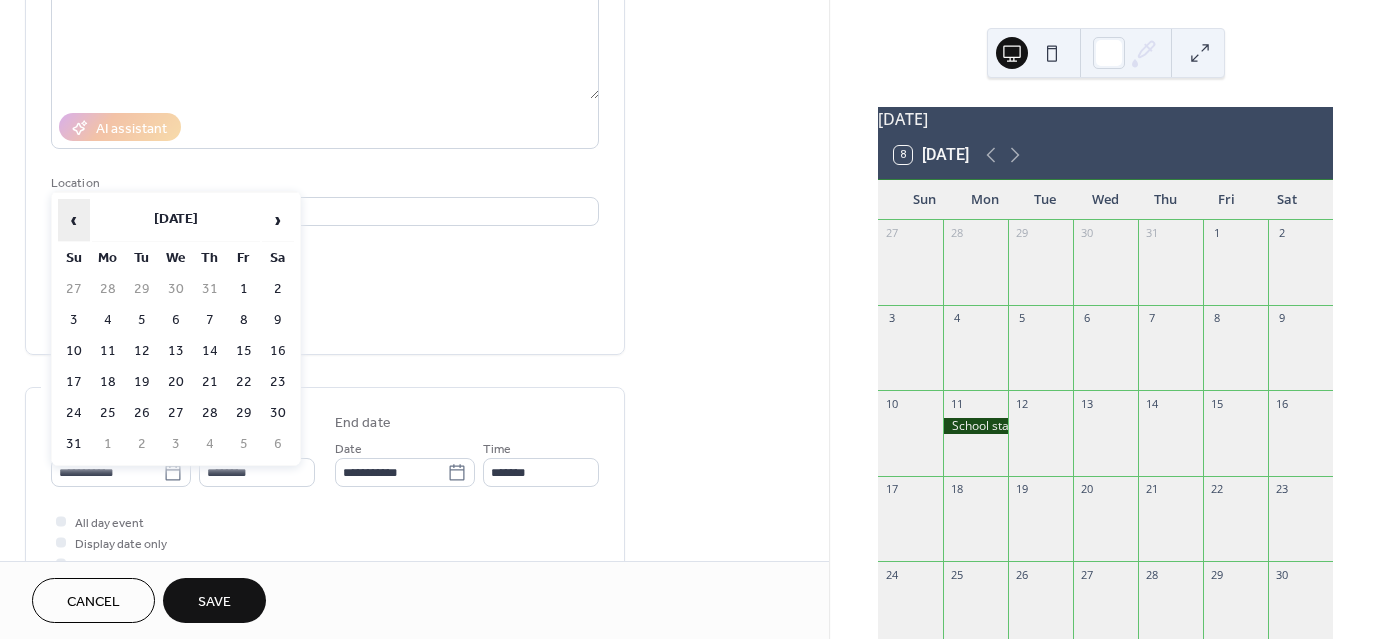 click on "‹" at bounding box center (74, 220) 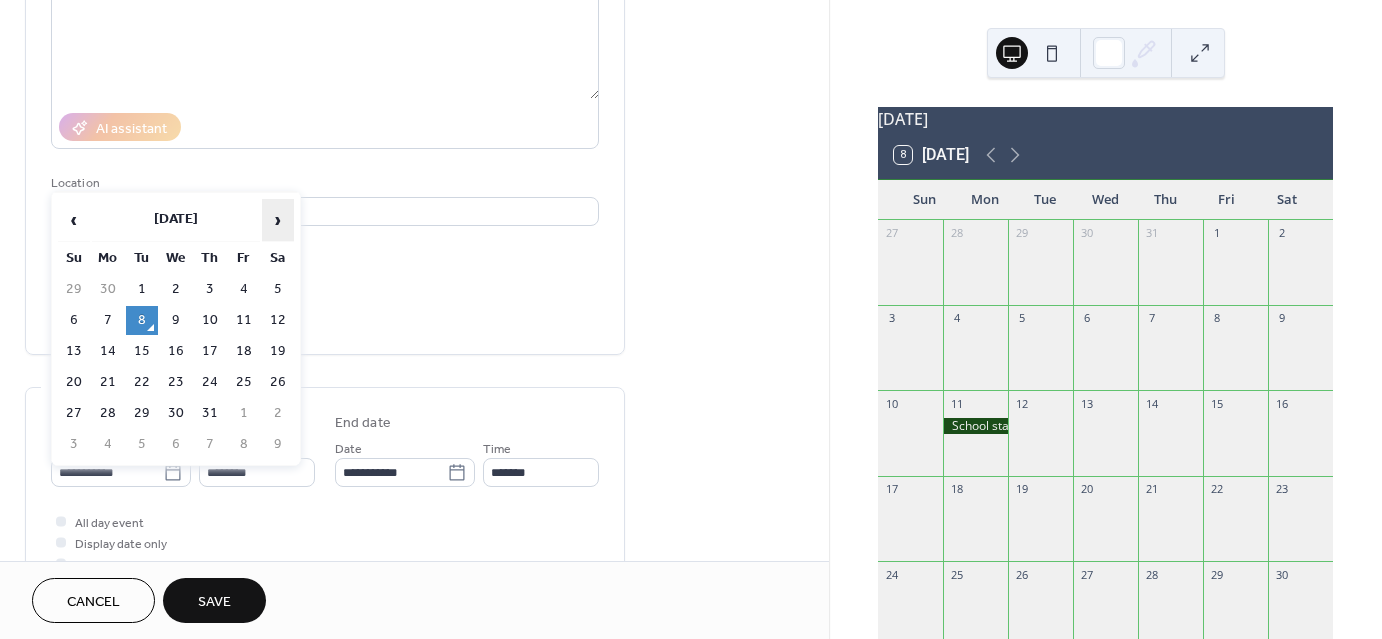 click on "›" at bounding box center [278, 220] 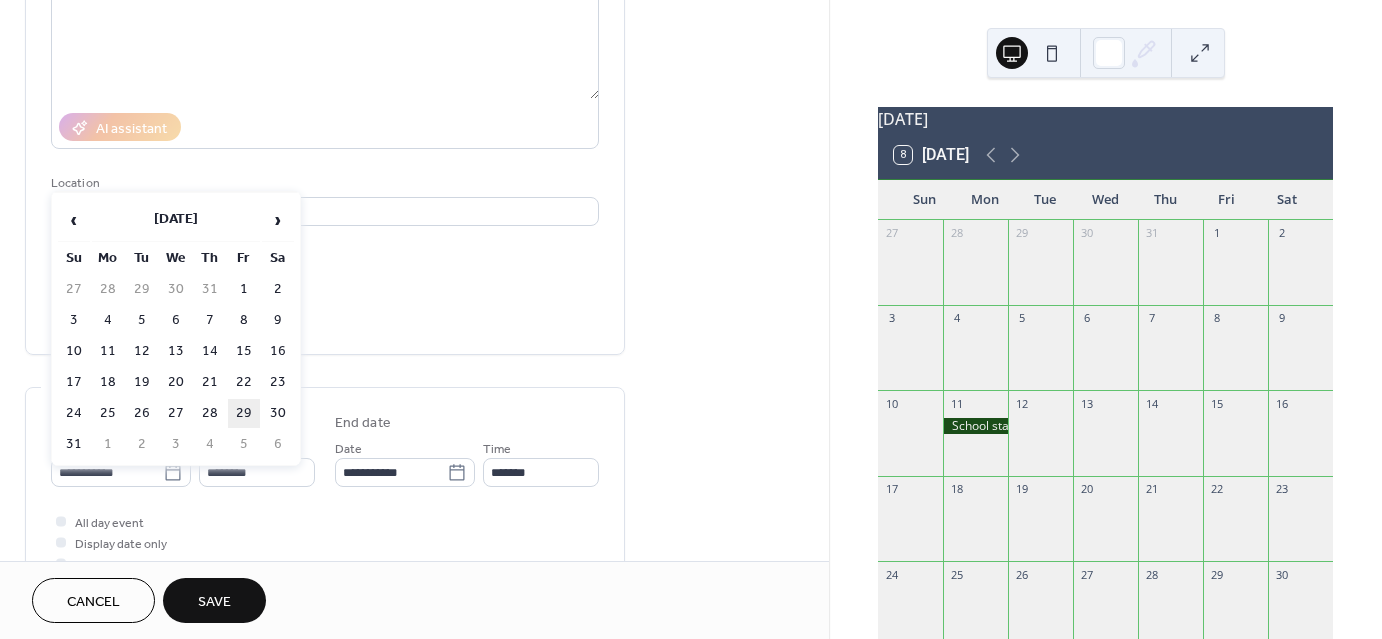 click on "29" at bounding box center [244, 413] 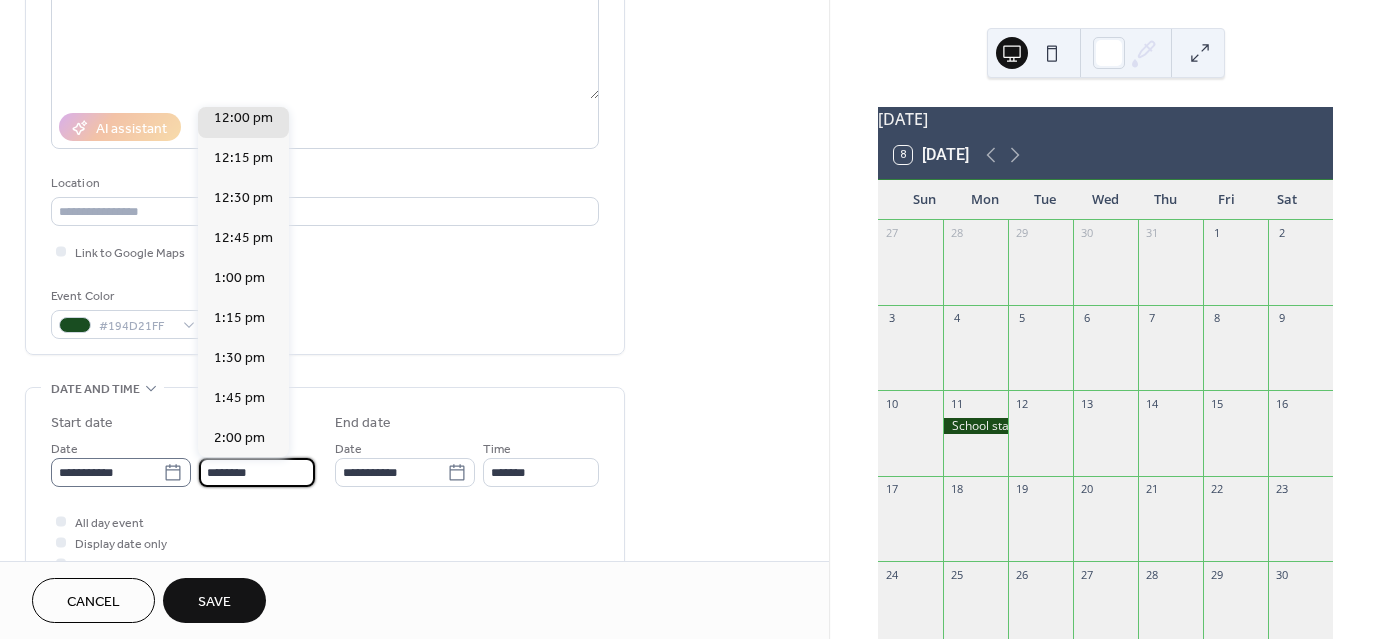 drag, startPoint x: 284, startPoint y: 466, endPoint x: 185, endPoint y: 469, distance: 99.04544 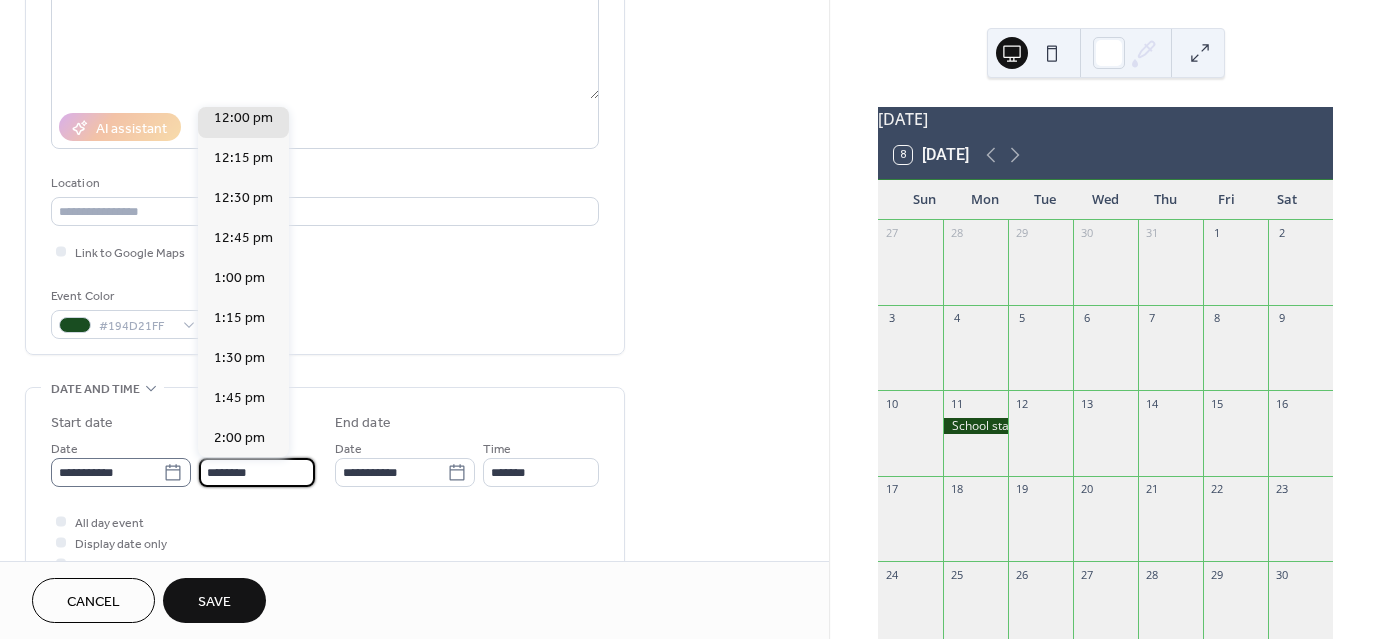 click on "**********" at bounding box center (183, 462) 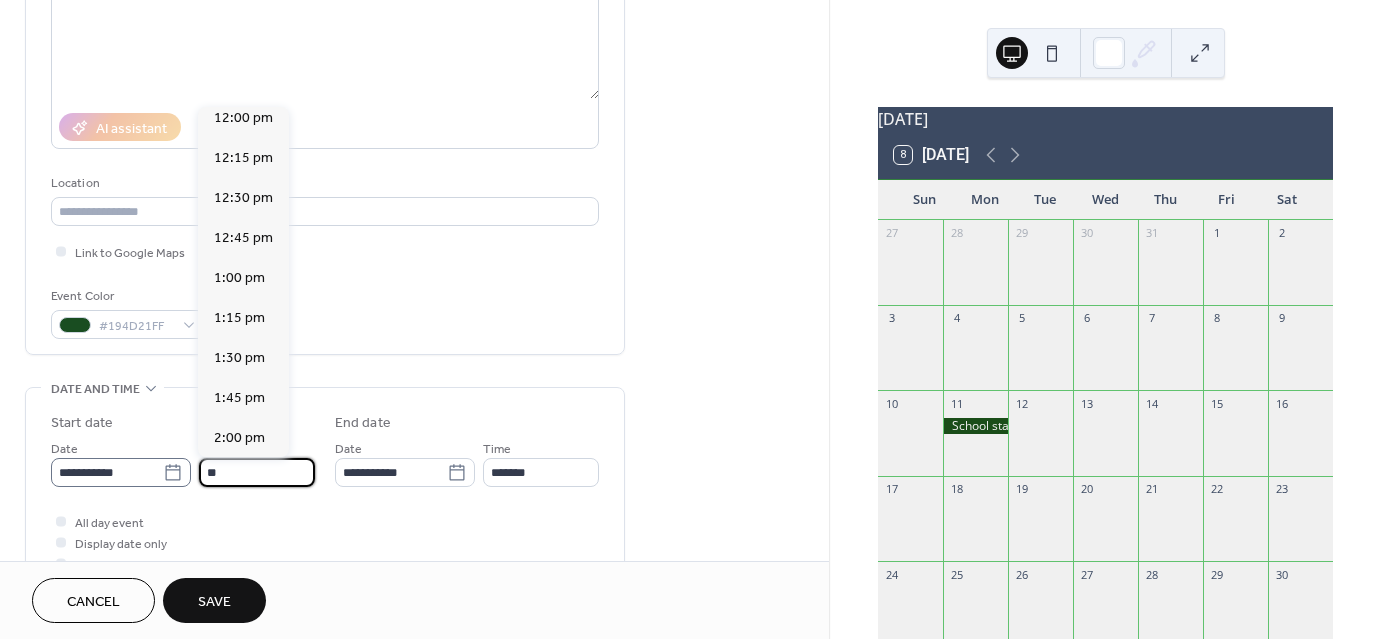 scroll, scrollTop: 1768, scrollLeft: 0, axis: vertical 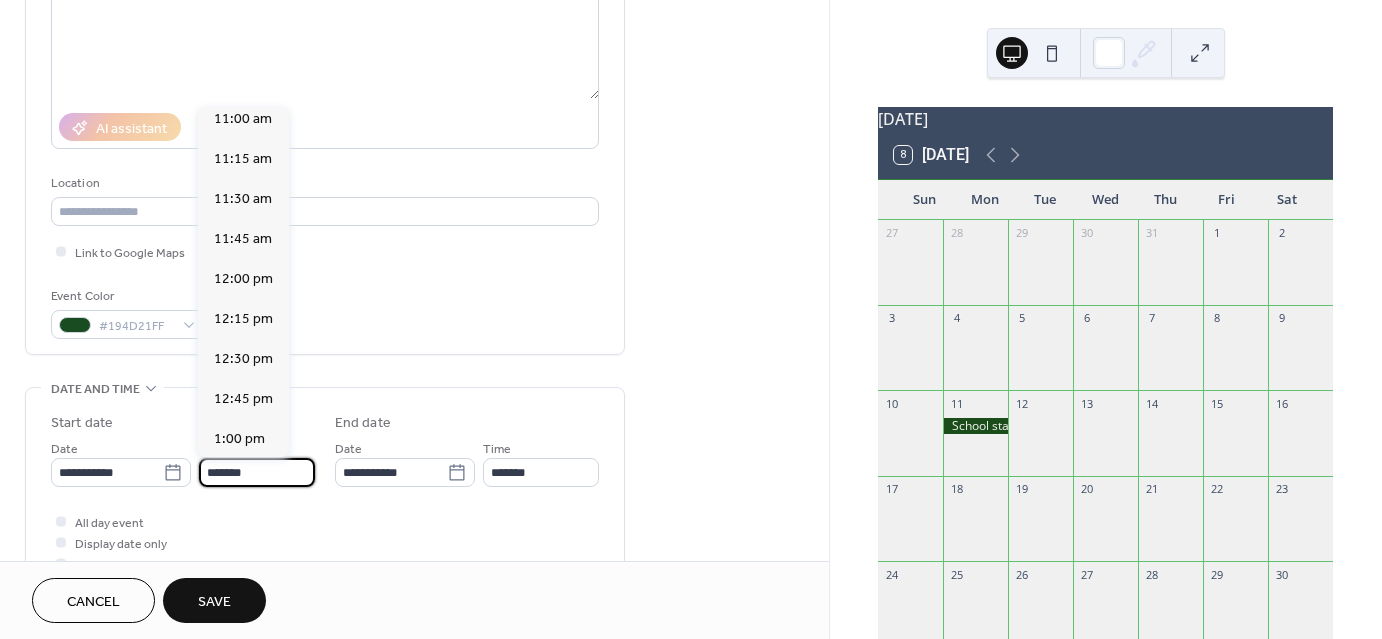click on "**********" at bounding box center [325, 493] 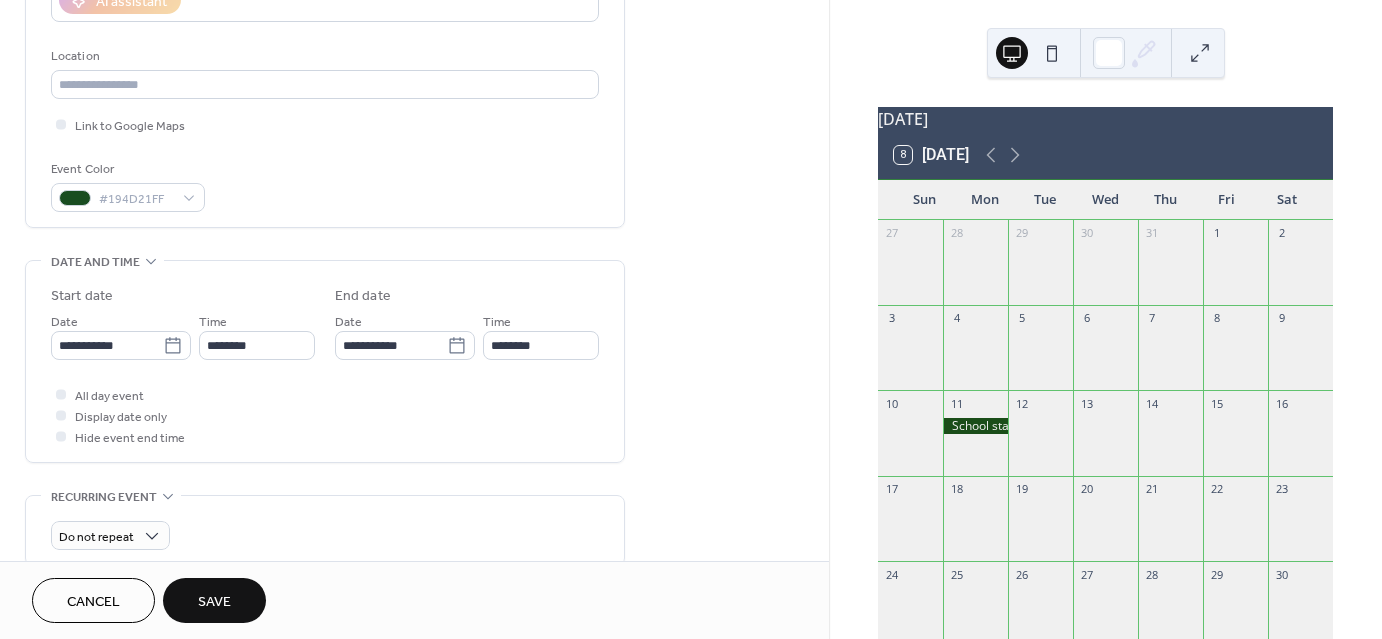 scroll, scrollTop: 391, scrollLeft: 0, axis: vertical 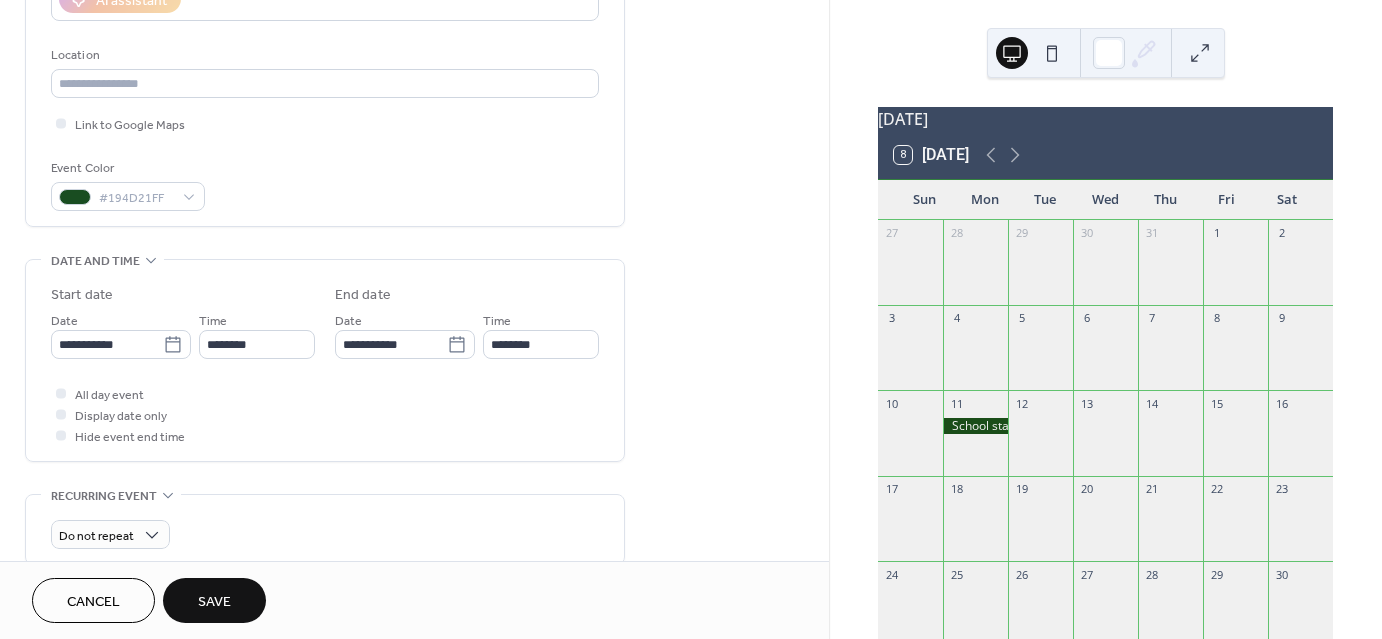 click on "Save" at bounding box center (214, 600) 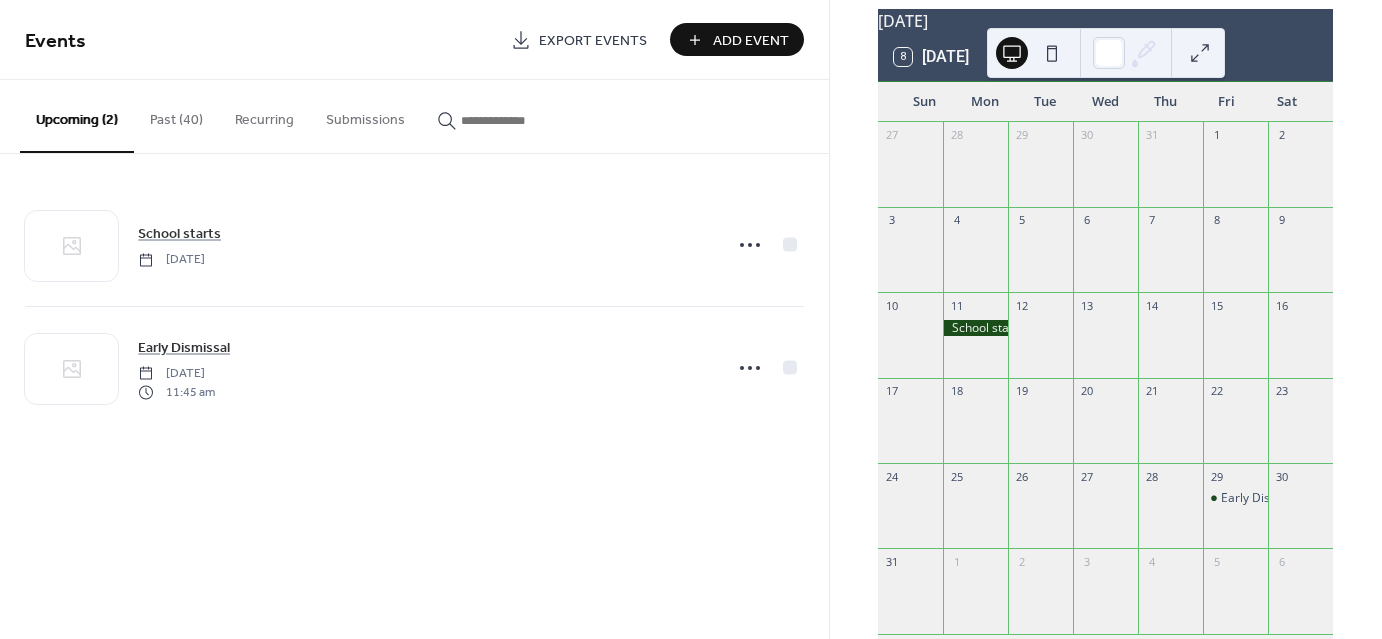 scroll, scrollTop: 103, scrollLeft: 0, axis: vertical 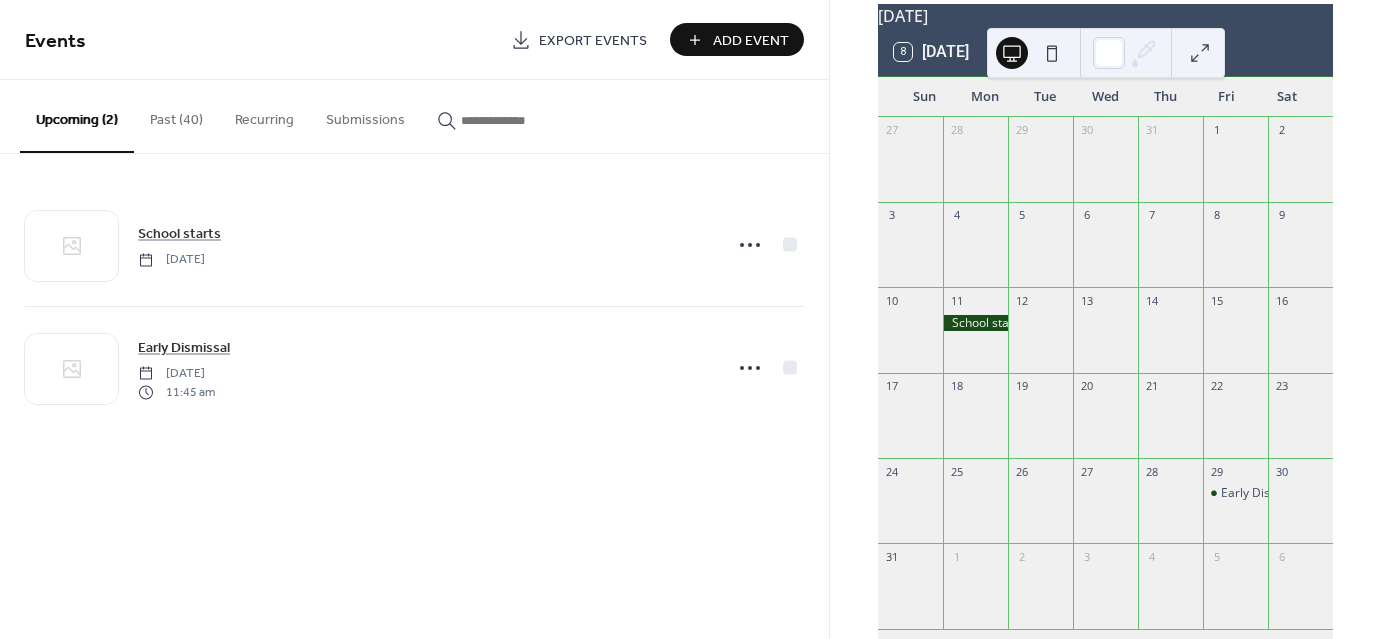 click on "Add Event" at bounding box center [751, 41] 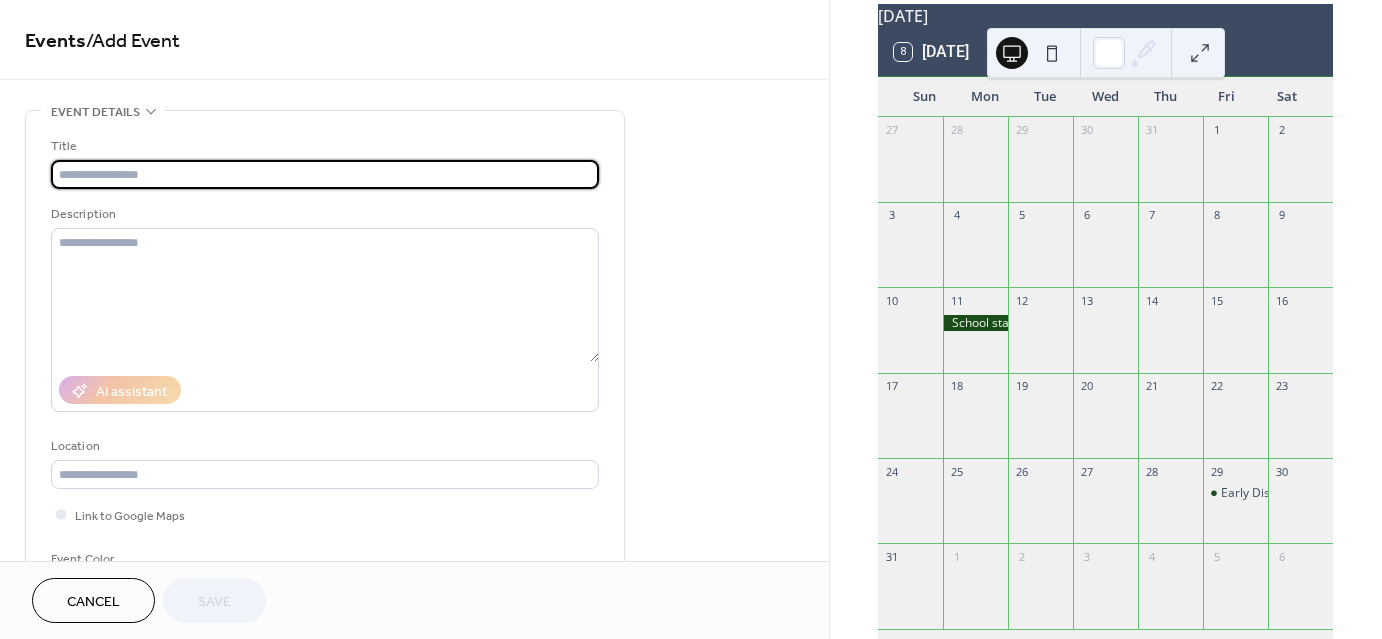 click at bounding box center (325, 174) 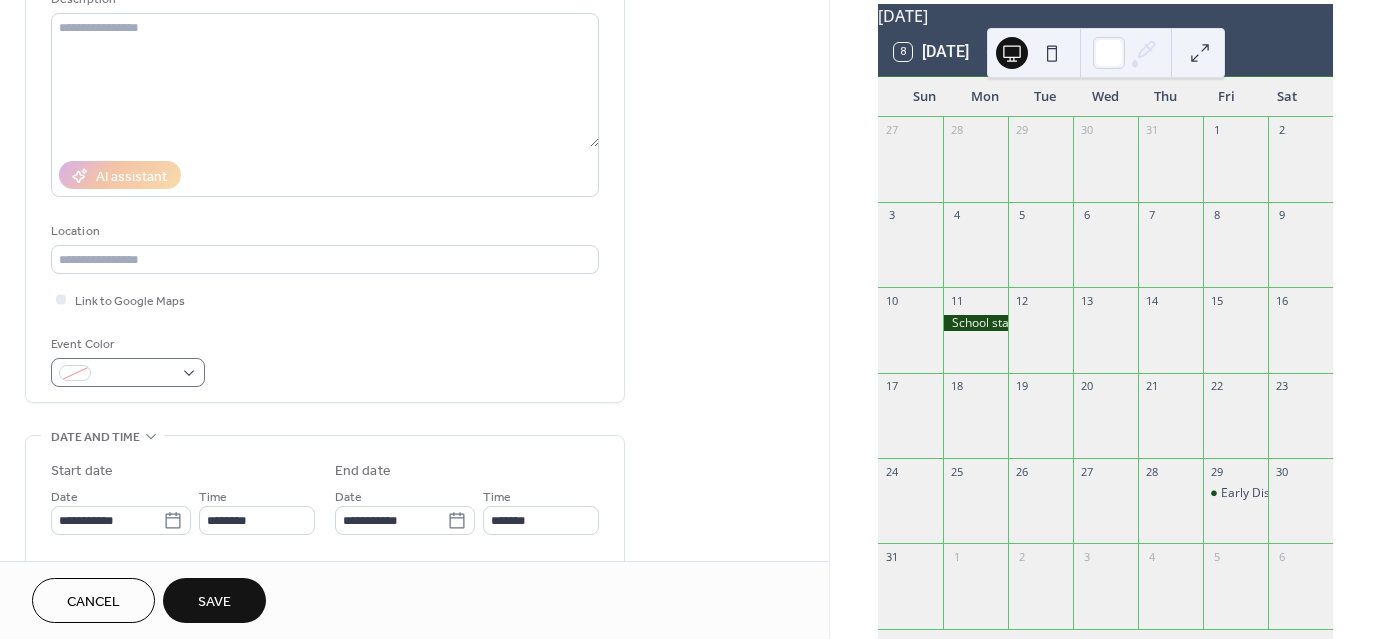 scroll, scrollTop: 216, scrollLeft: 0, axis: vertical 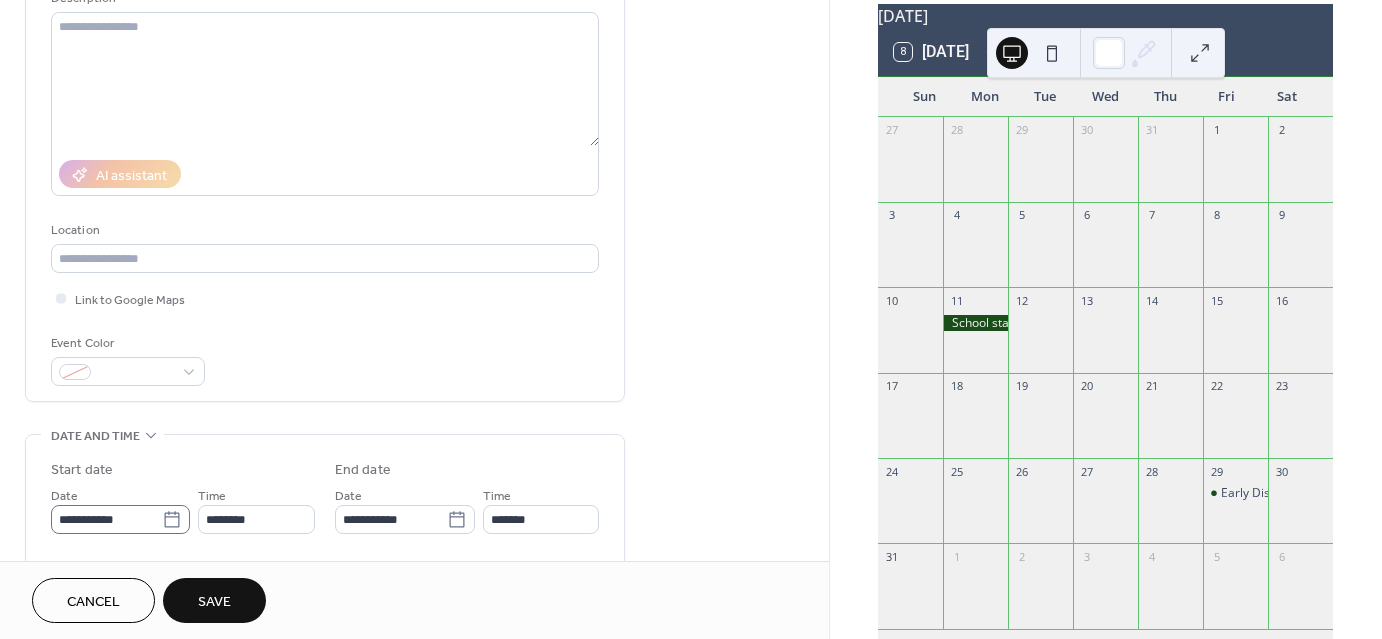 type on "**********" 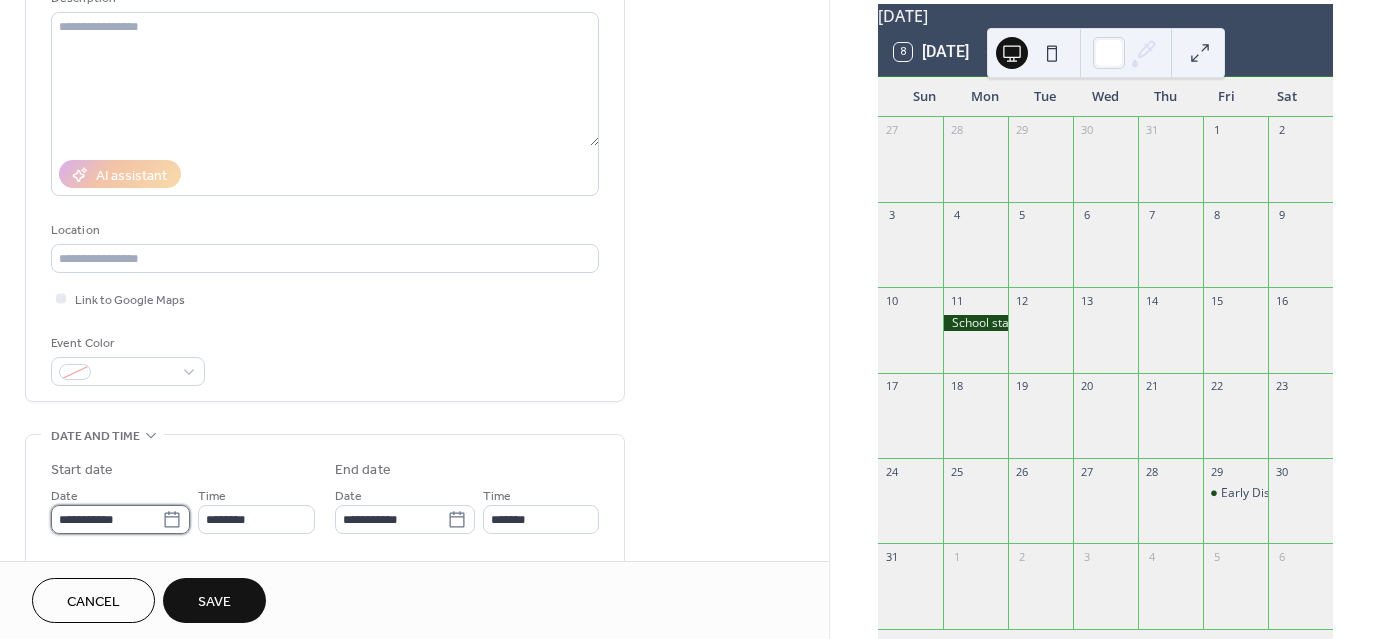 click on "**********" at bounding box center [106, 519] 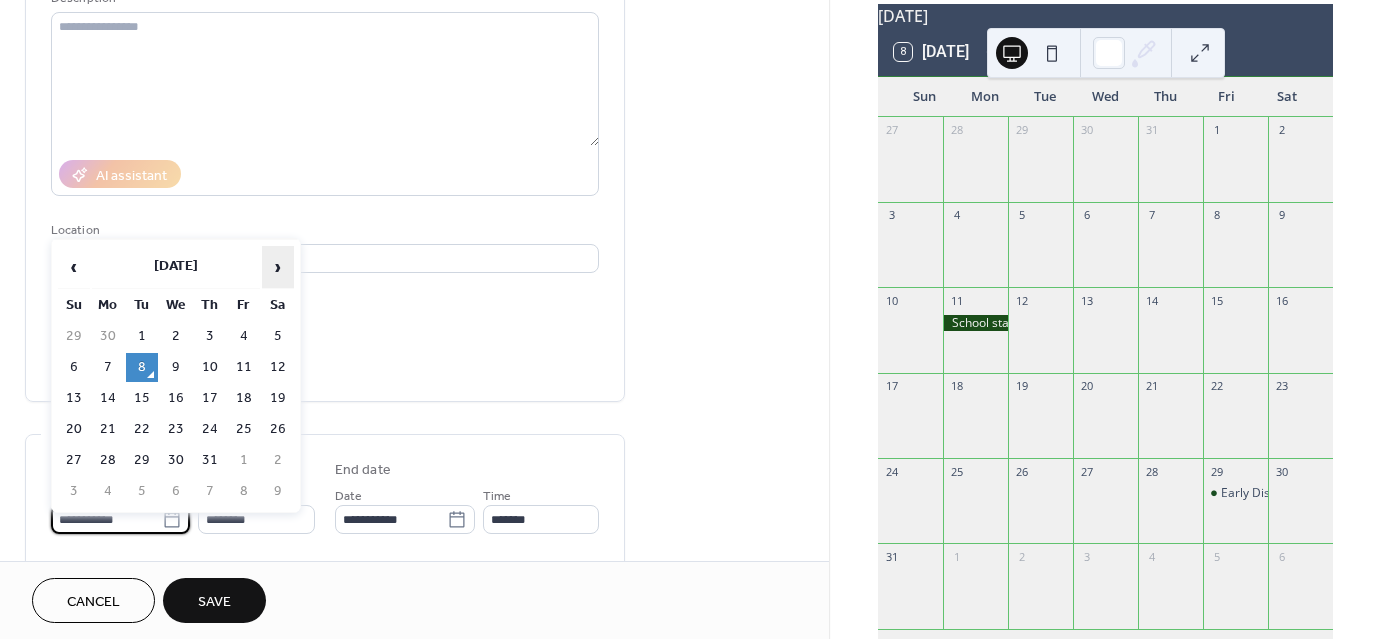 click on "›" at bounding box center [278, 267] 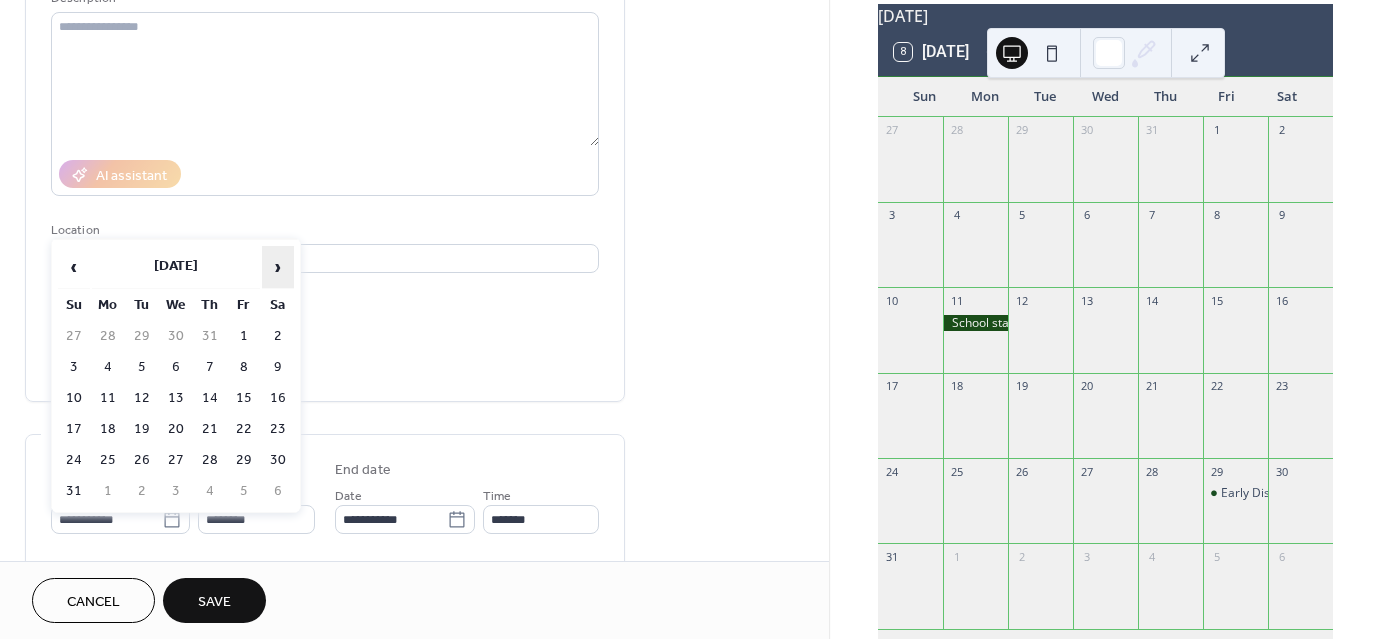 click on "›" at bounding box center [278, 267] 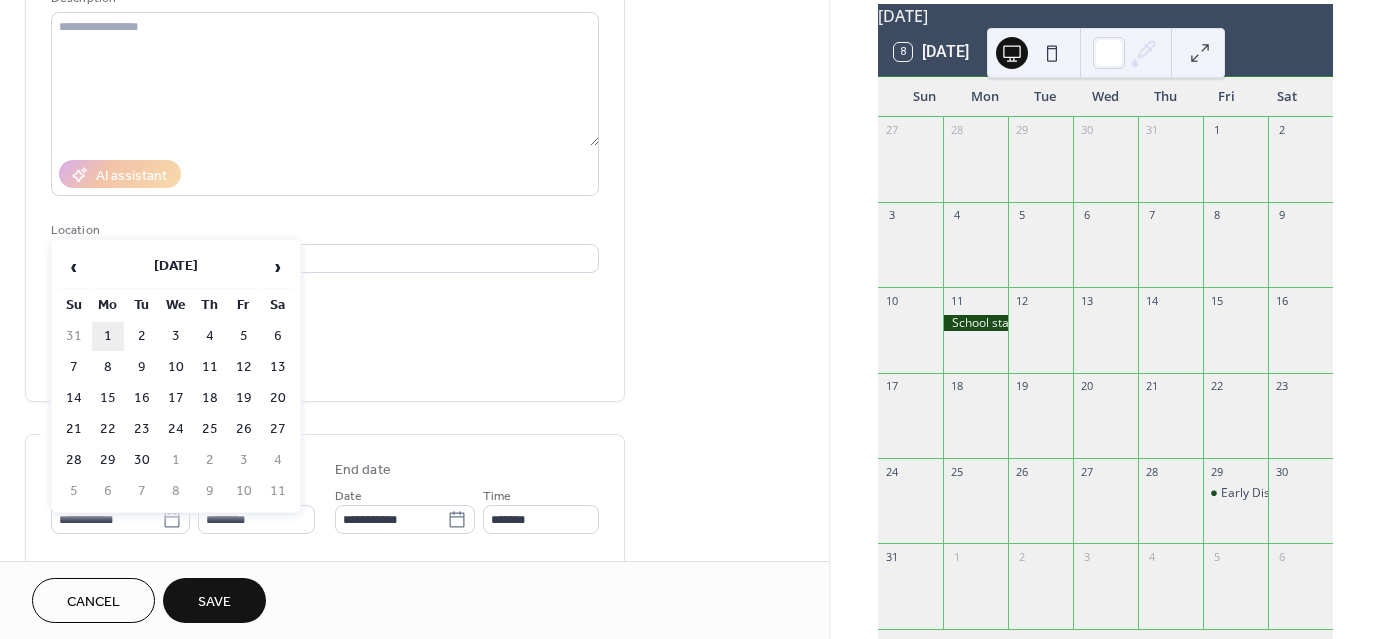 click on "1" at bounding box center [108, 336] 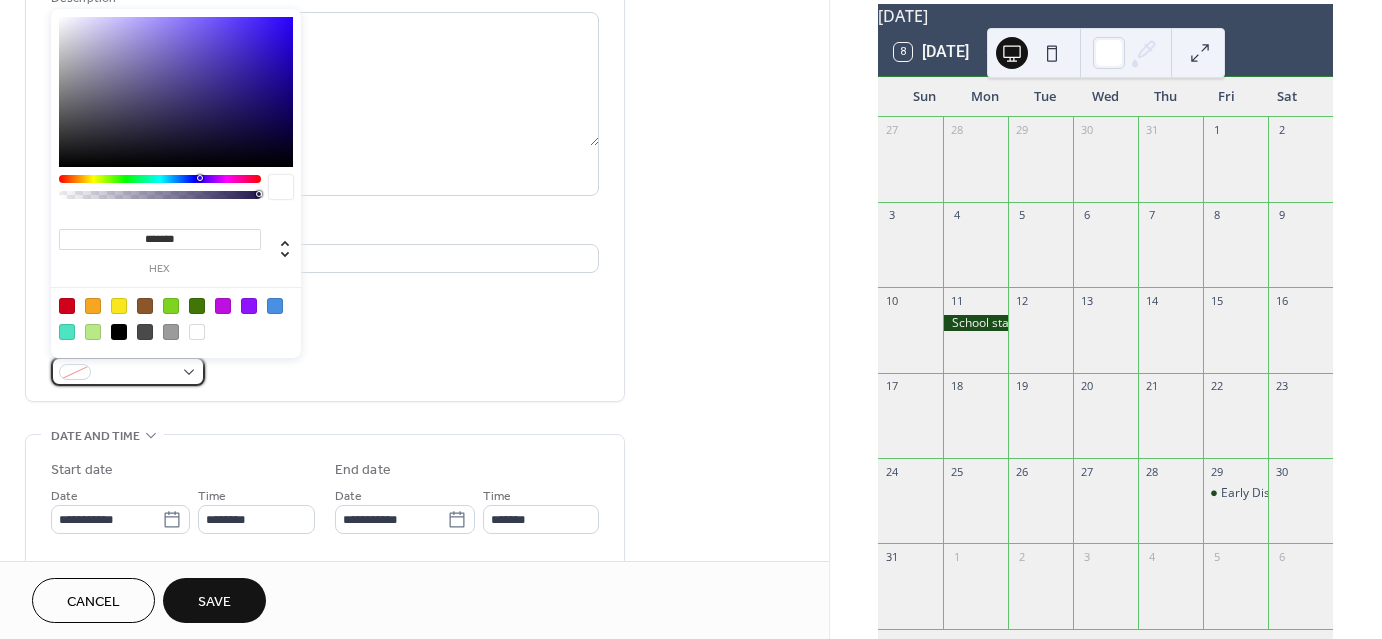 click at bounding box center [128, 371] 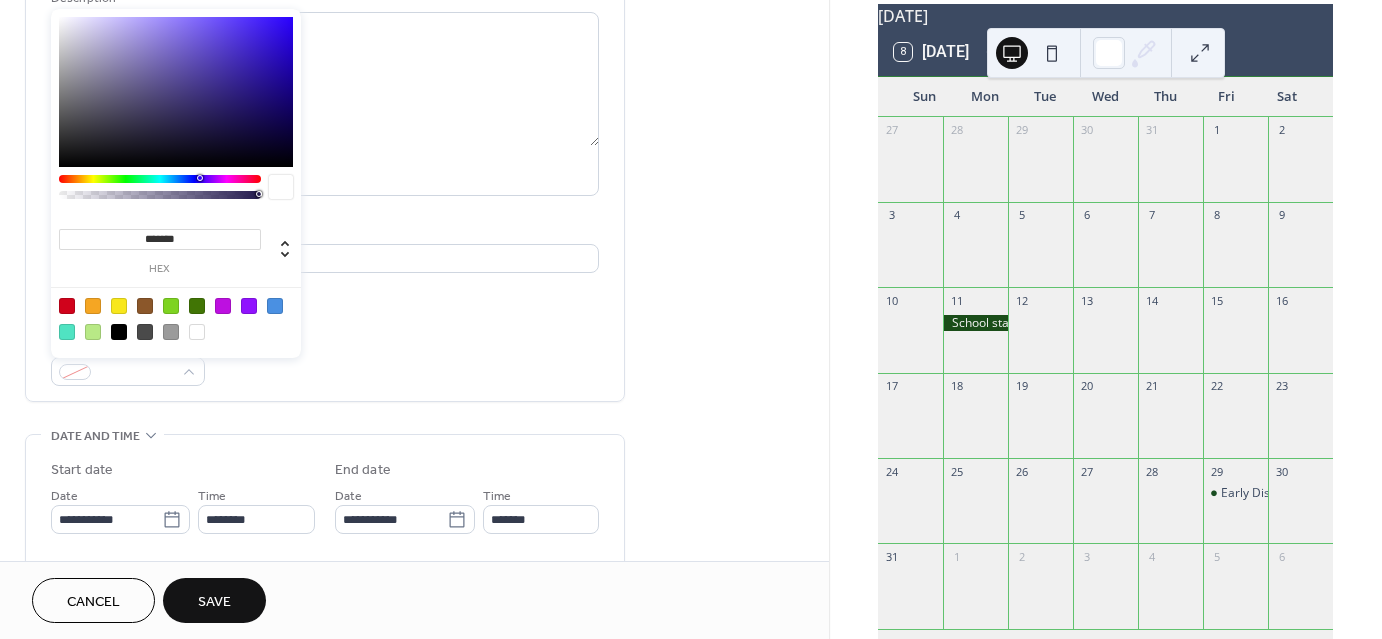 click at bounding box center [176, 92] 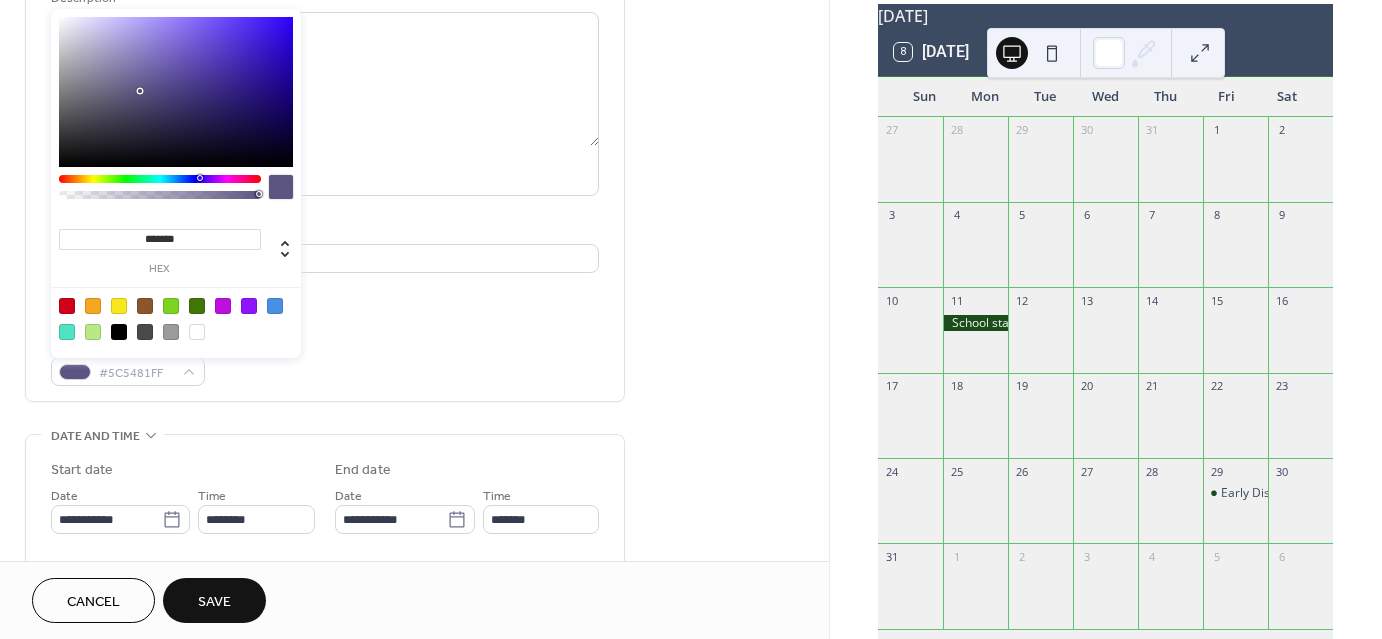 click at bounding box center [176, 92] 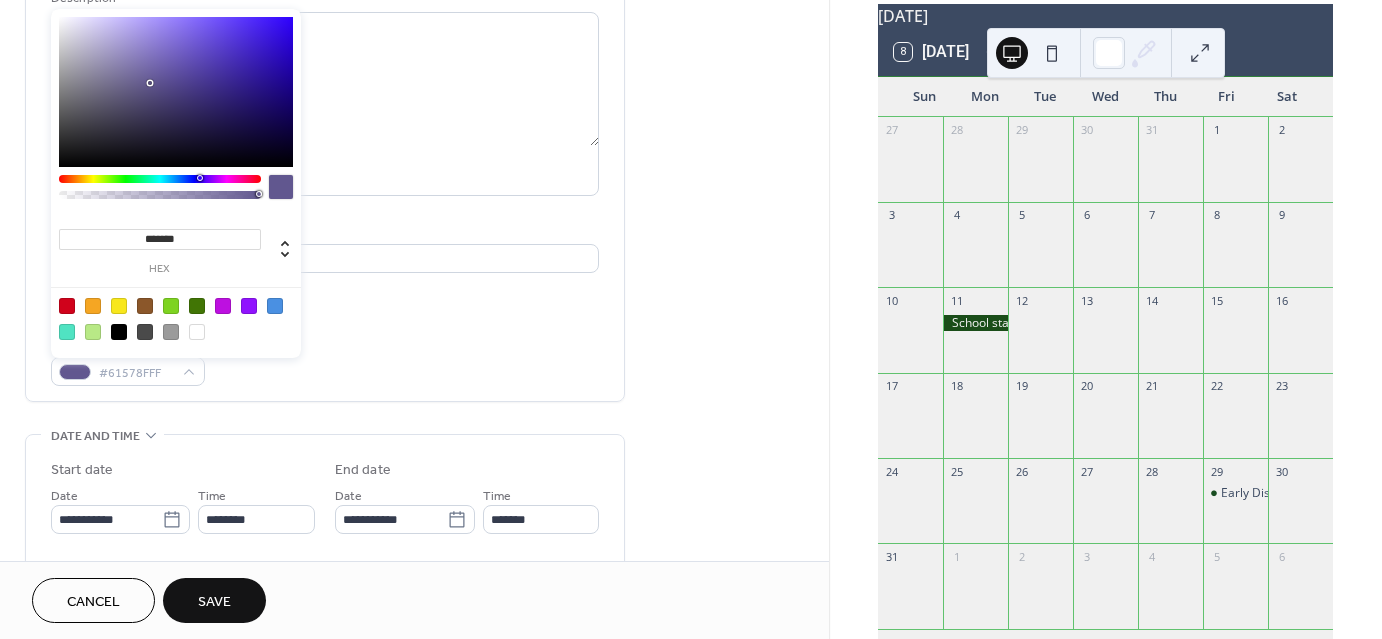 click at bounding box center [176, 92] 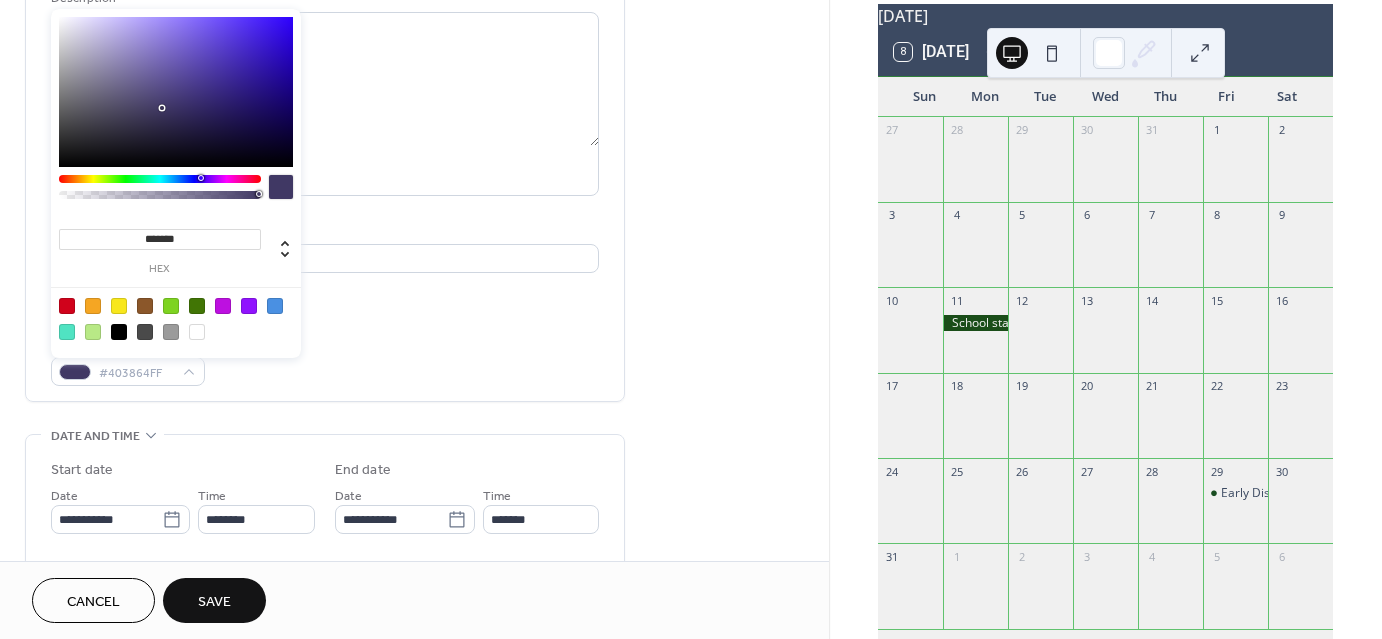 click at bounding box center (160, 192) 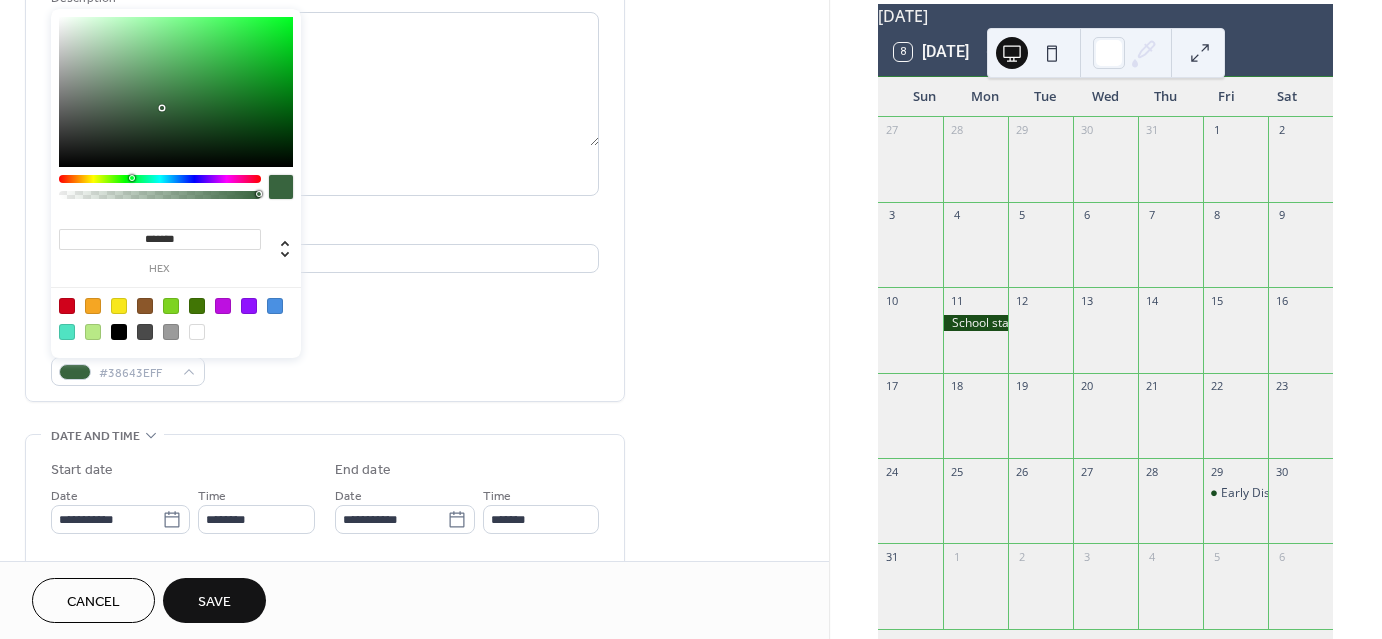 click at bounding box center (160, 179) 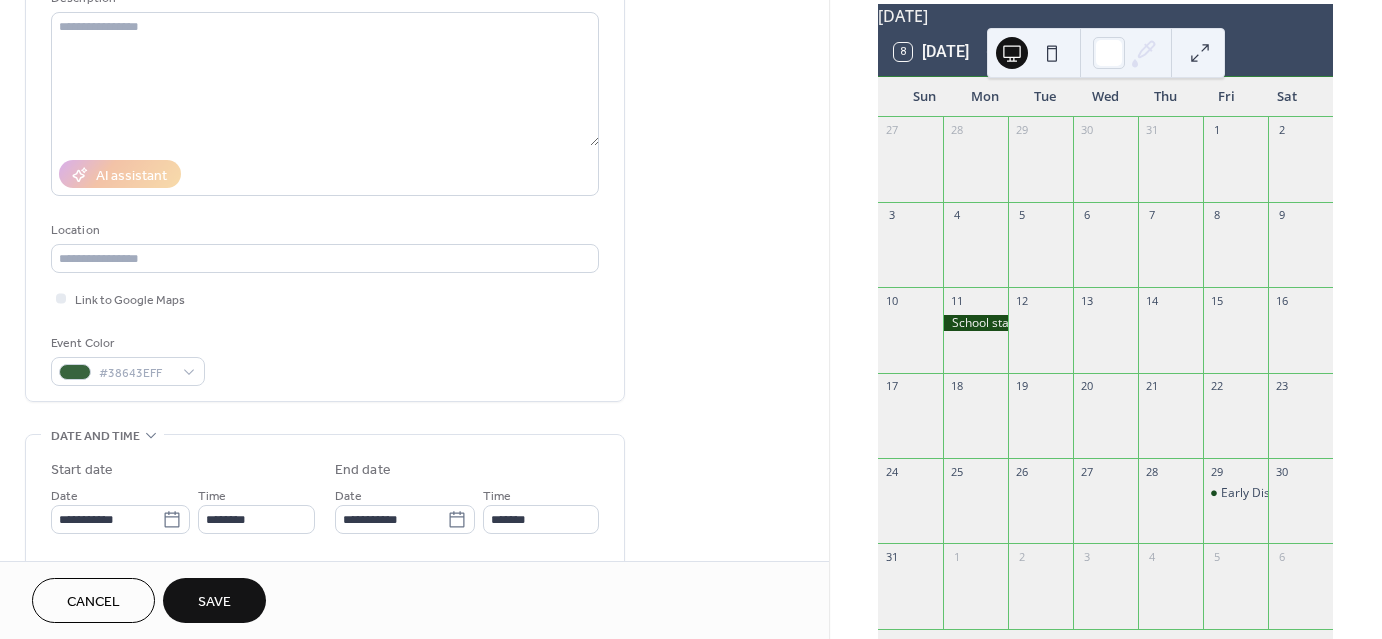 click on "Time ********" at bounding box center (256, 509) 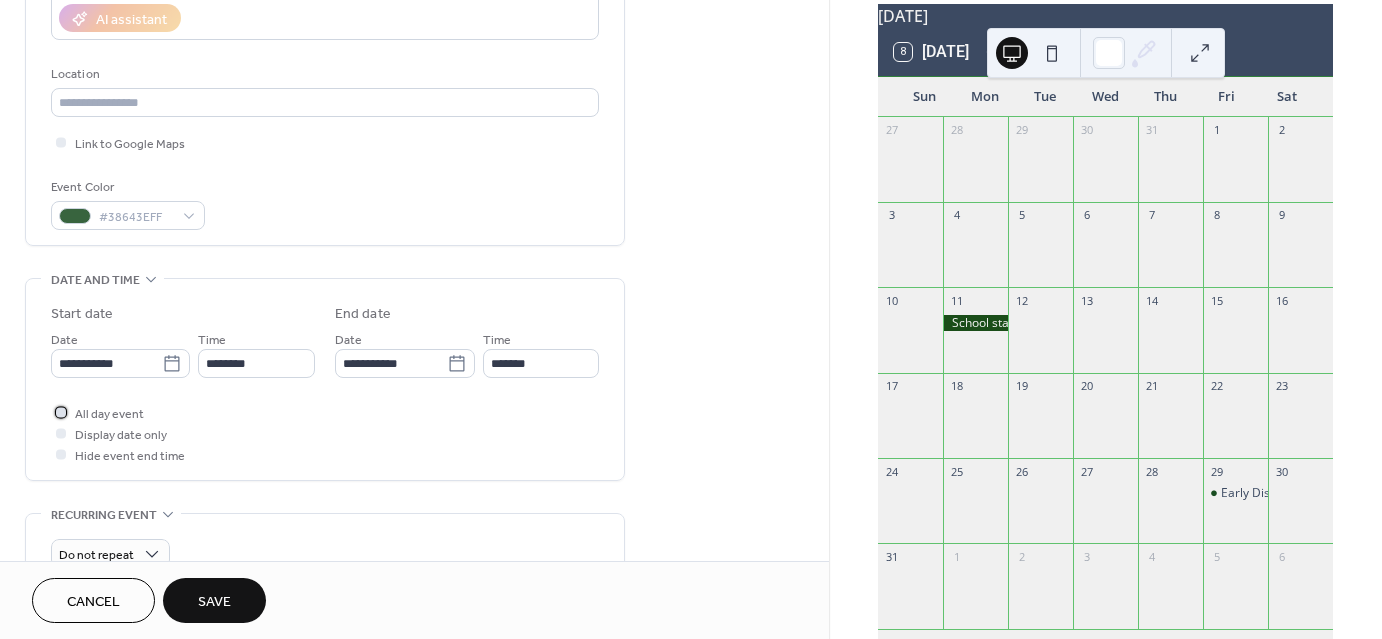 click at bounding box center (61, 412) 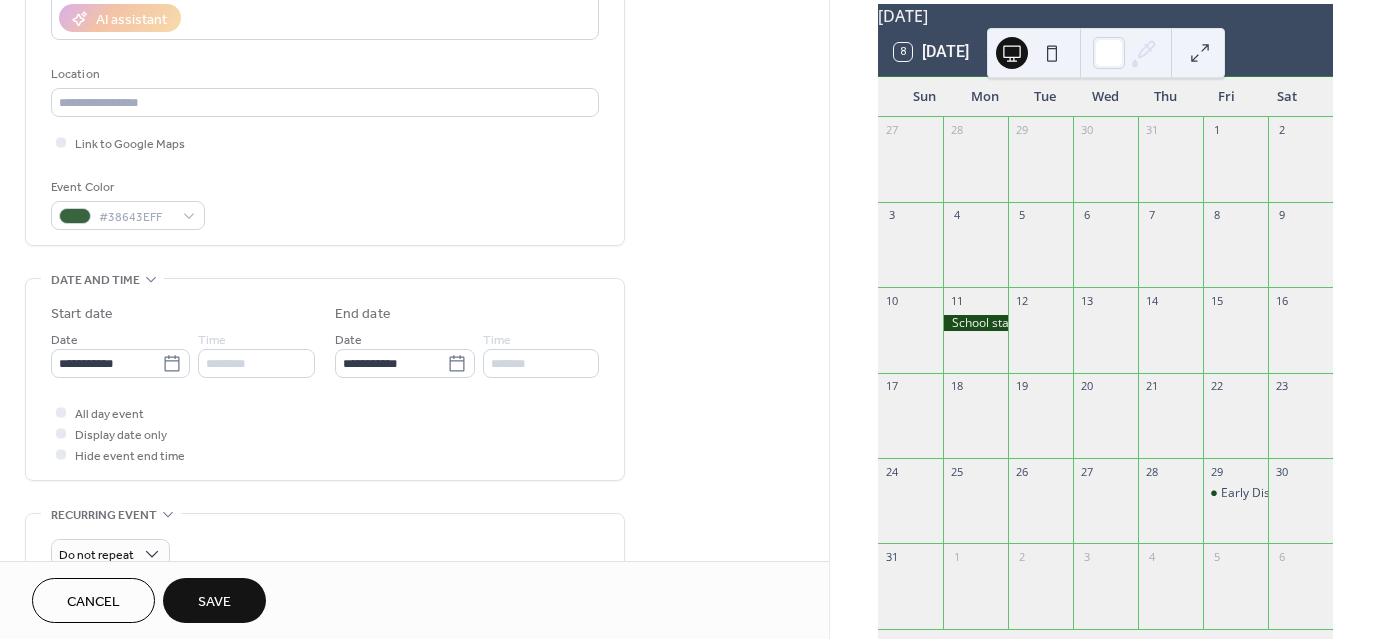click on "Save" at bounding box center (214, 602) 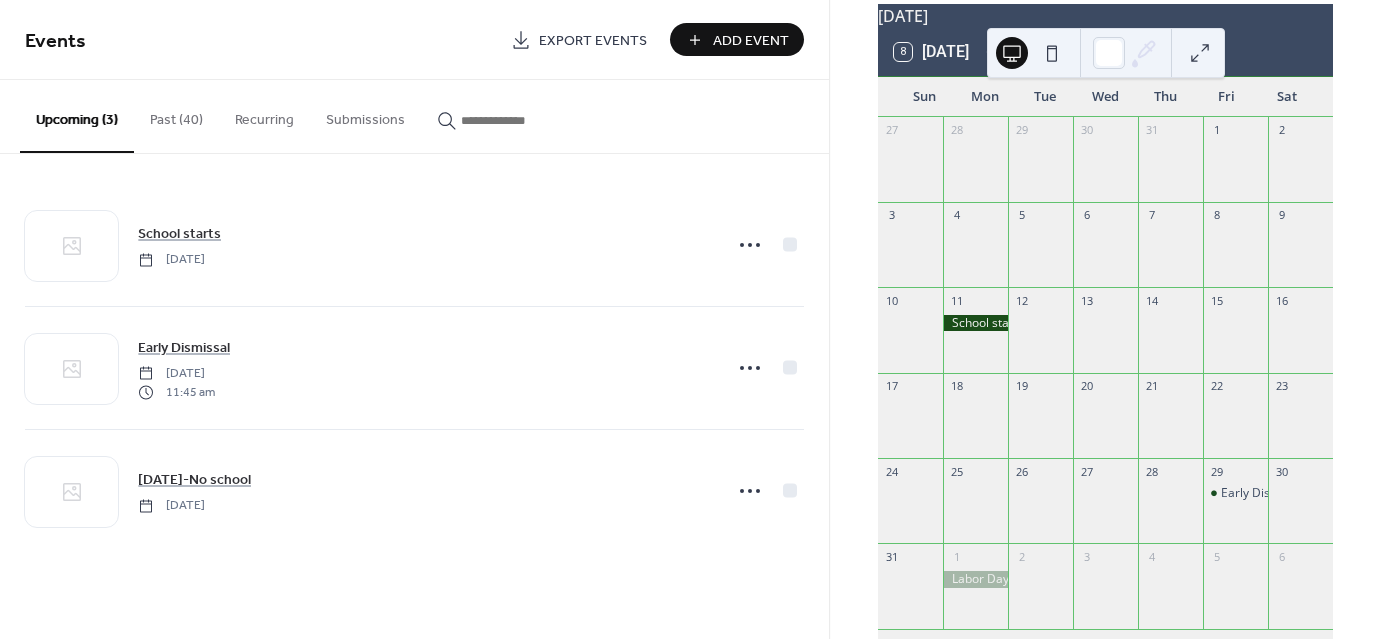 click on "8 [DATE]" at bounding box center [1105, 52] 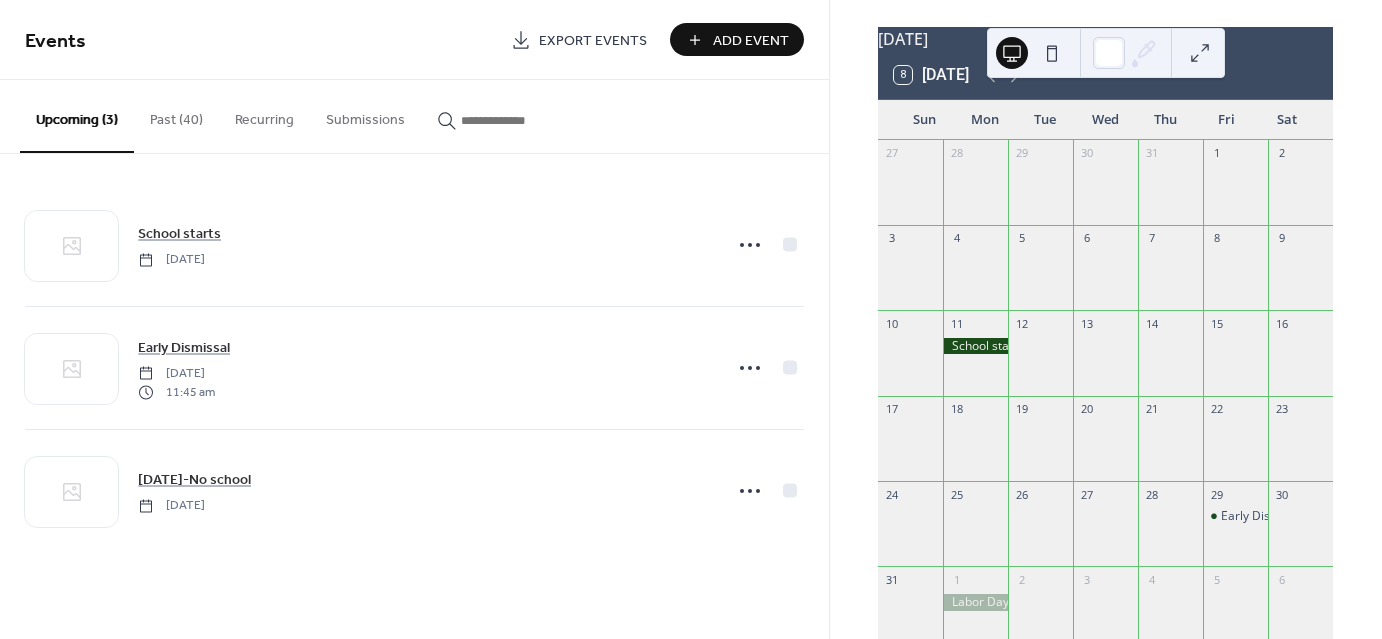 scroll, scrollTop: 0, scrollLeft: 0, axis: both 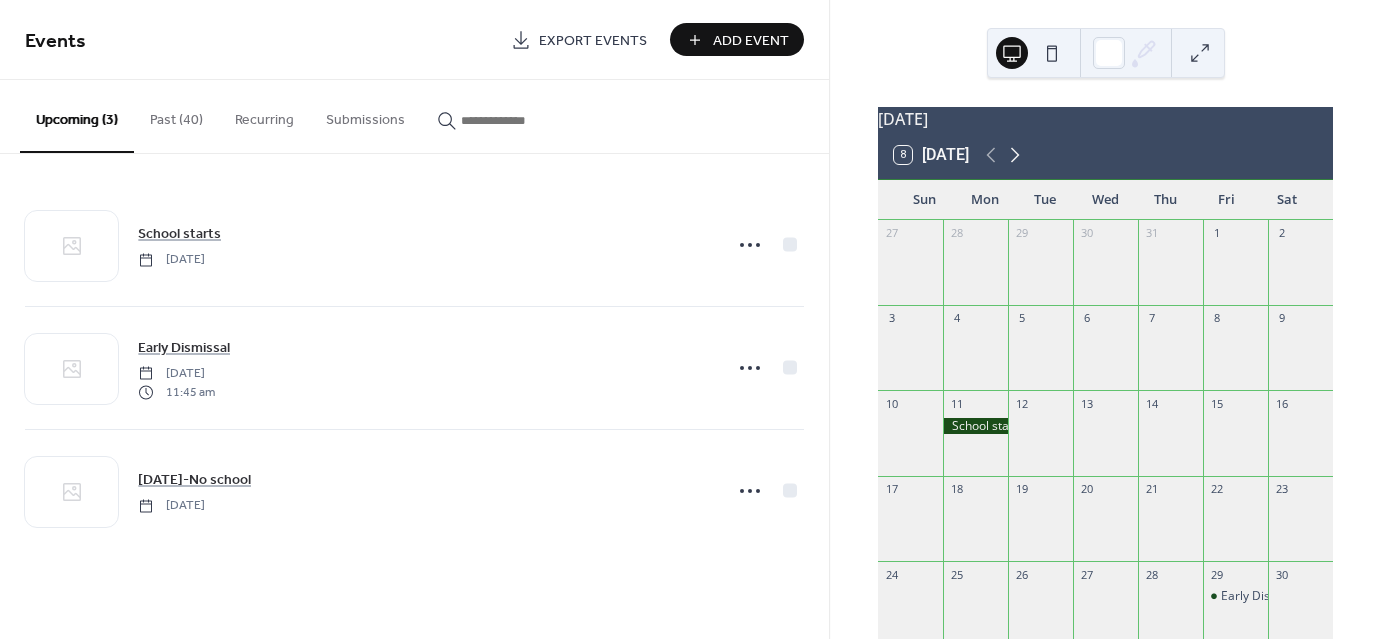 click 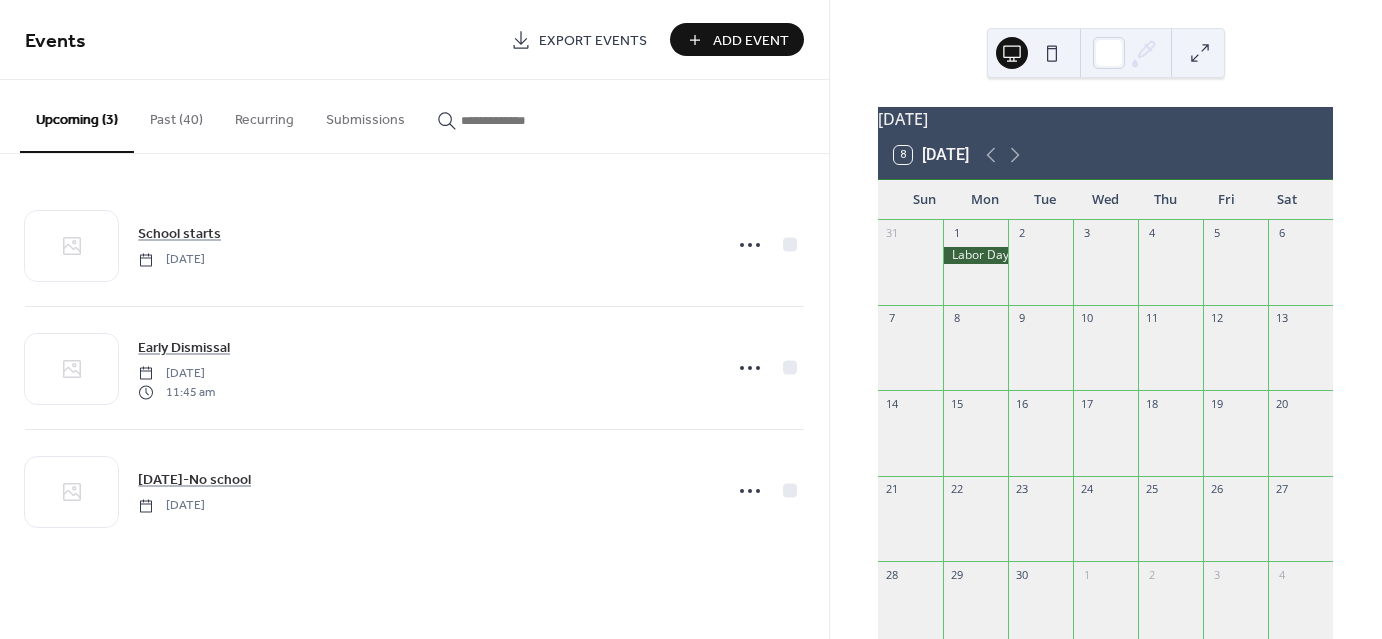 click on "Add Event" at bounding box center (751, 41) 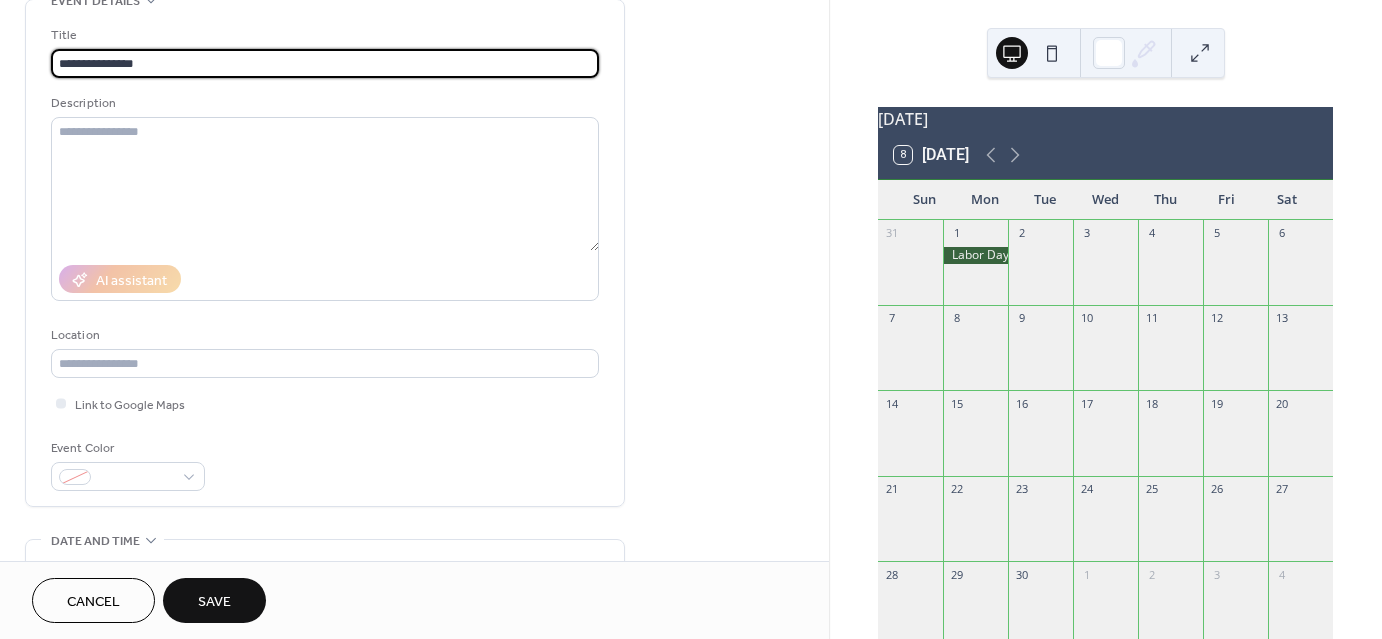 scroll, scrollTop: 132, scrollLeft: 0, axis: vertical 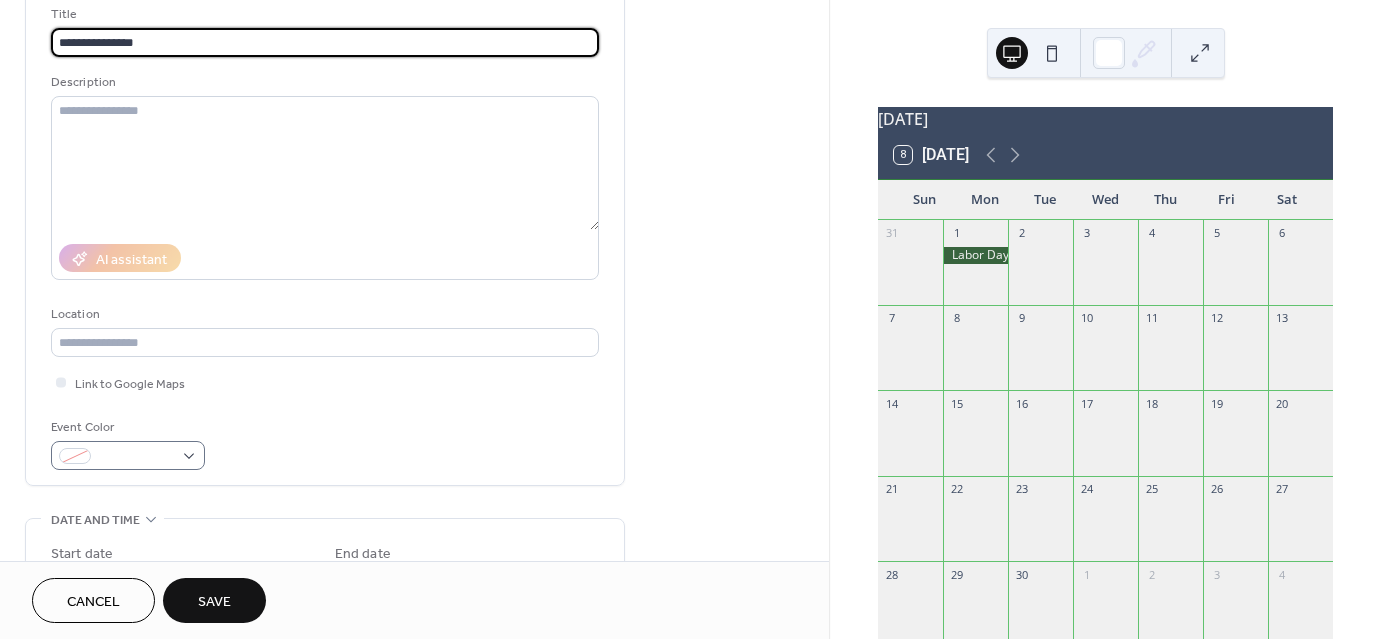 type on "**********" 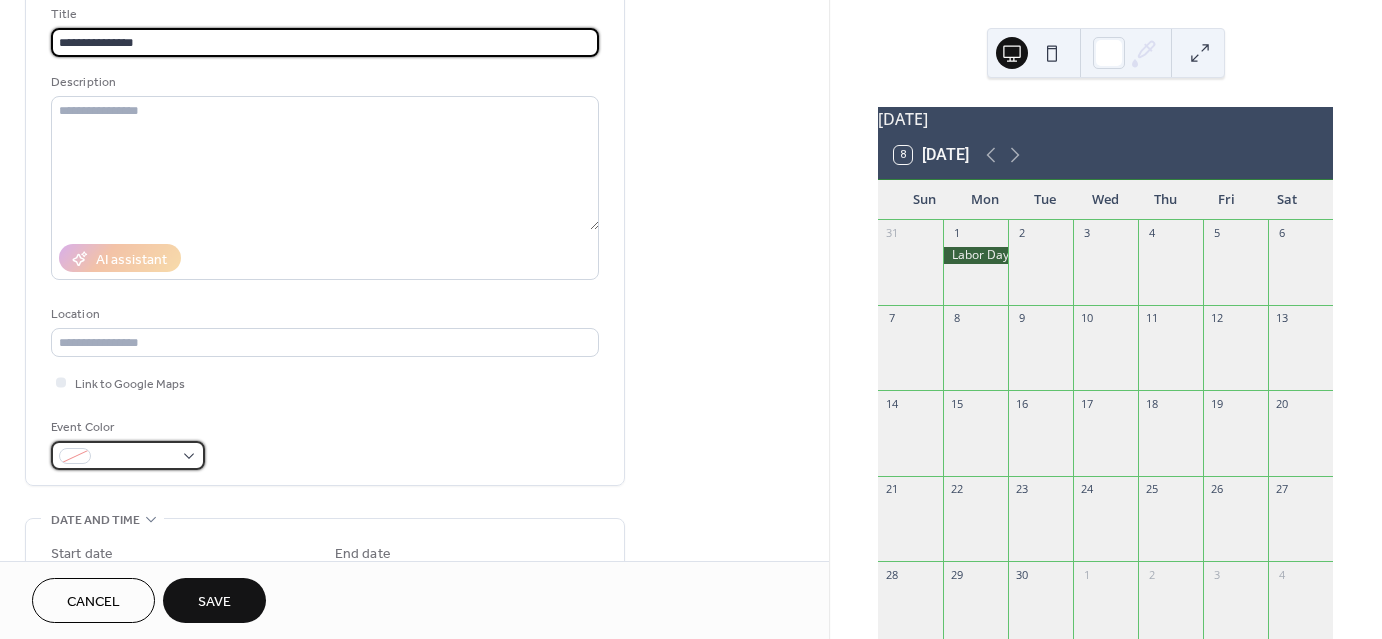 click at bounding box center (128, 455) 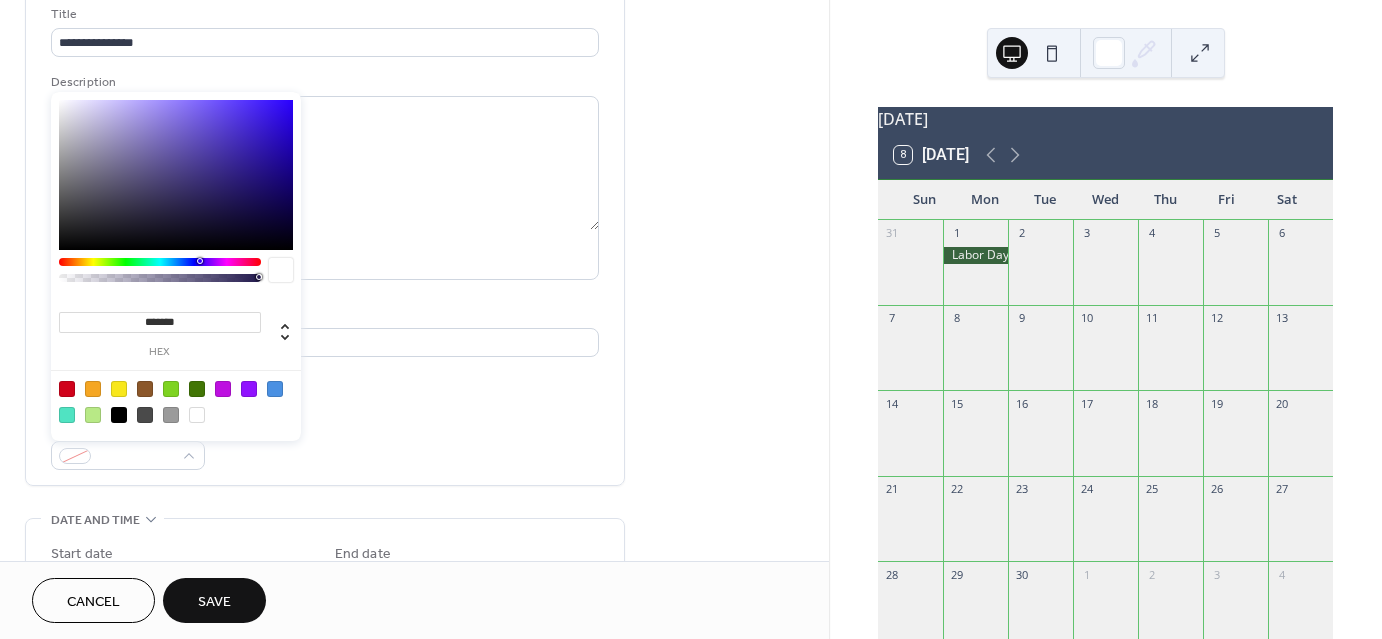 type on "*******" 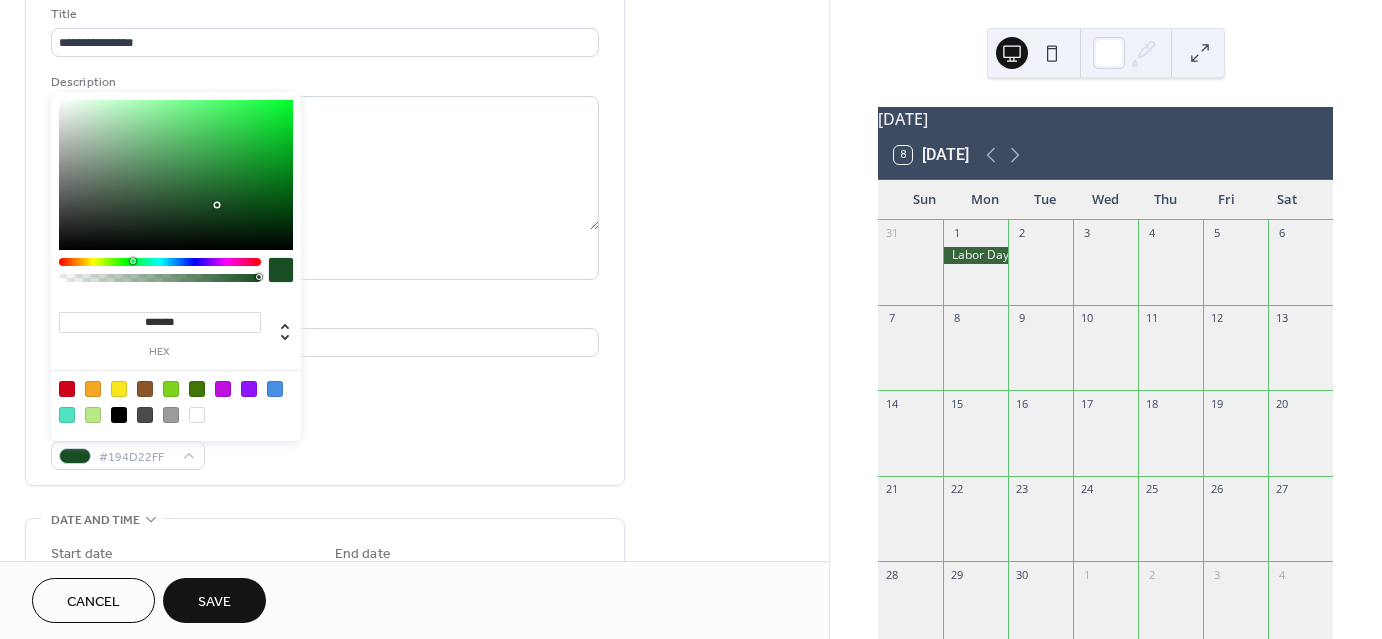 click on "Event Color #194D22FF" at bounding box center (325, 443) 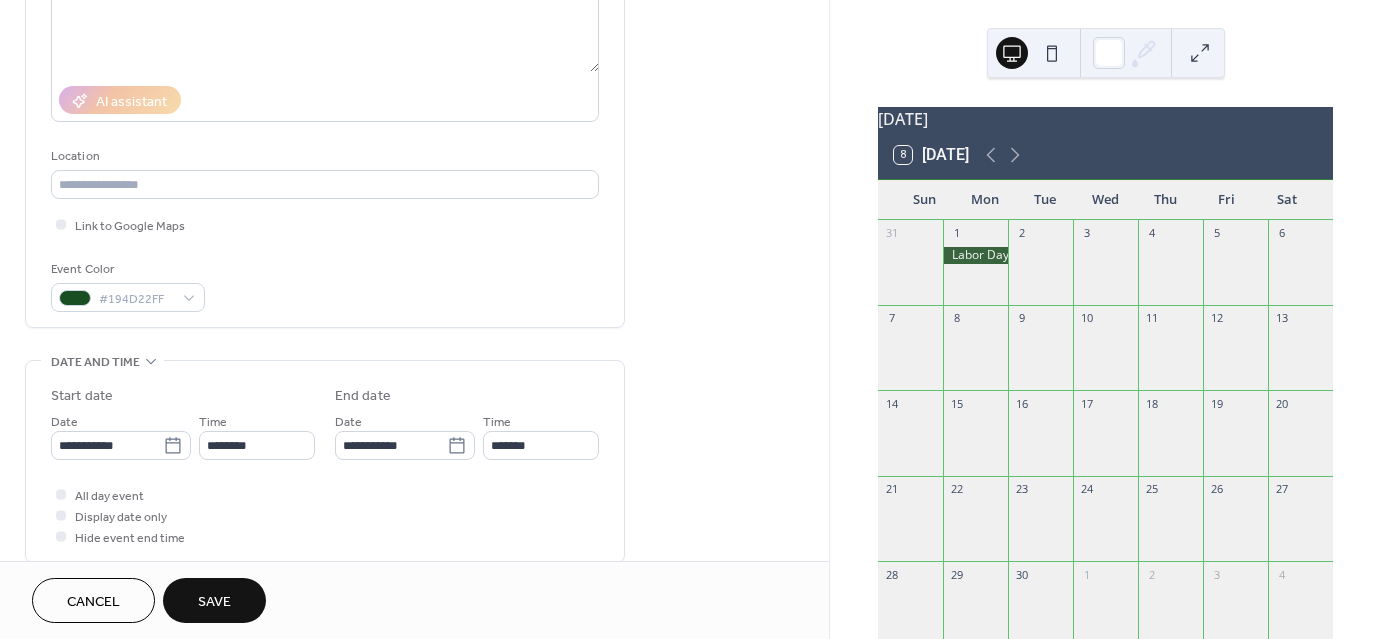 scroll, scrollTop: 291, scrollLeft: 0, axis: vertical 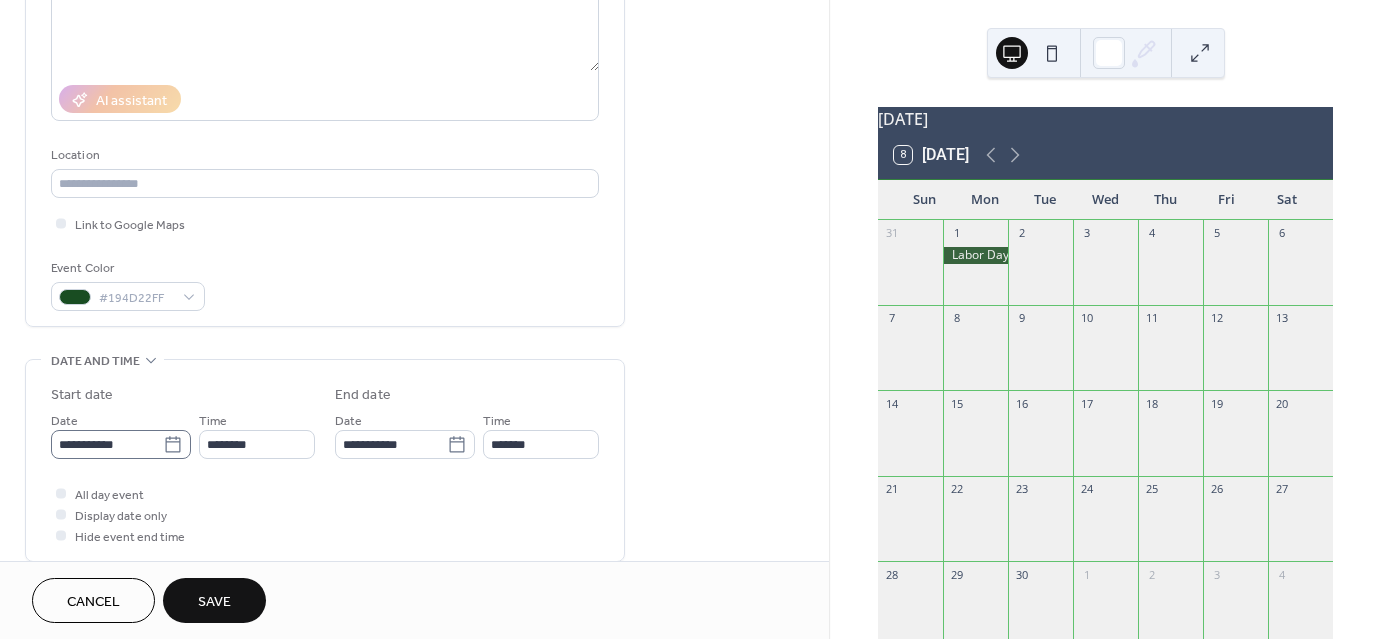 click 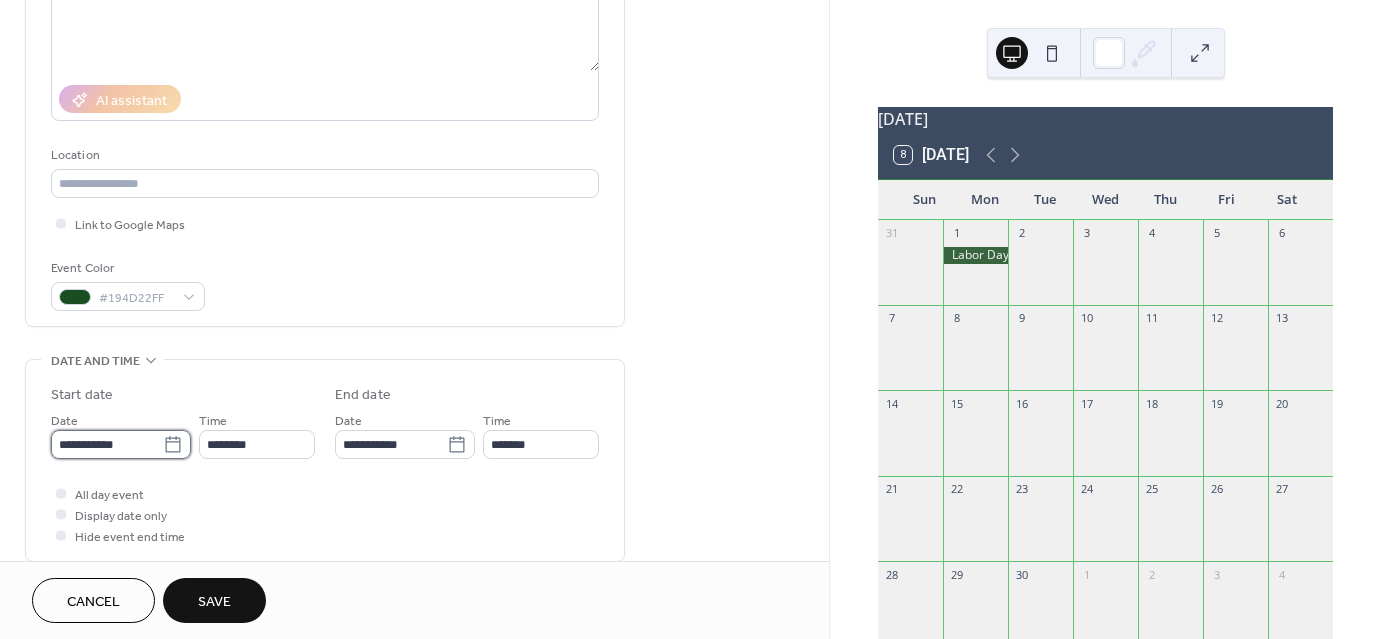 click on "**********" at bounding box center (107, 444) 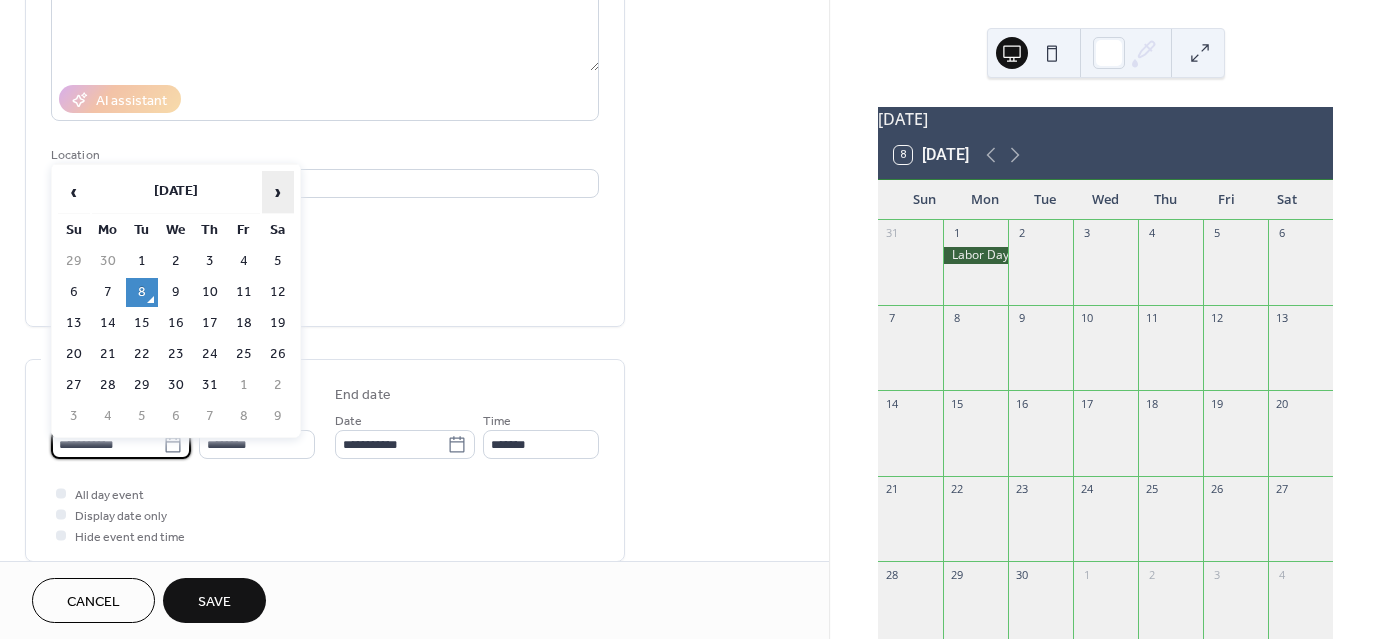 click on "›" at bounding box center [278, 192] 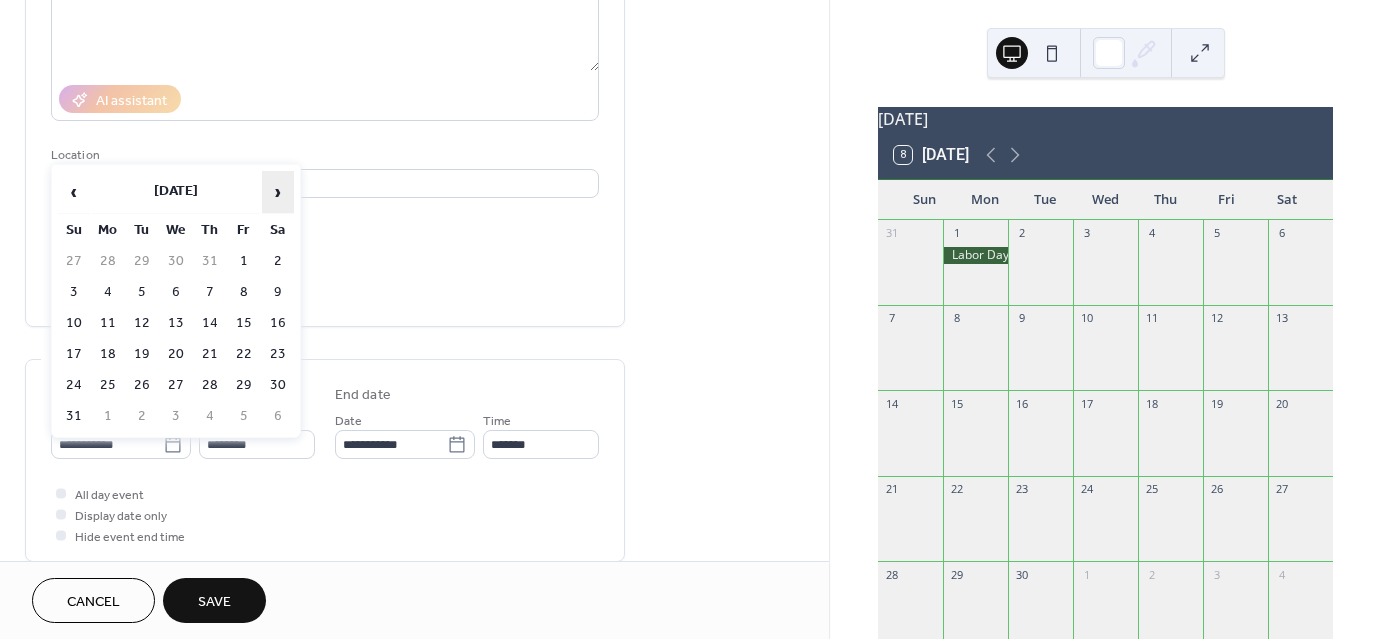 click on "›" at bounding box center (278, 192) 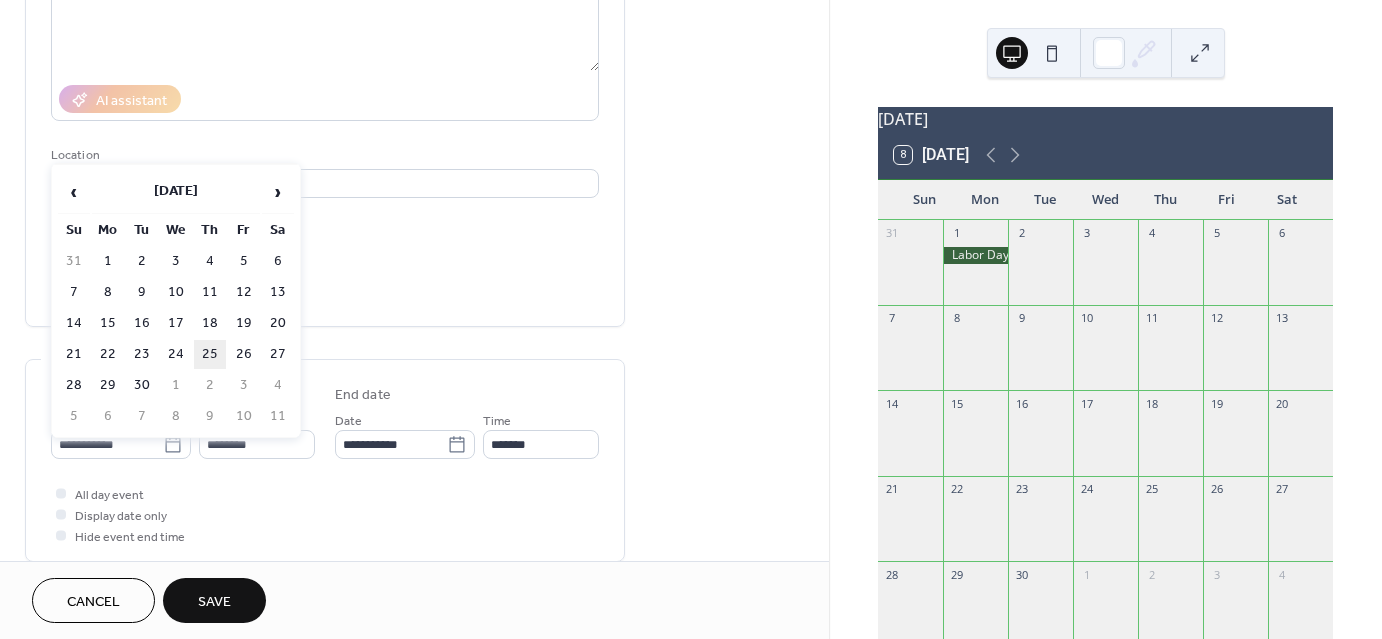 click on "25" at bounding box center (210, 354) 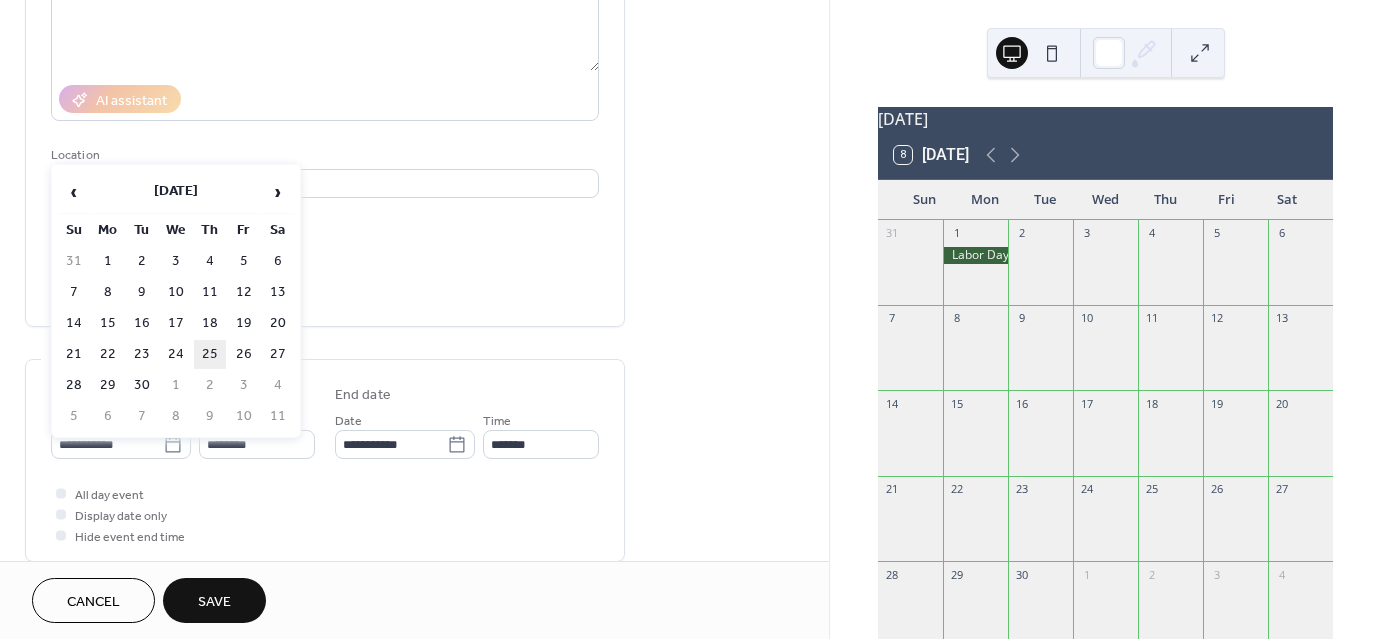 type on "**********" 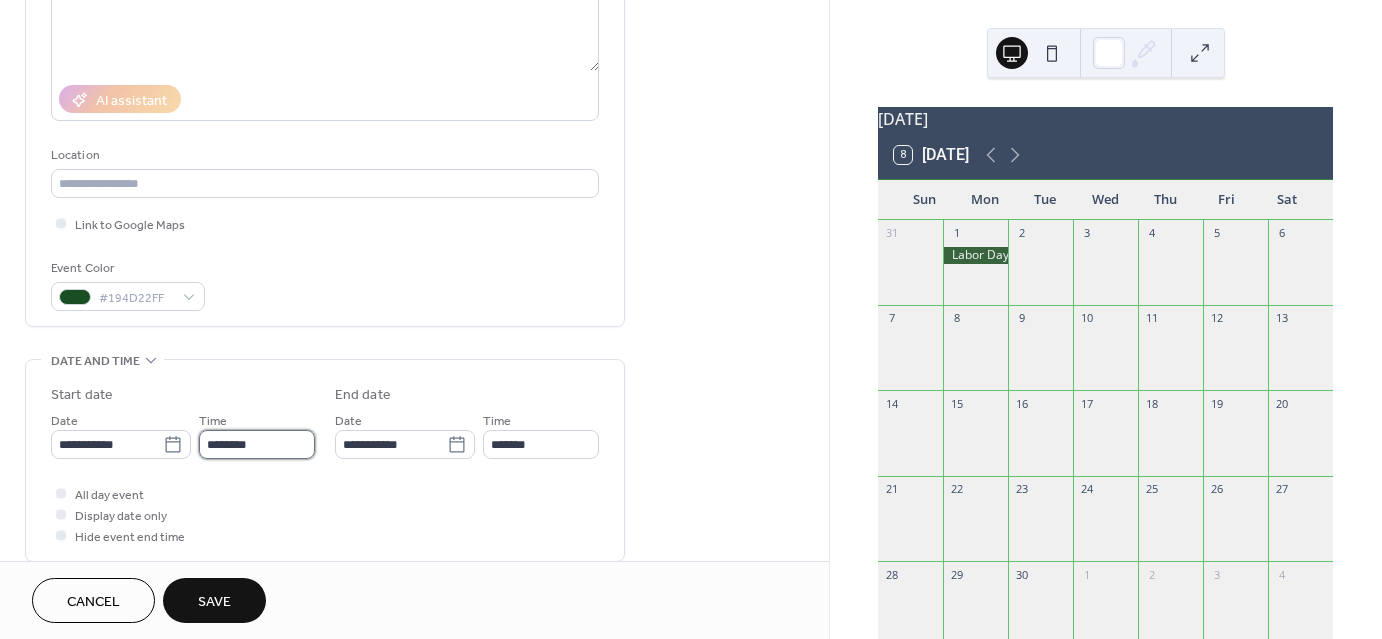 click on "********" at bounding box center [257, 444] 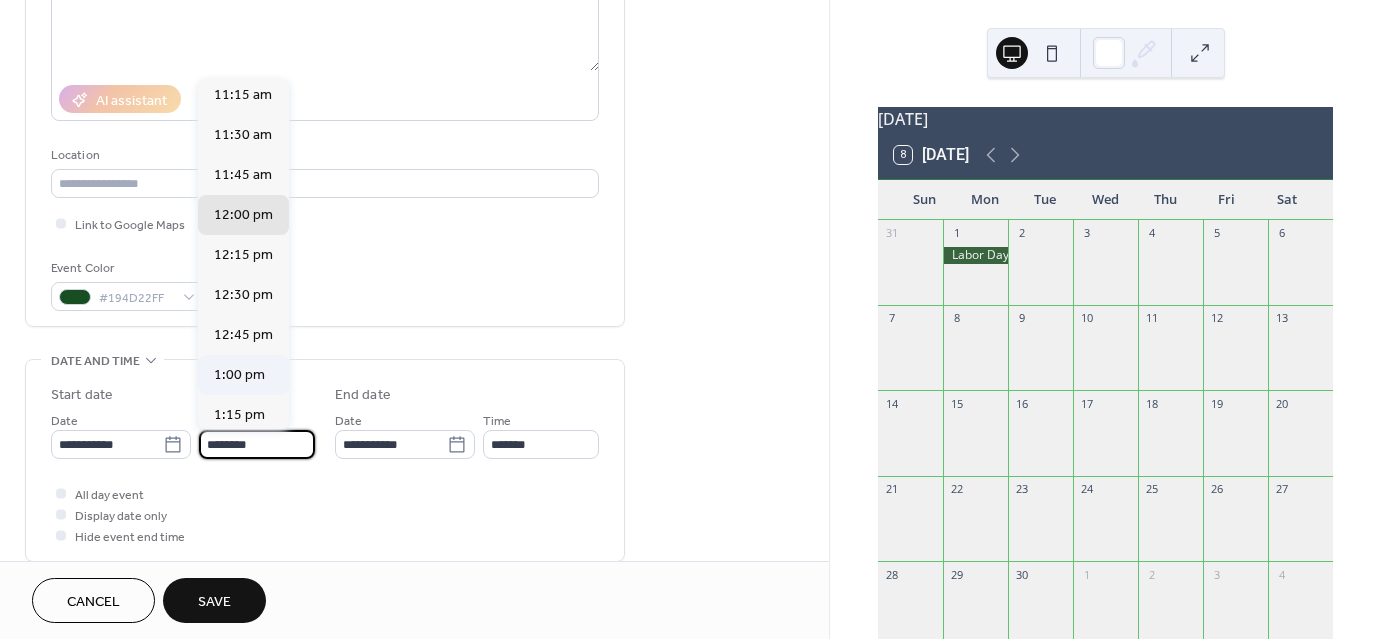 scroll, scrollTop: 1793, scrollLeft: 0, axis: vertical 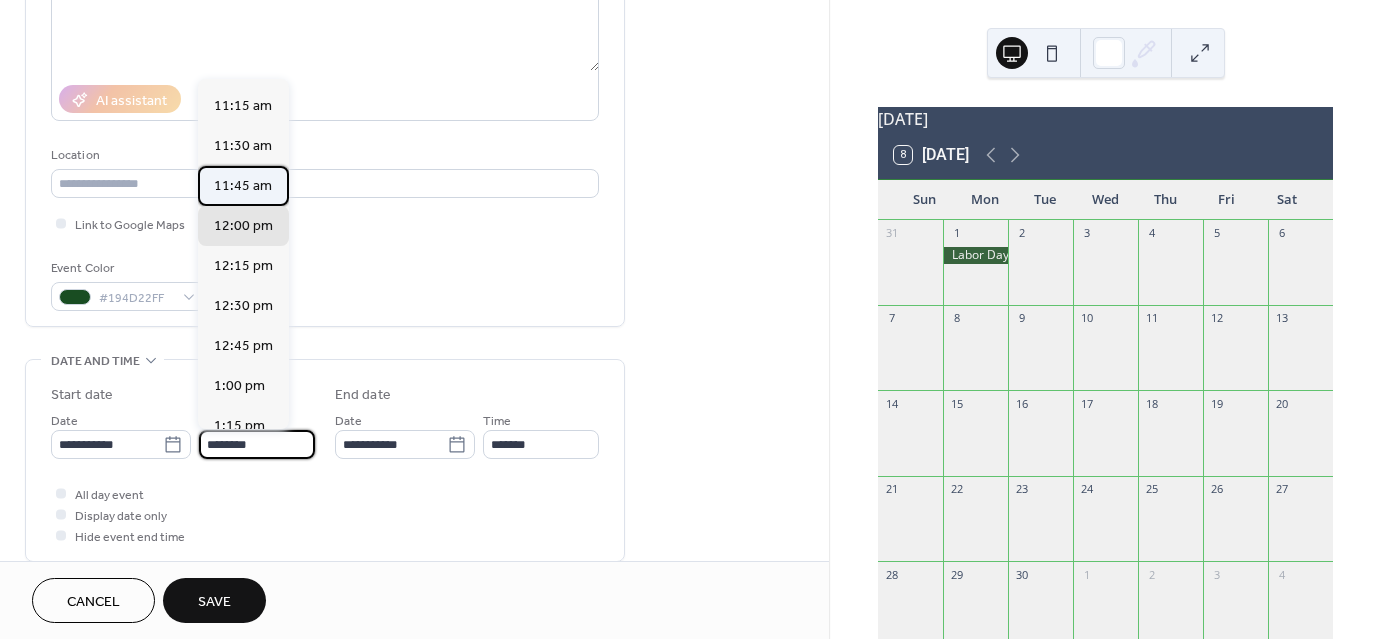 click on "11:45 am" at bounding box center (243, 186) 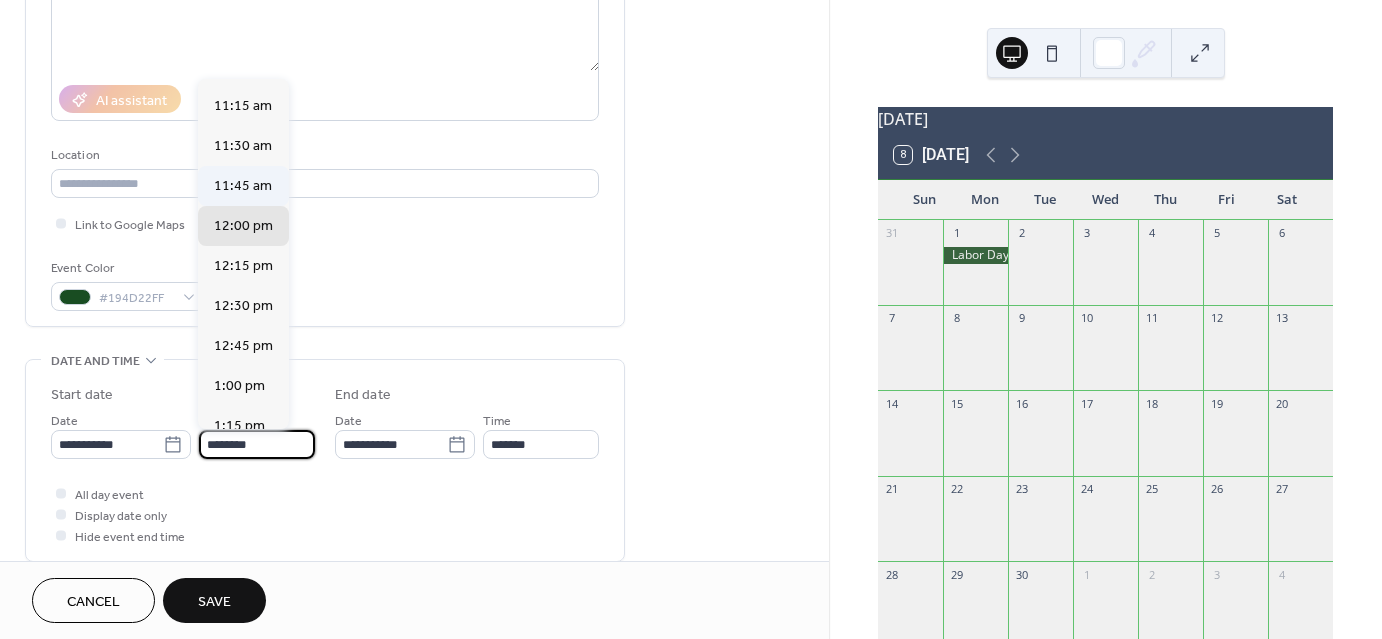 type on "********" 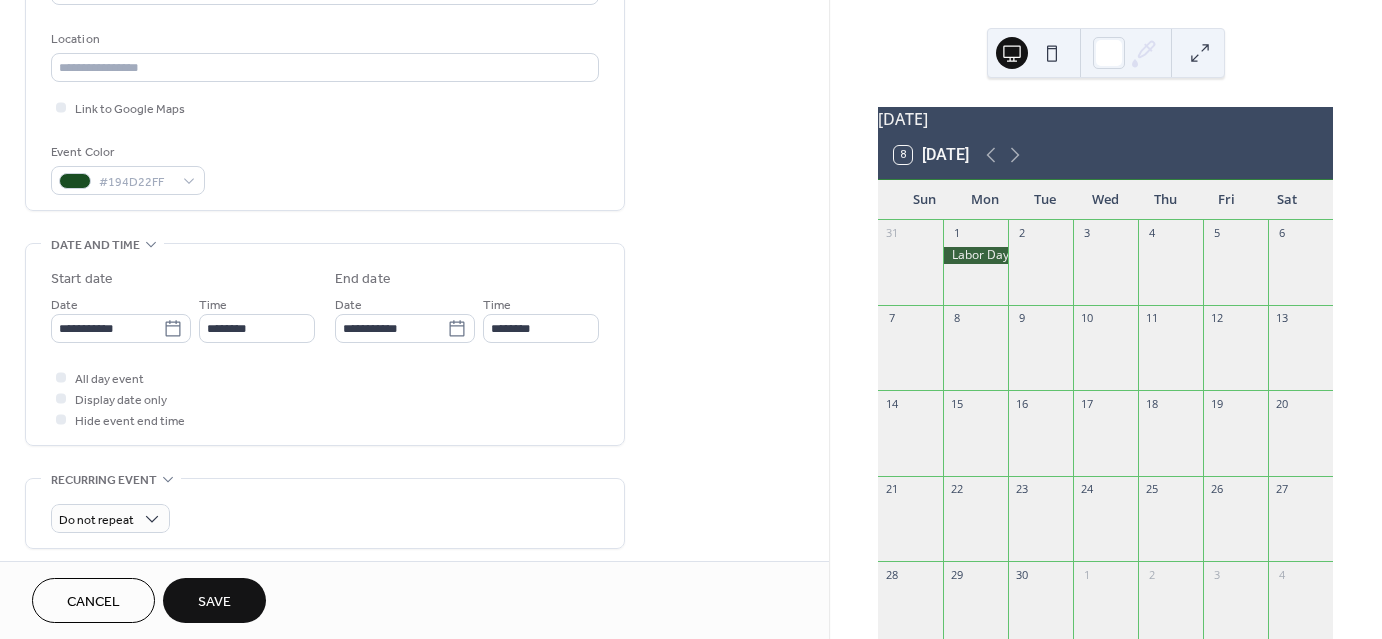 scroll, scrollTop: 408, scrollLeft: 0, axis: vertical 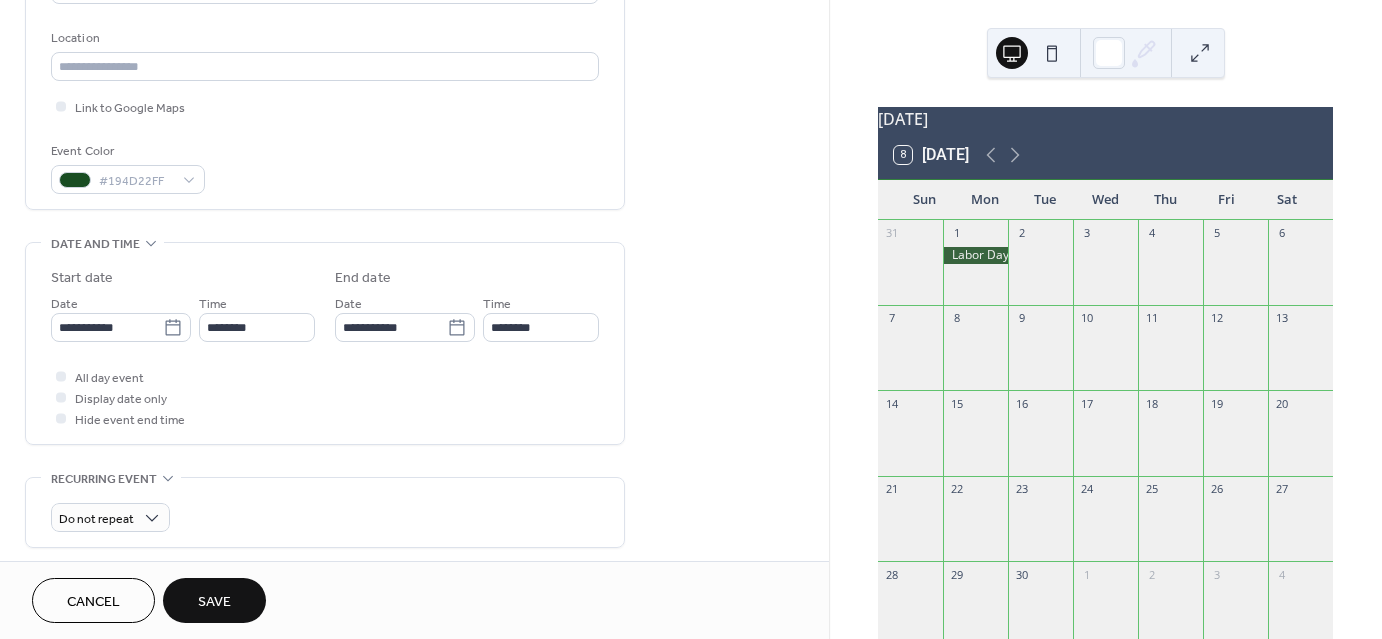 click on "Save" at bounding box center (214, 602) 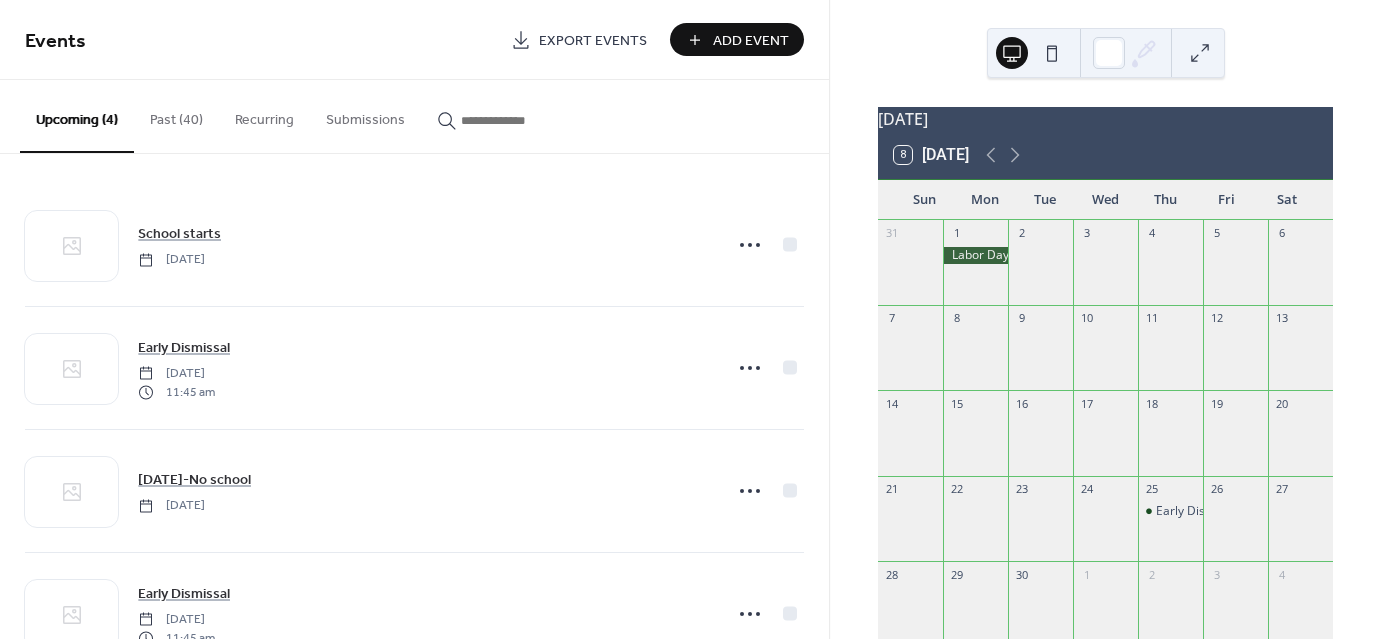 click on "Add Event" at bounding box center [737, 39] 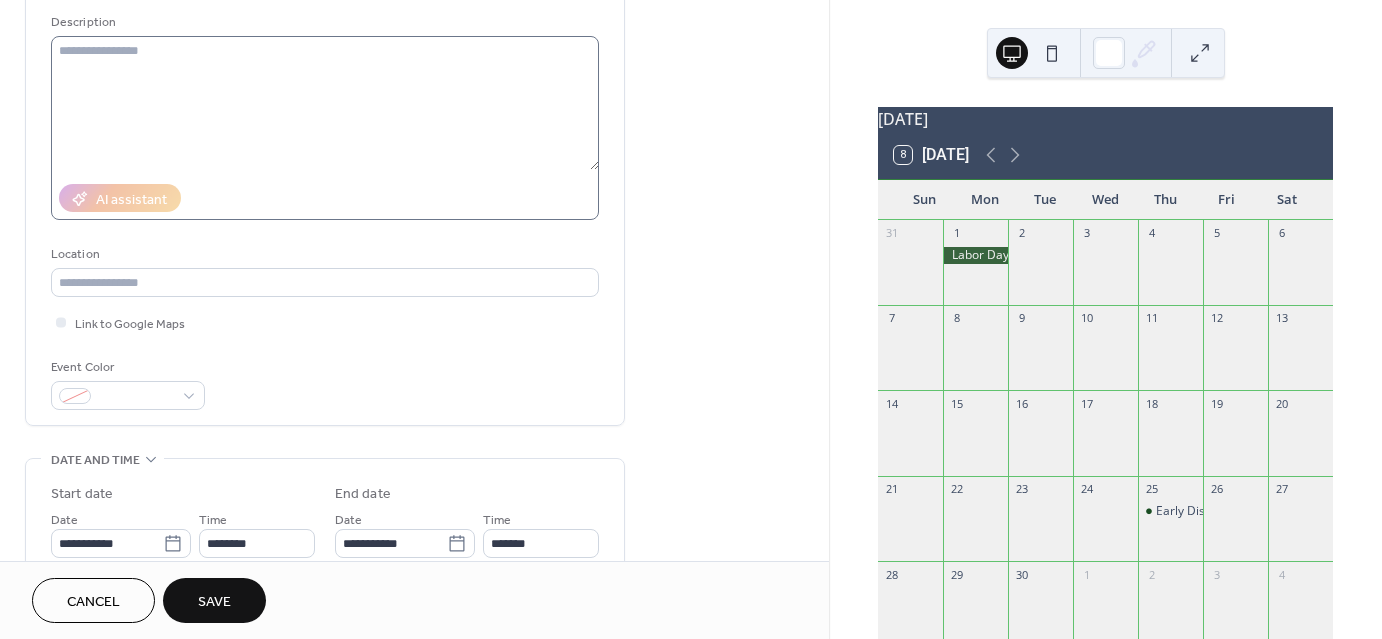scroll, scrollTop: 212, scrollLeft: 0, axis: vertical 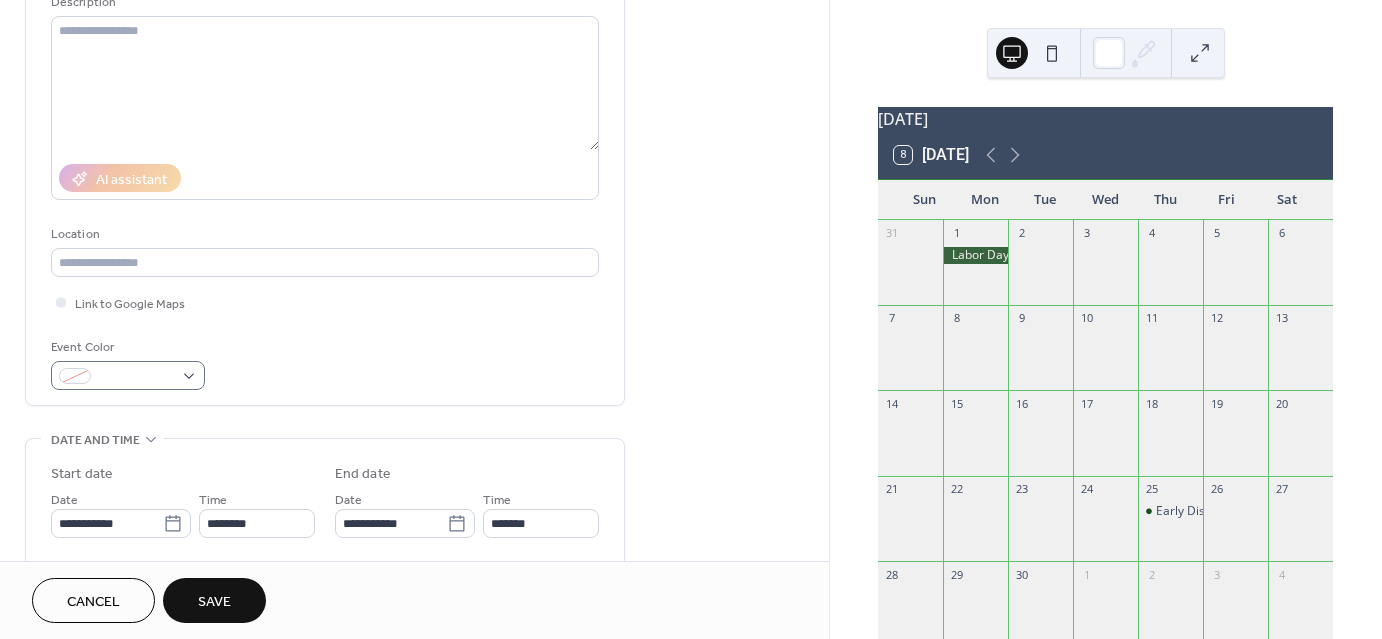 type on "**********" 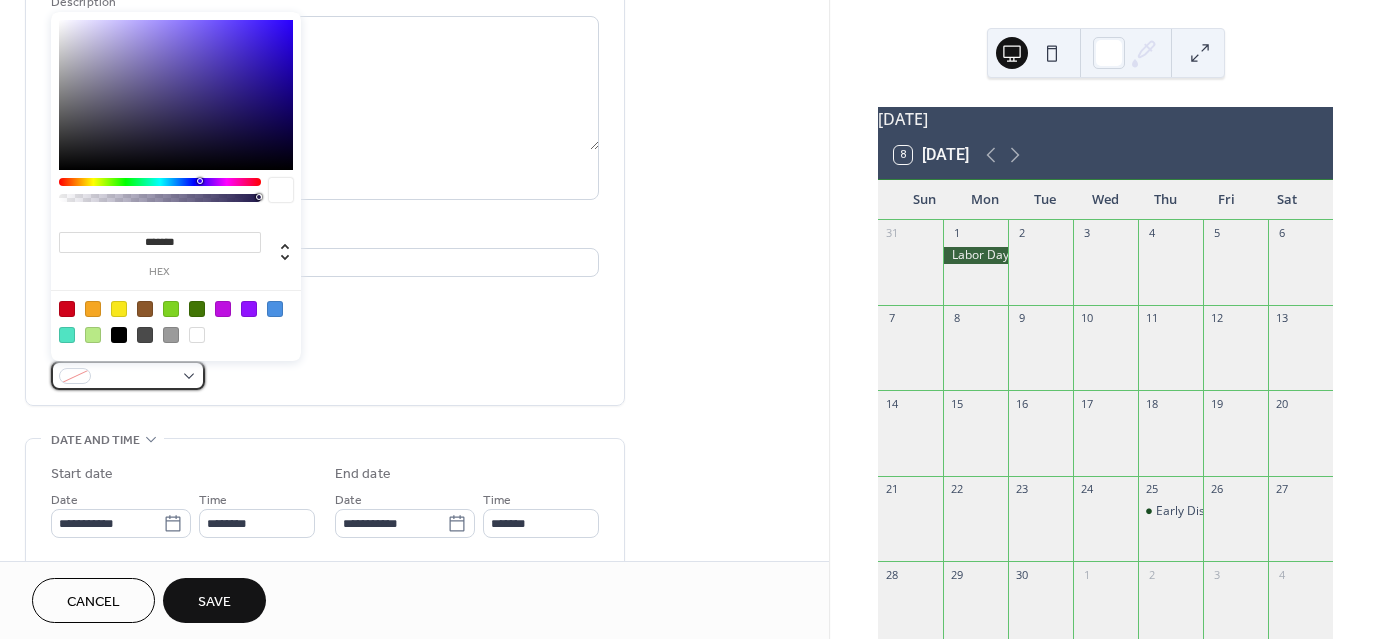 click at bounding box center [128, 375] 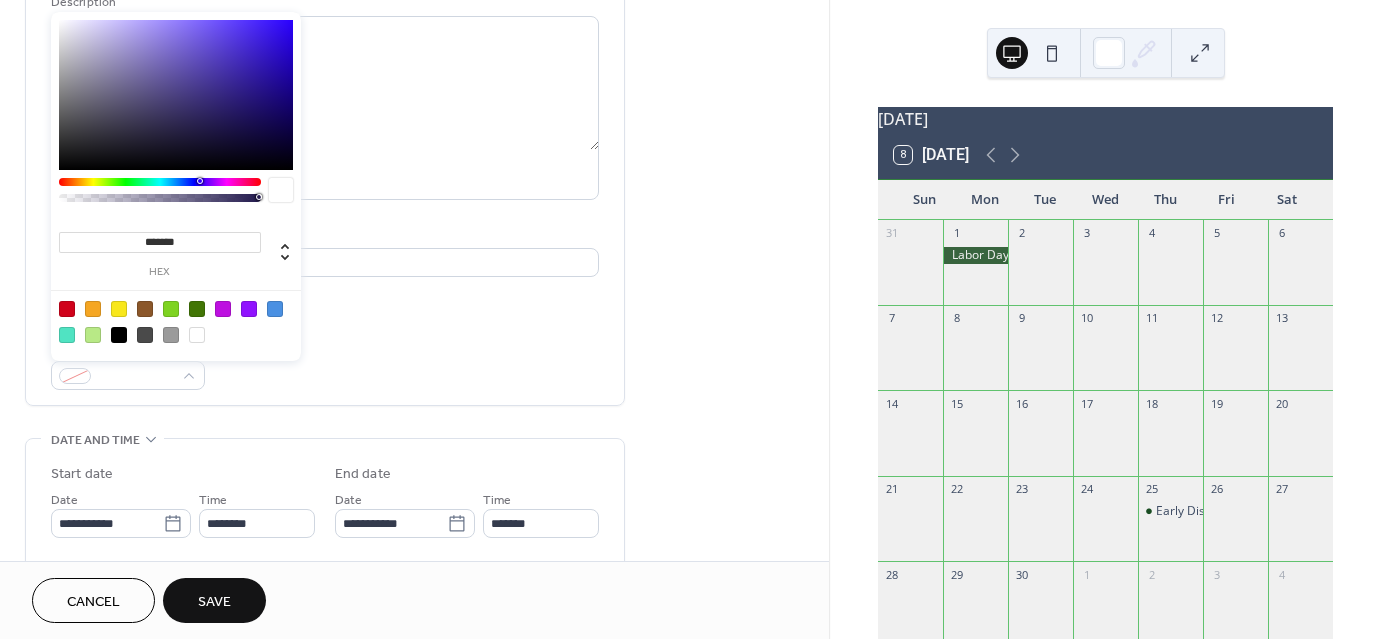 type on "*******" 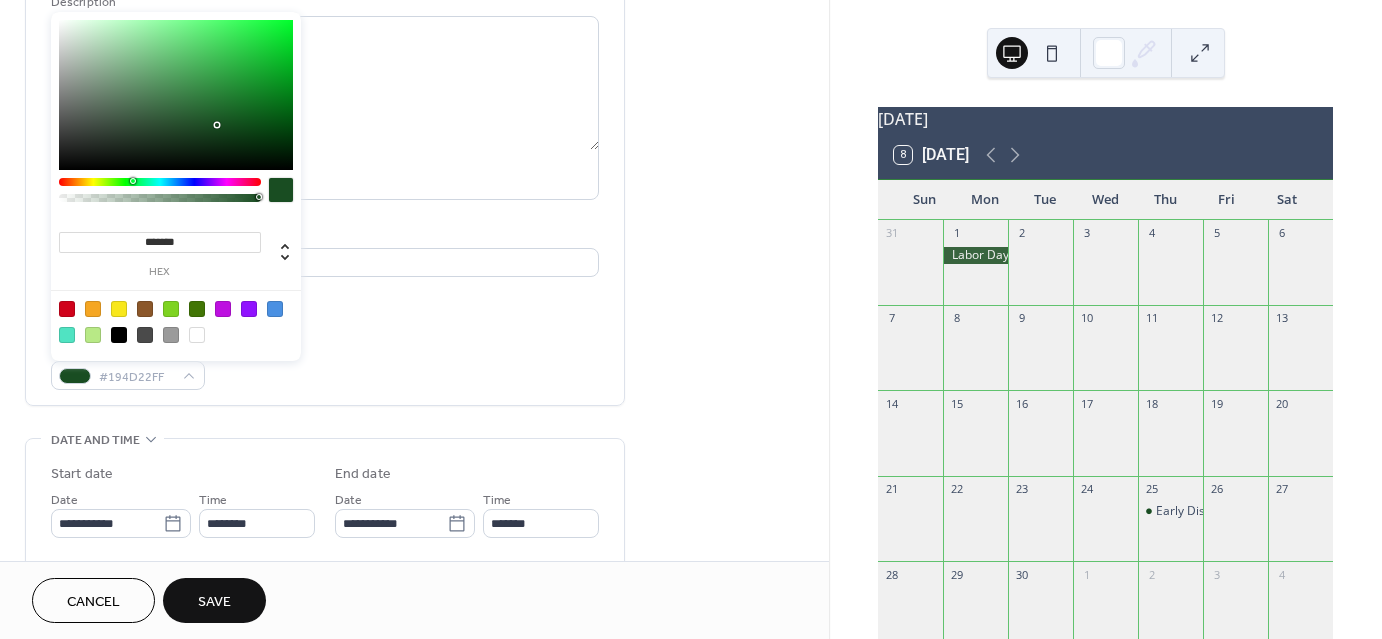 click on "**********" at bounding box center [325, 152] 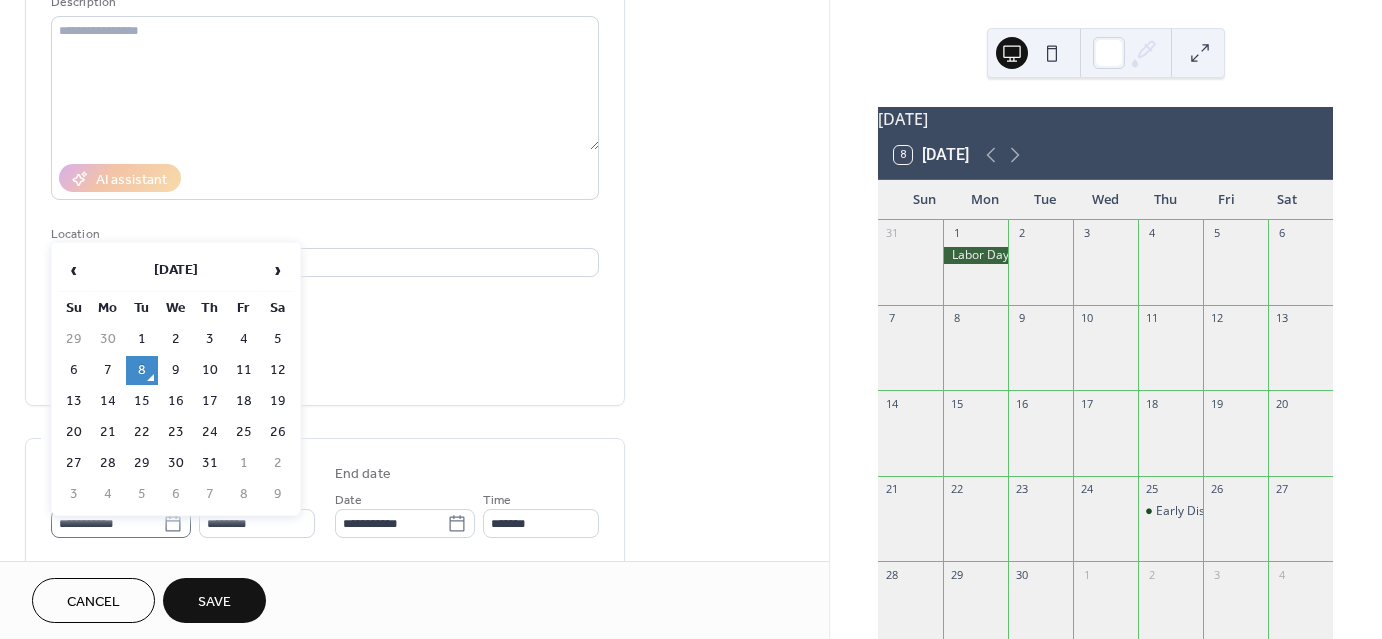 click 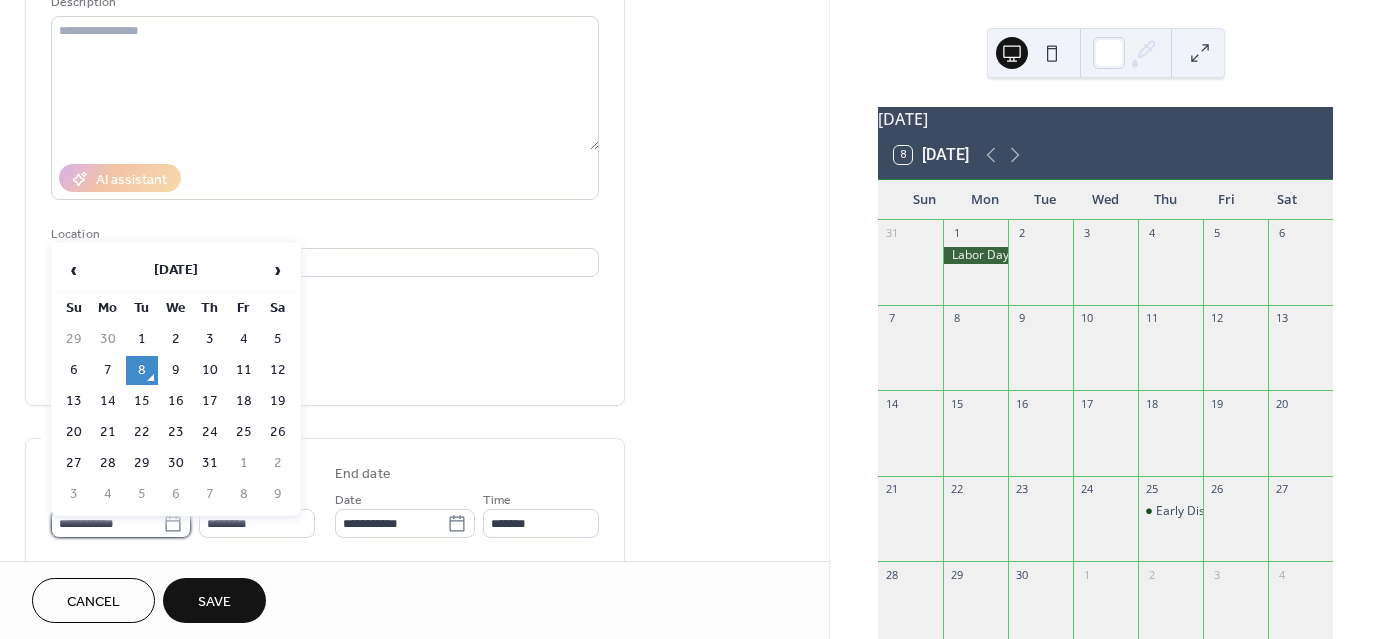 click on "**********" at bounding box center (107, 523) 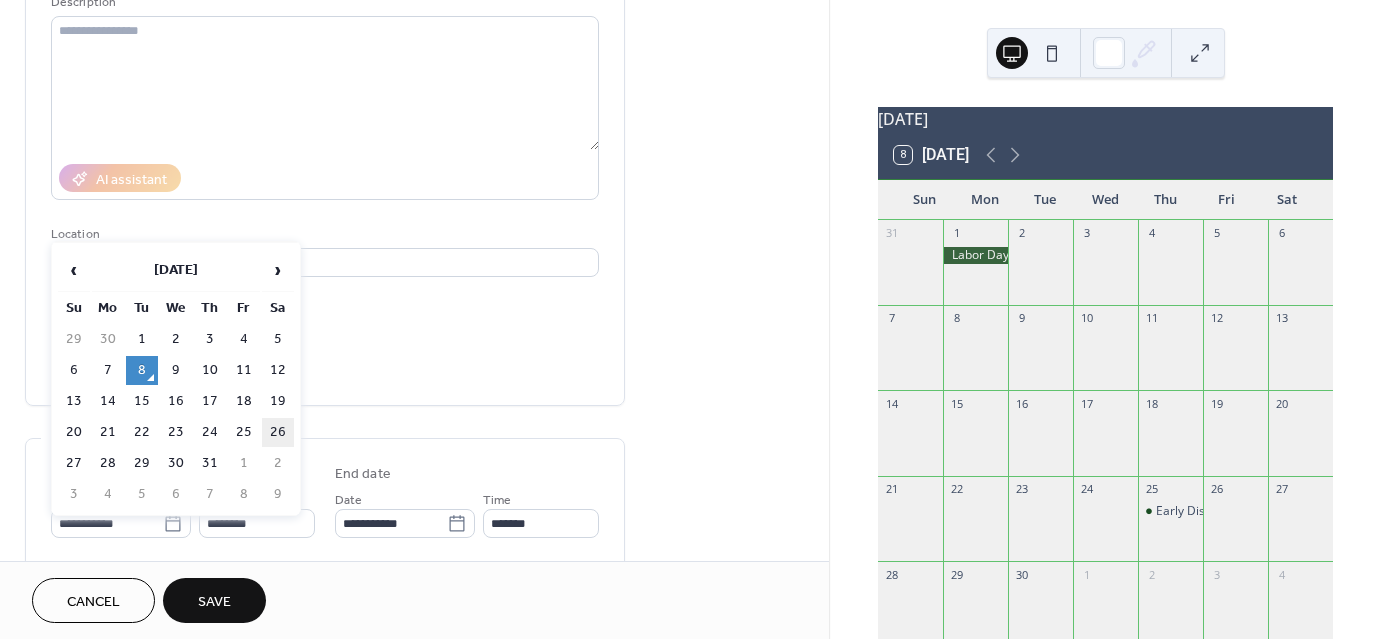 click on "26" at bounding box center [278, 432] 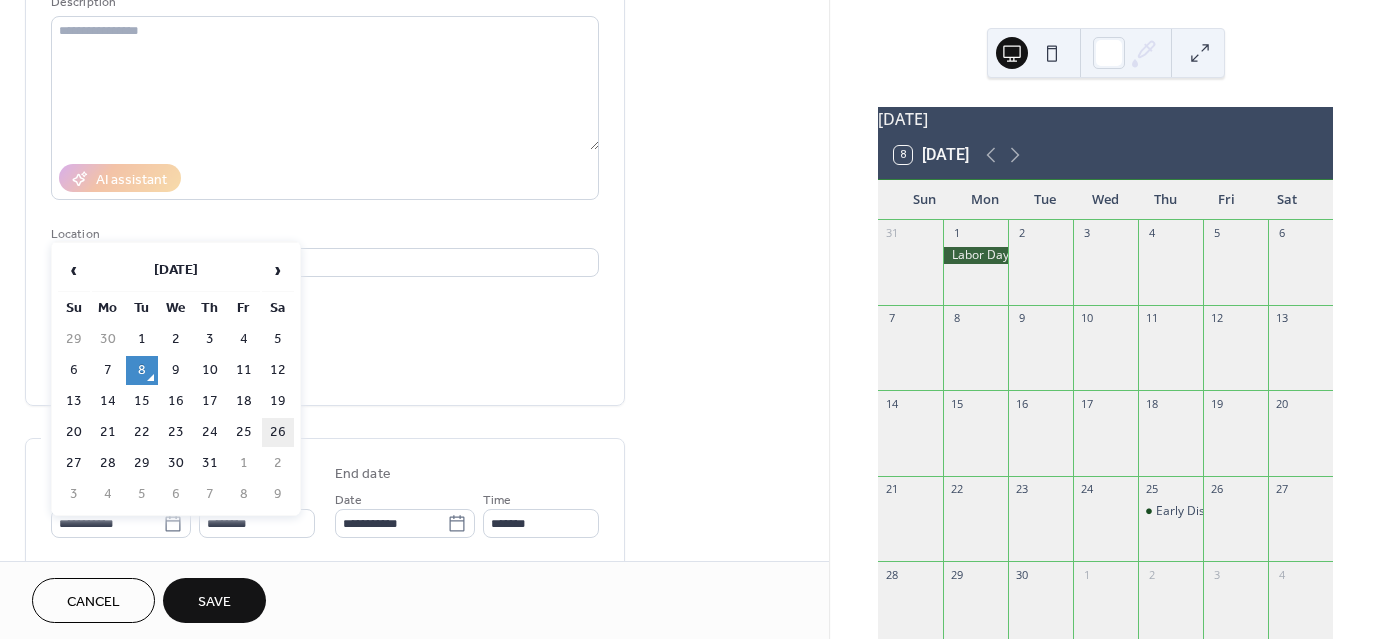 type on "**********" 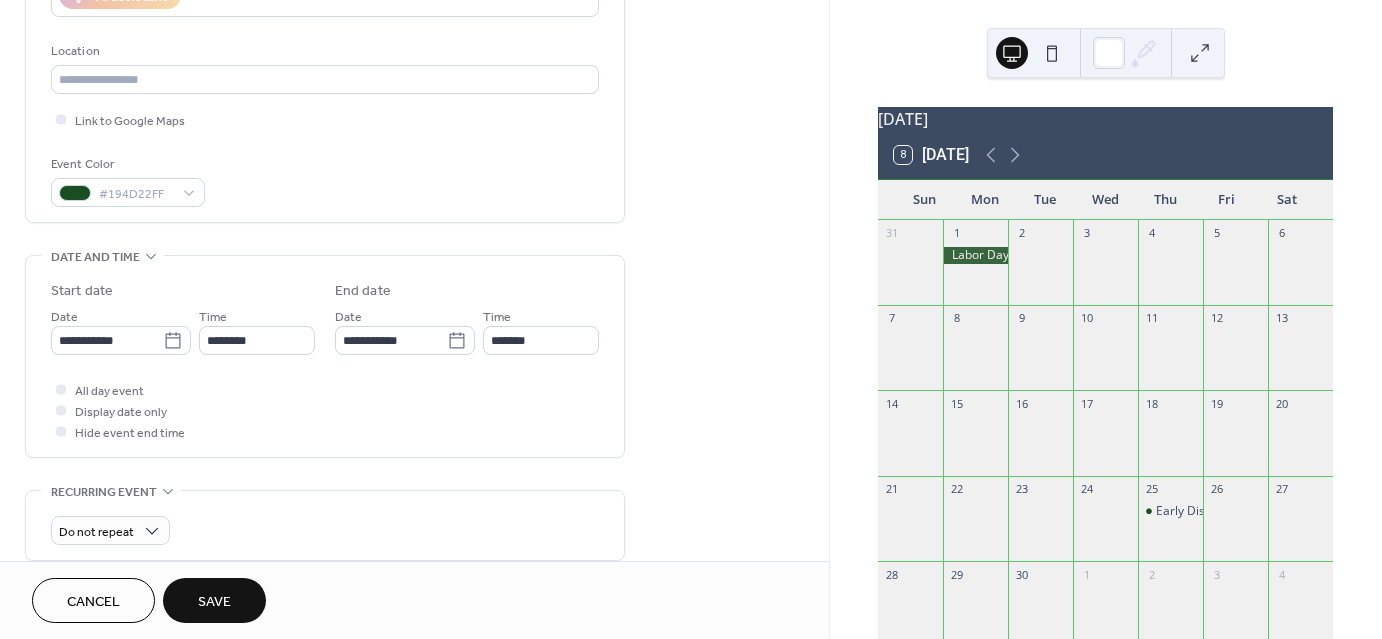 scroll, scrollTop: 396, scrollLeft: 0, axis: vertical 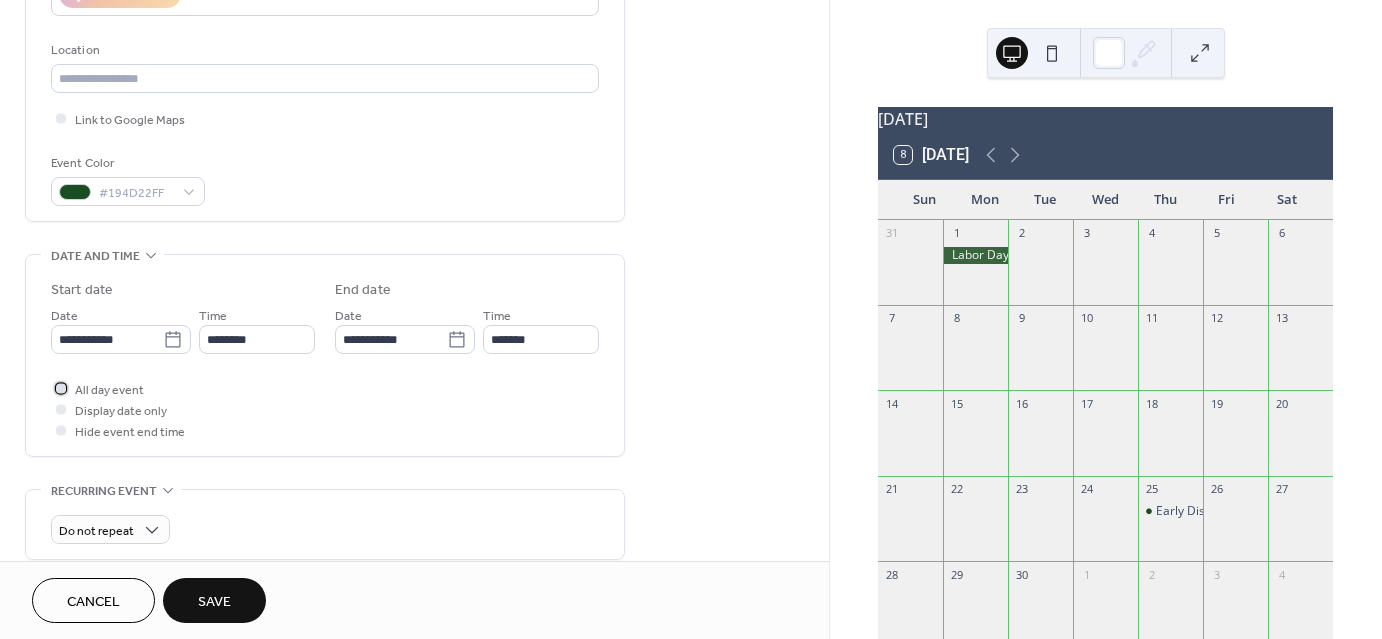 click at bounding box center (61, 388) 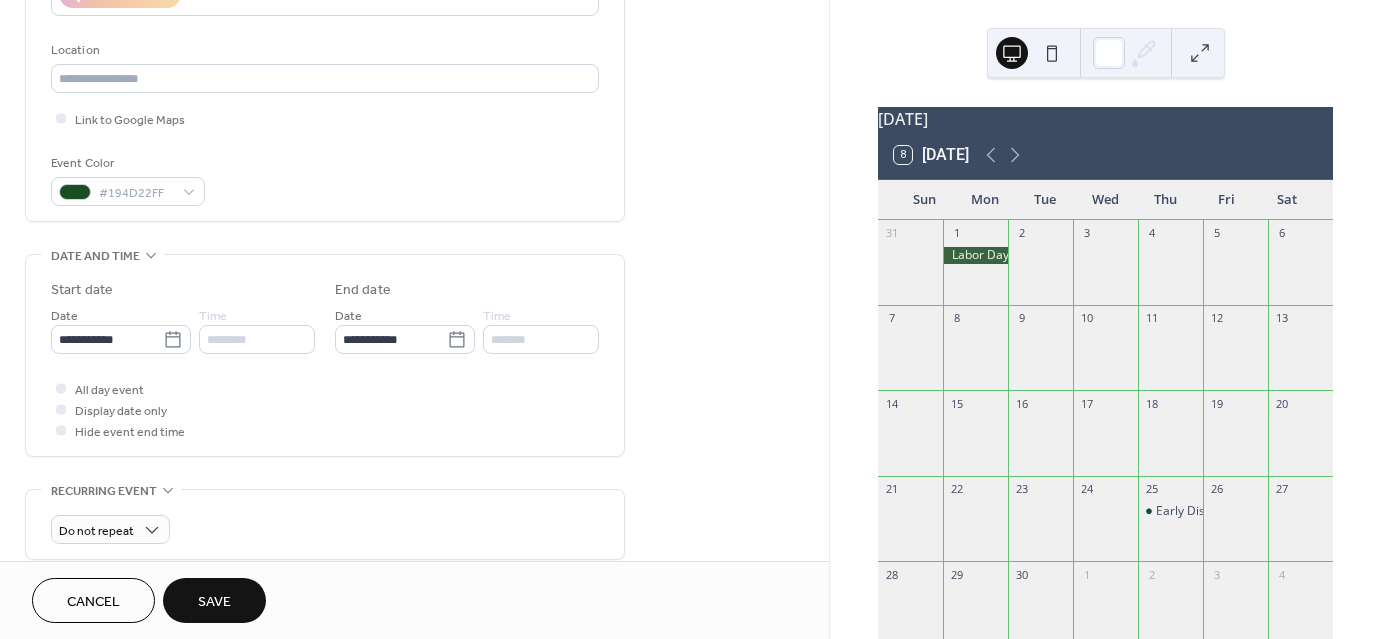 click on "Save" at bounding box center (214, 602) 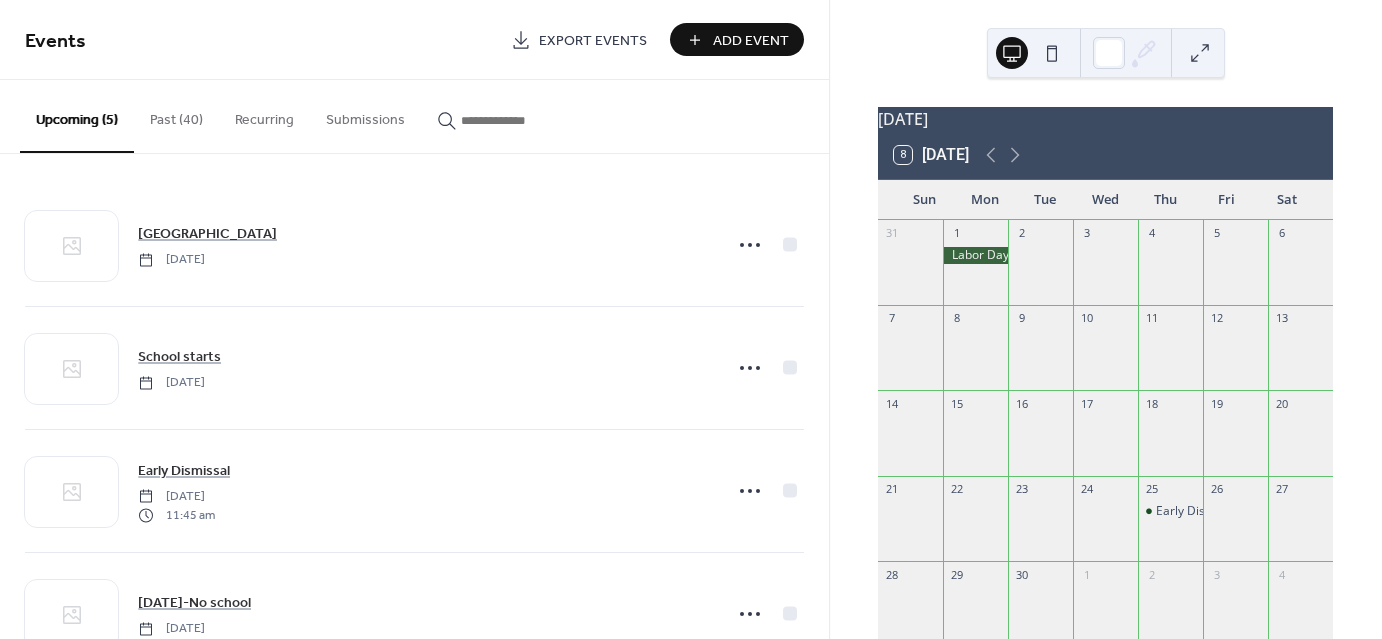 scroll, scrollTop: 68, scrollLeft: 0, axis: vertical 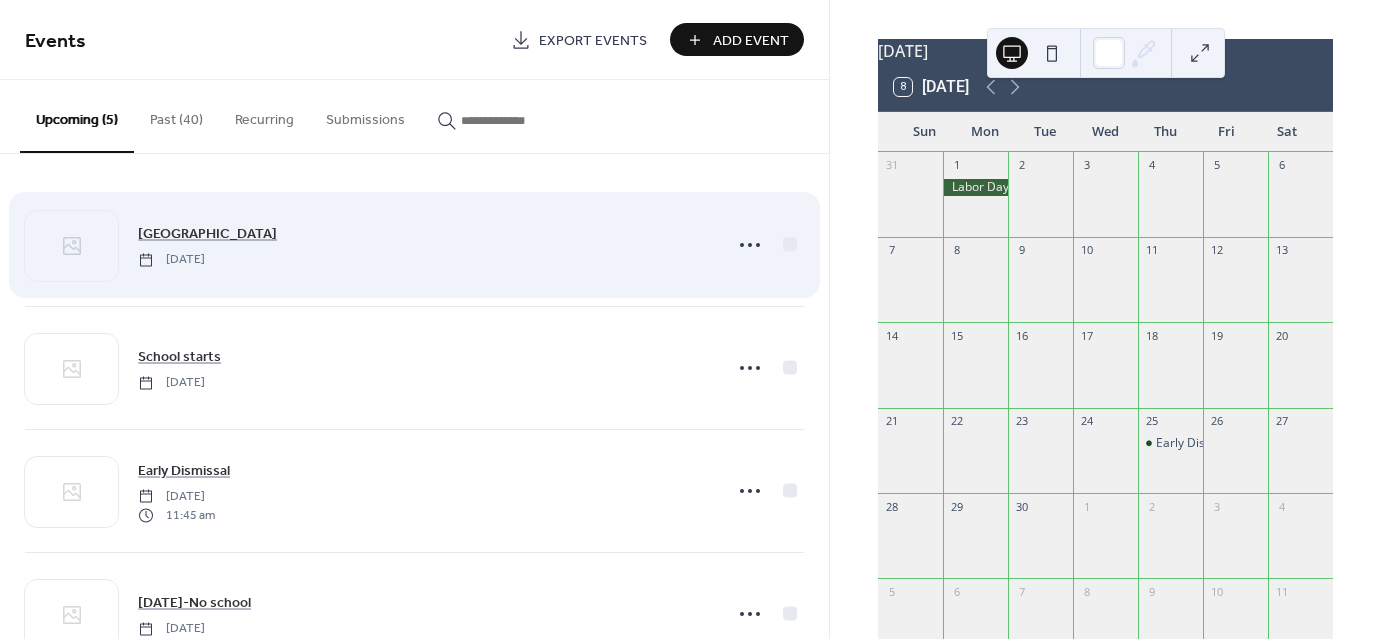 click on "[GEOGRAPHIC_DATA]- No school [DATE]" at bounding box center [424, 244] 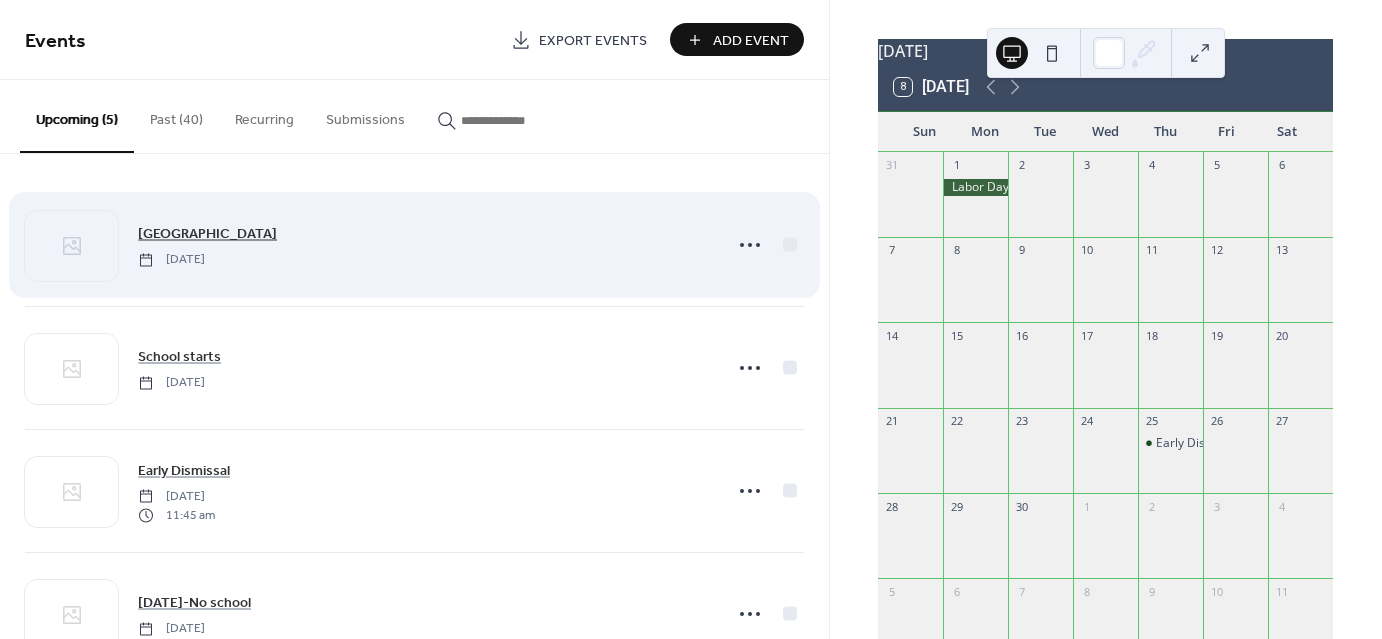 click on "[GEOGRAPHIC_DATA]" at bounding box center (207, 234) 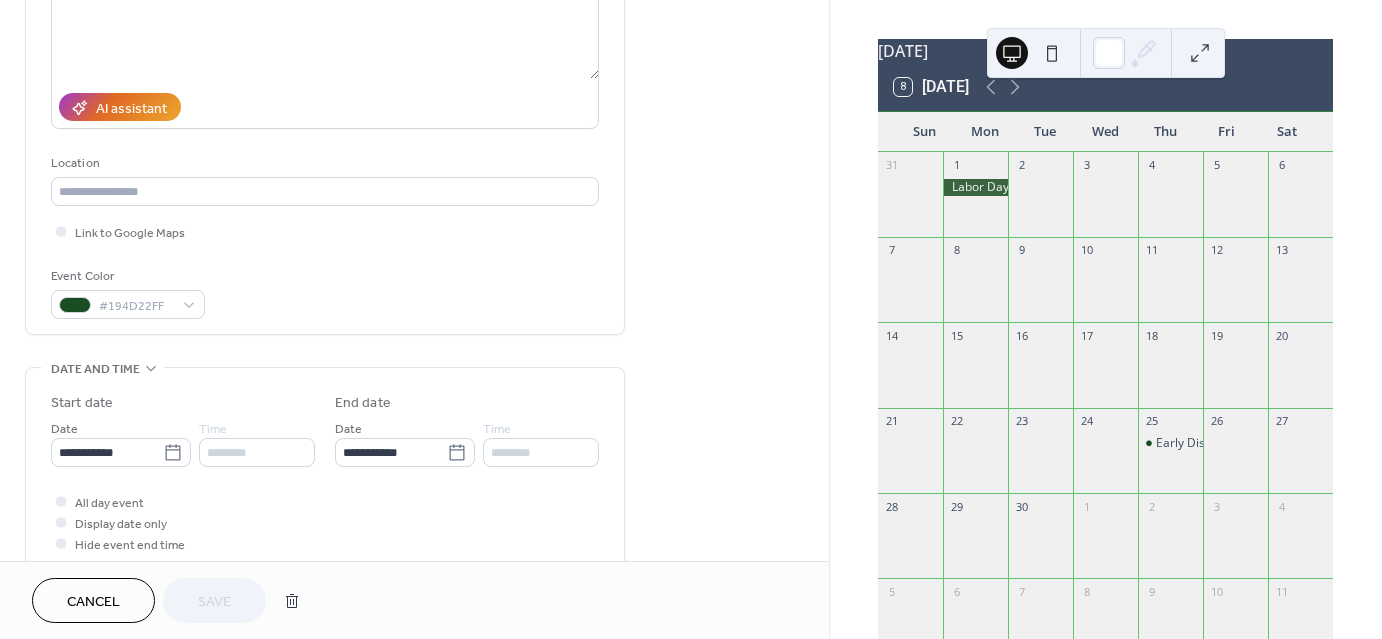 scroll, scrollTop: 291, scrollLeft: 0, axis: vertical 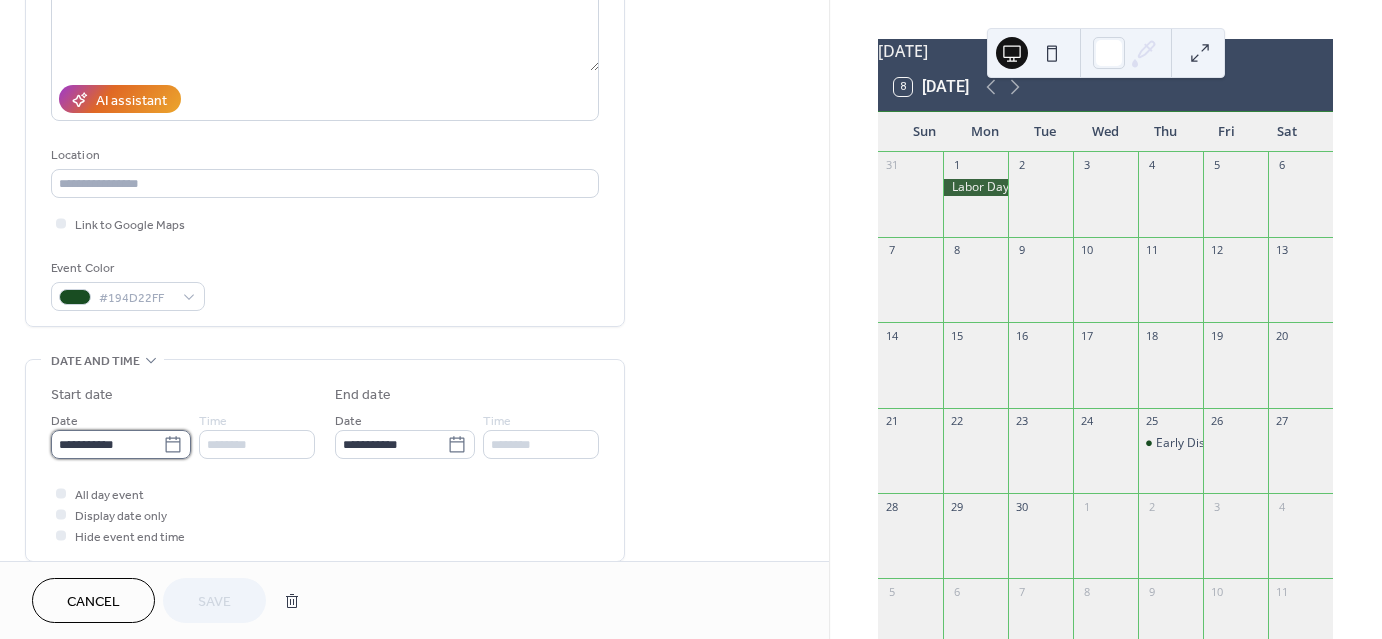 click on "**********" at bounding box center [107, 444] 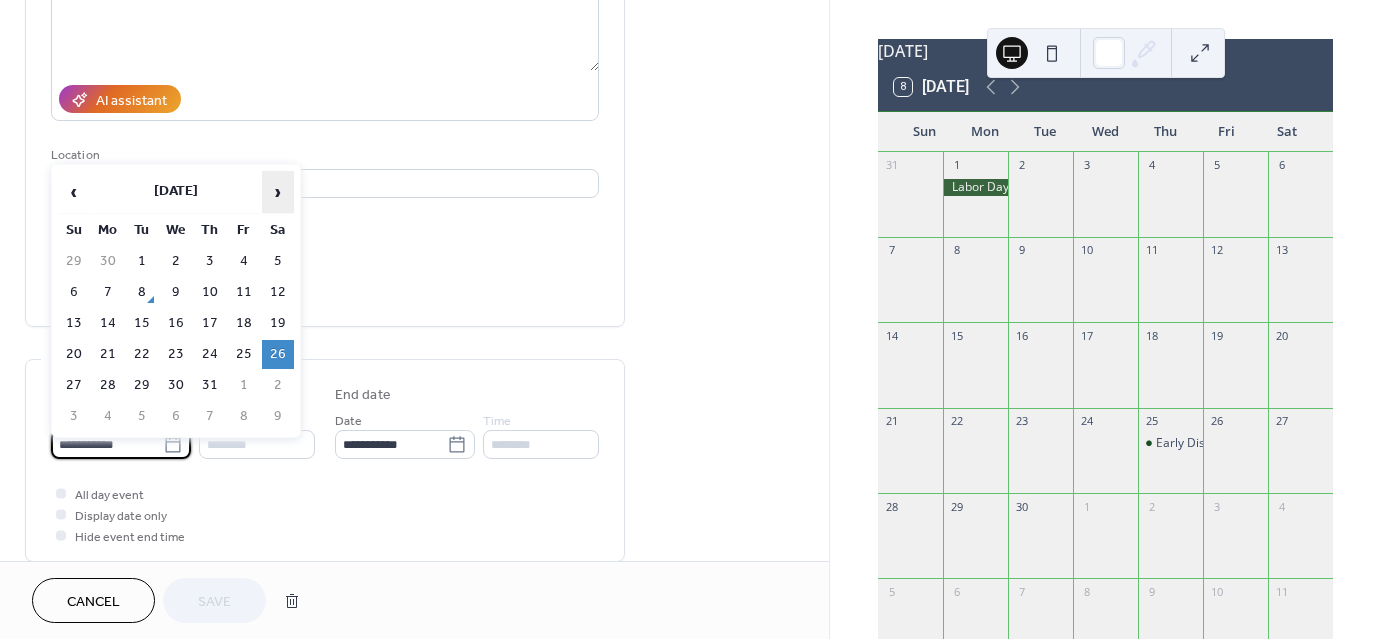 click on "›" at bounding box center [278, 192] 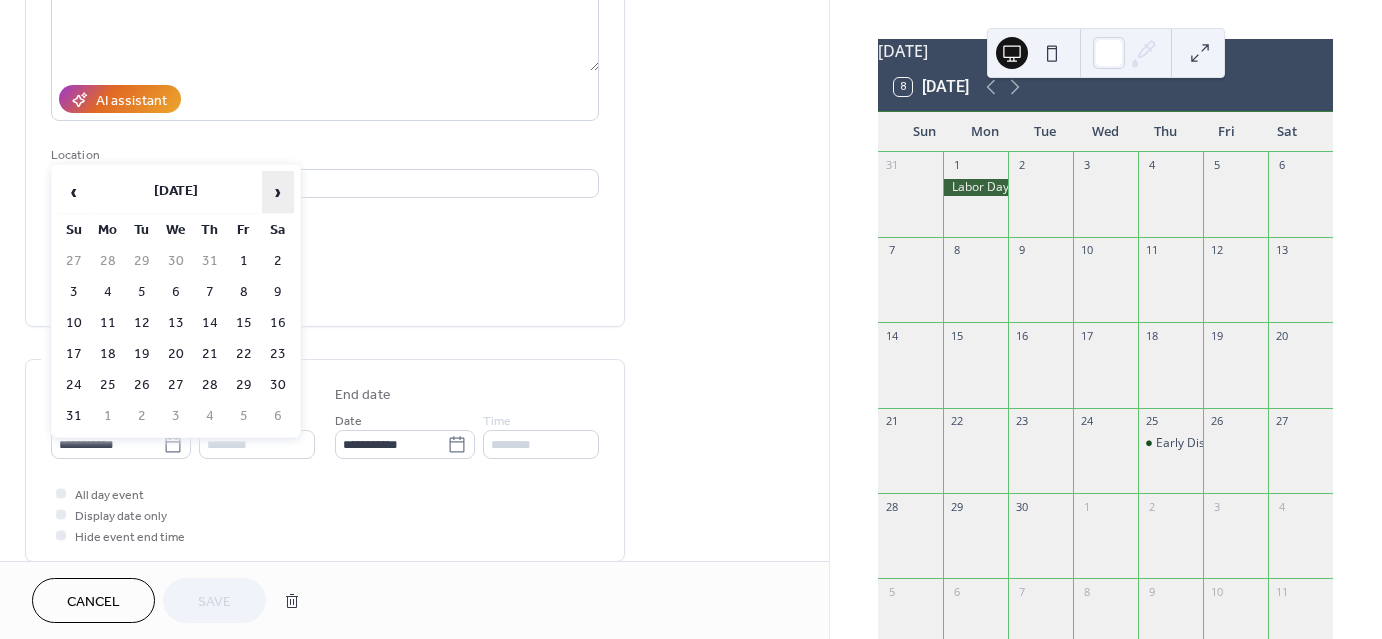 click on "›" at bounding box center (278, 192) 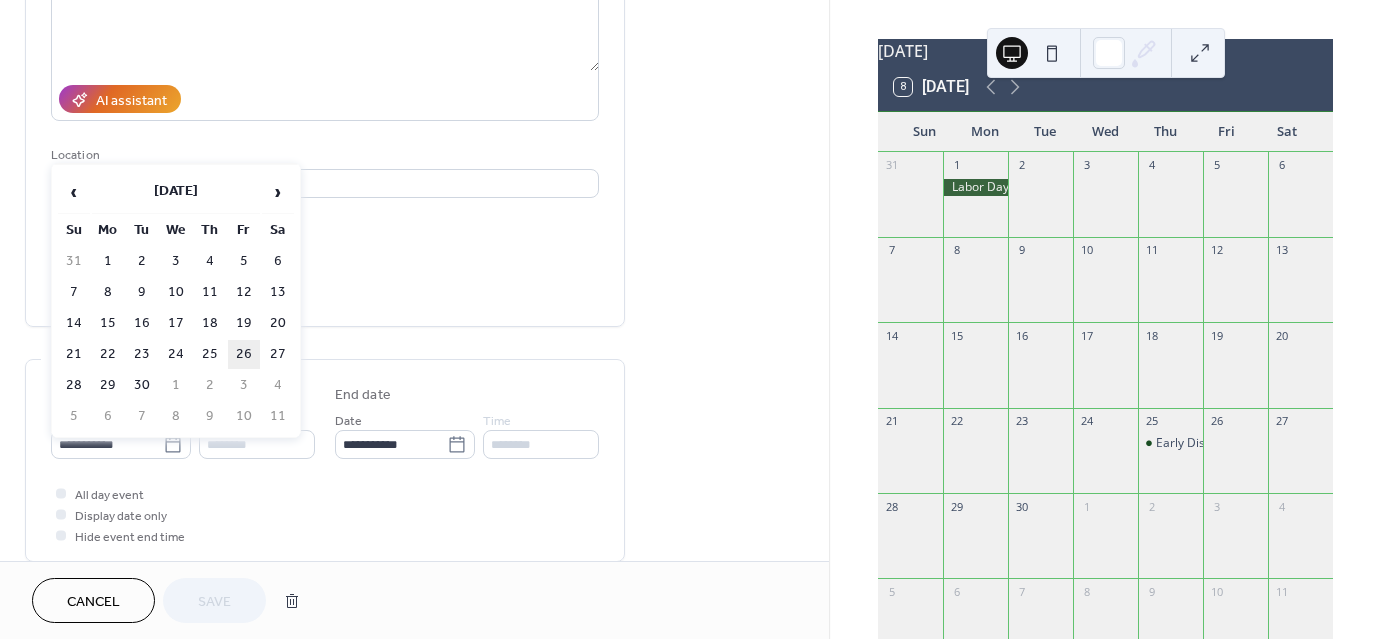 click on "26" at bounding box center [244, 354] 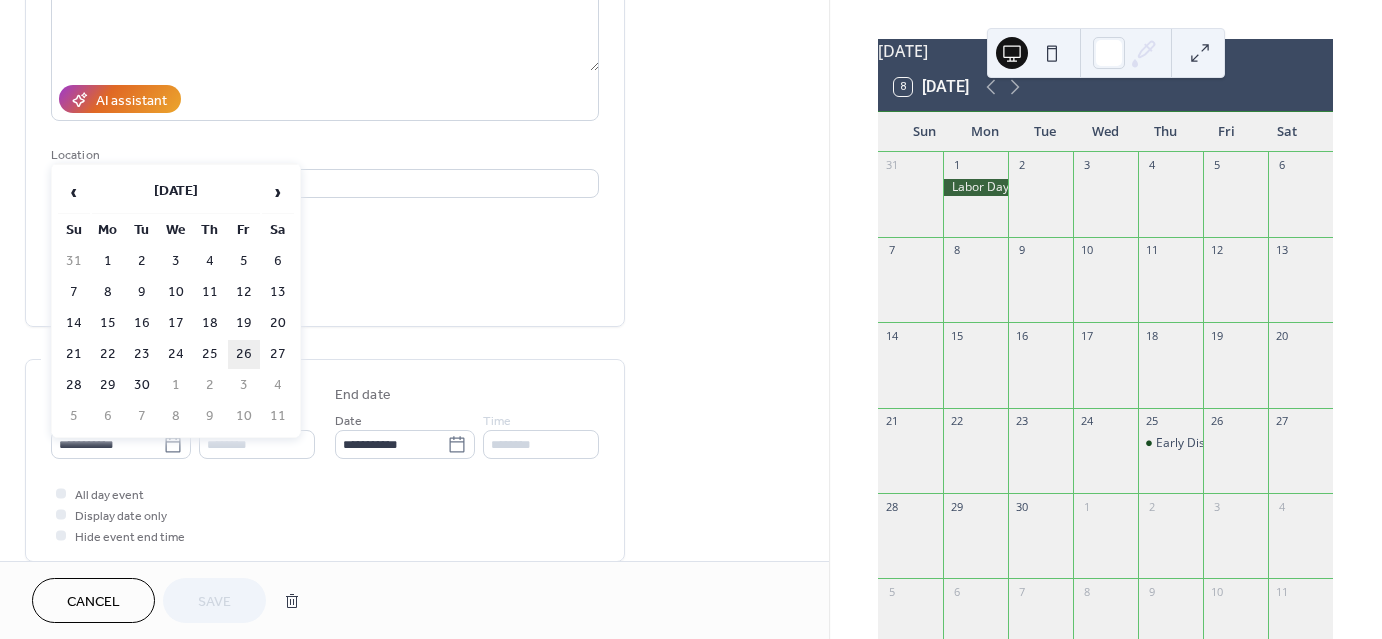 type on "**********" 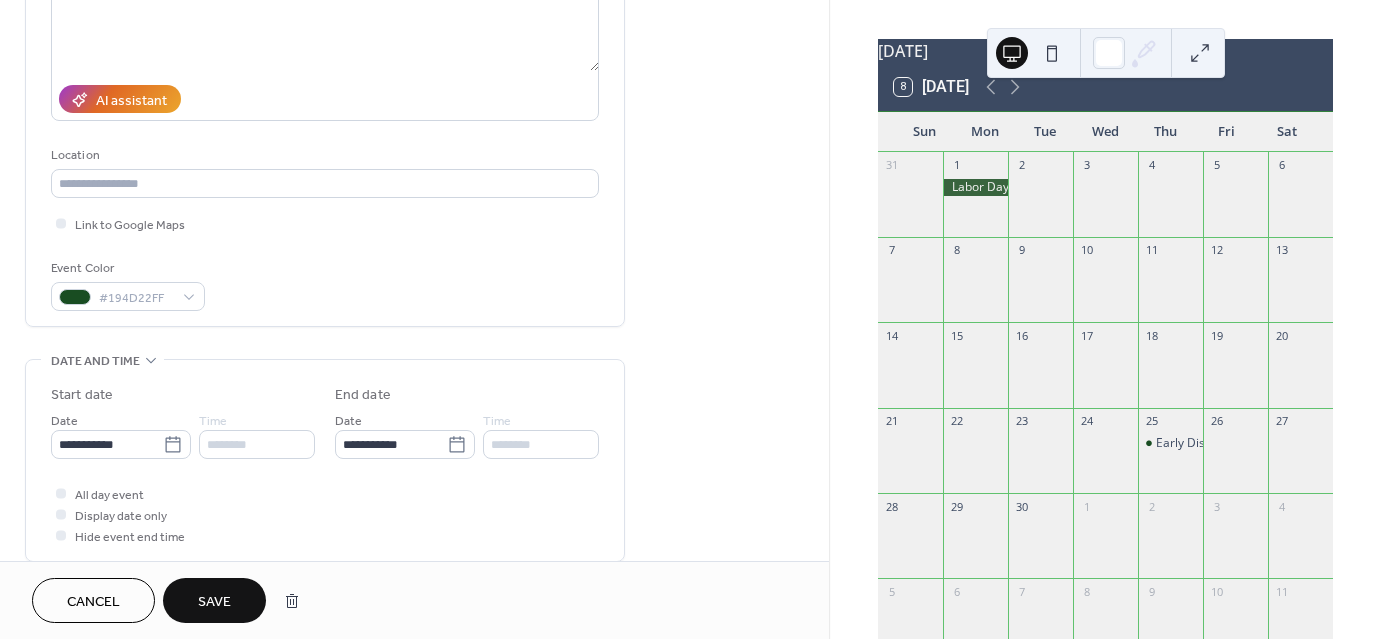 click on "Save" at bounding box center [214, 600] 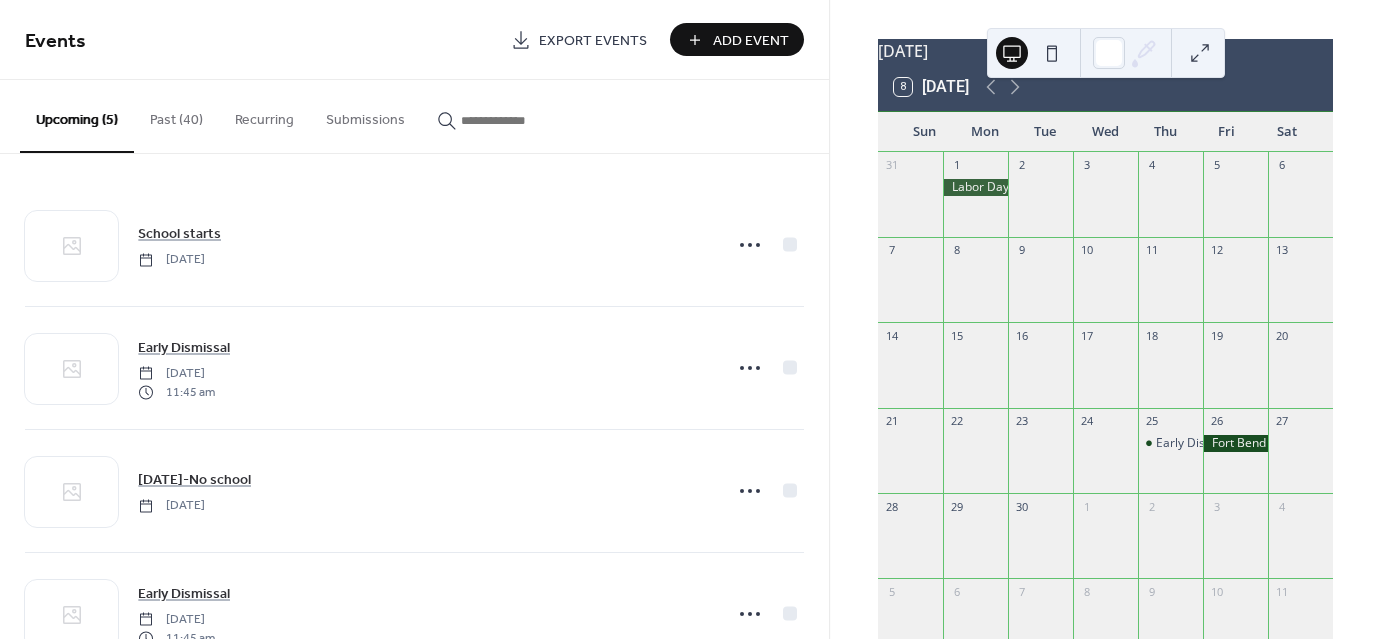 click on "Add Event" at bounding box center (751, 41) 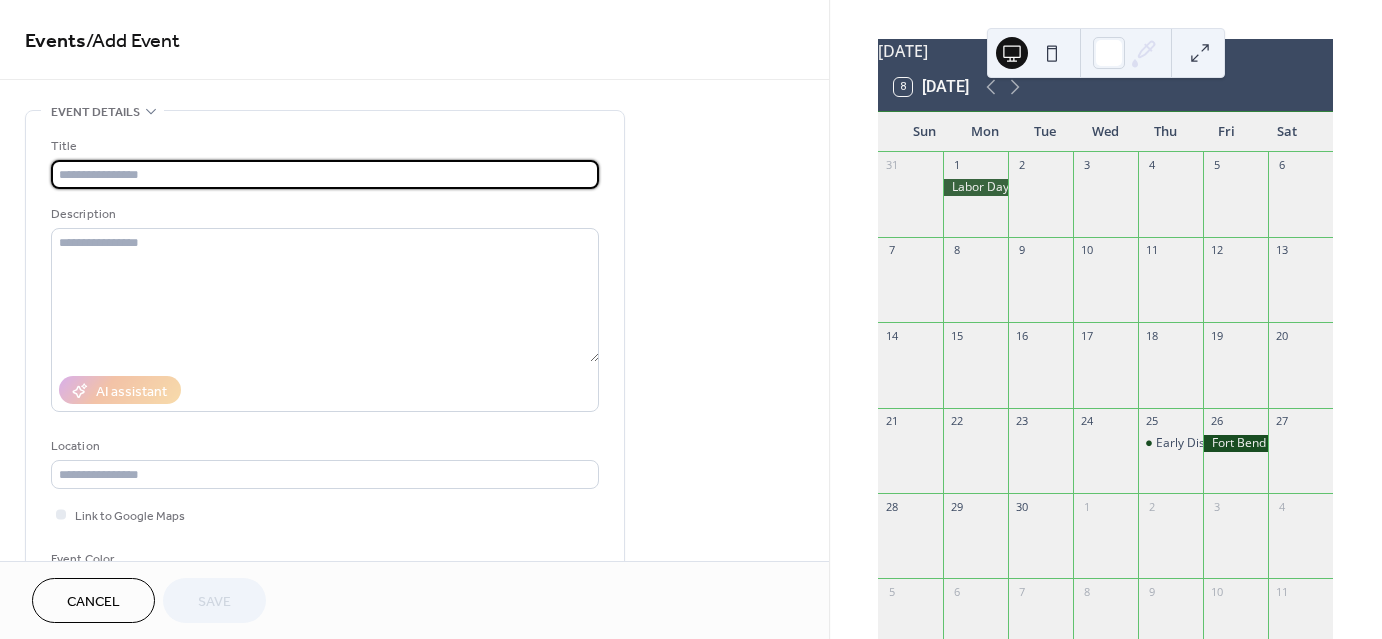 click at bounding box center [325, 174] 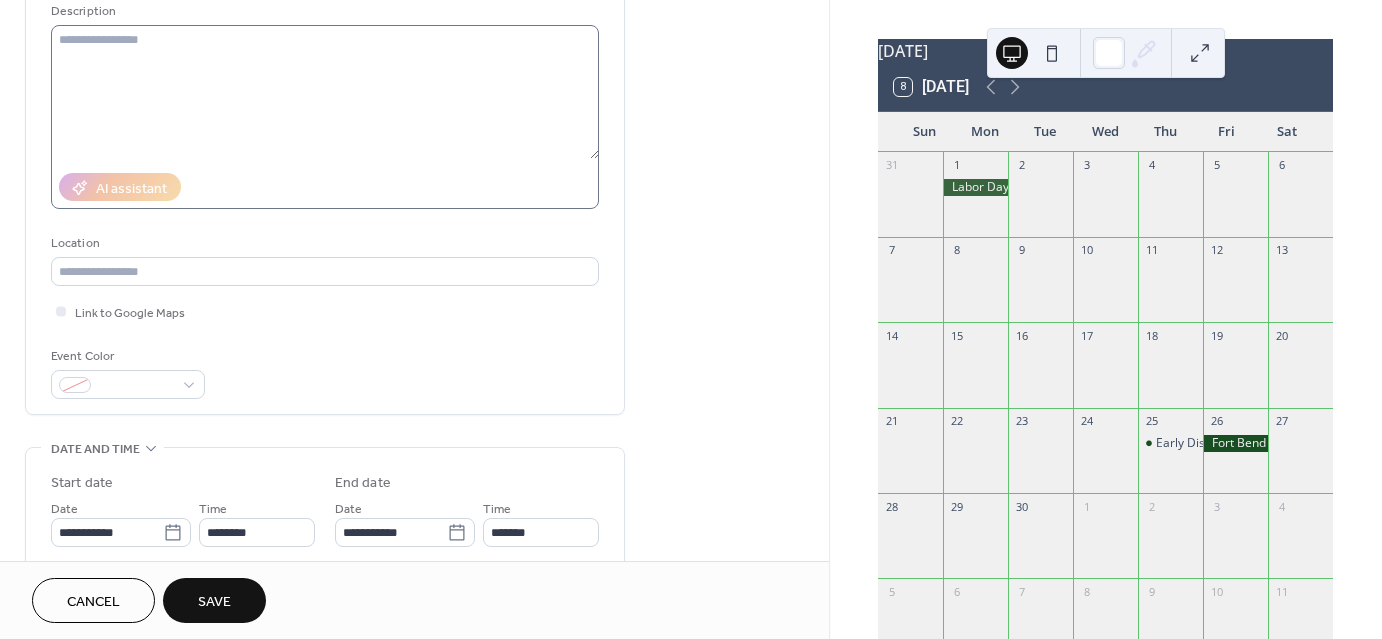 scroll, scrollTop: 204, scrollLeft: 0, axis: vertical 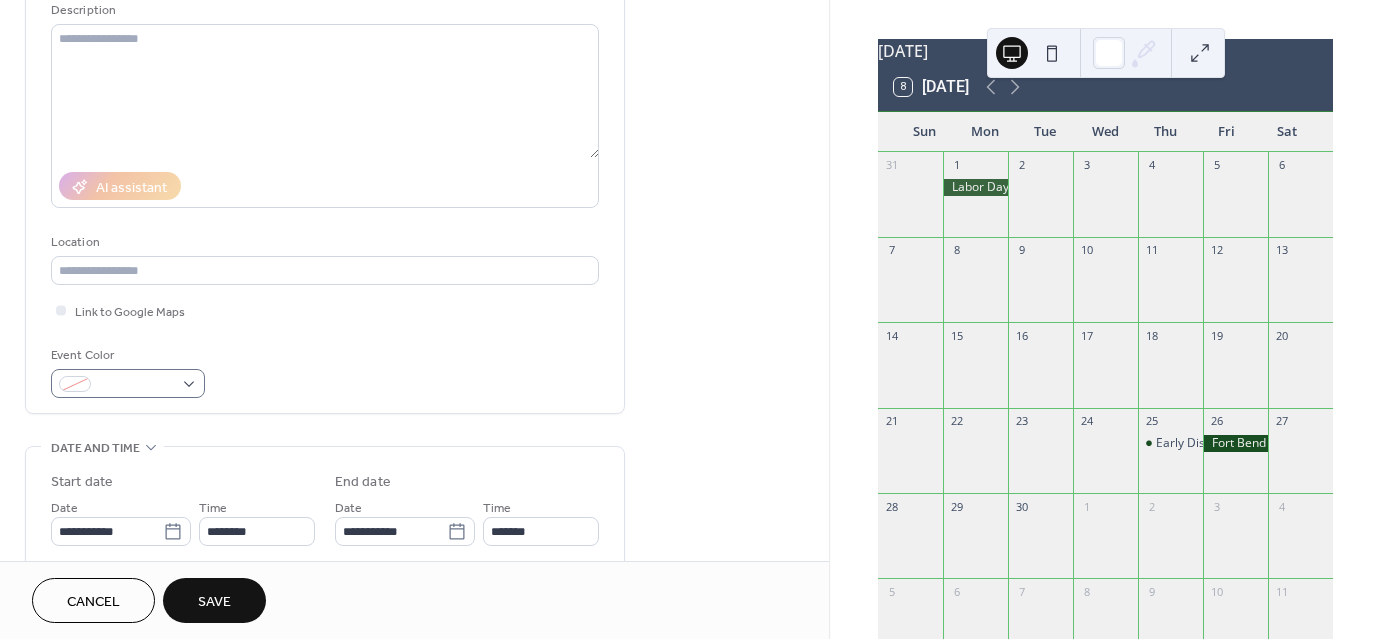 type on "**********" 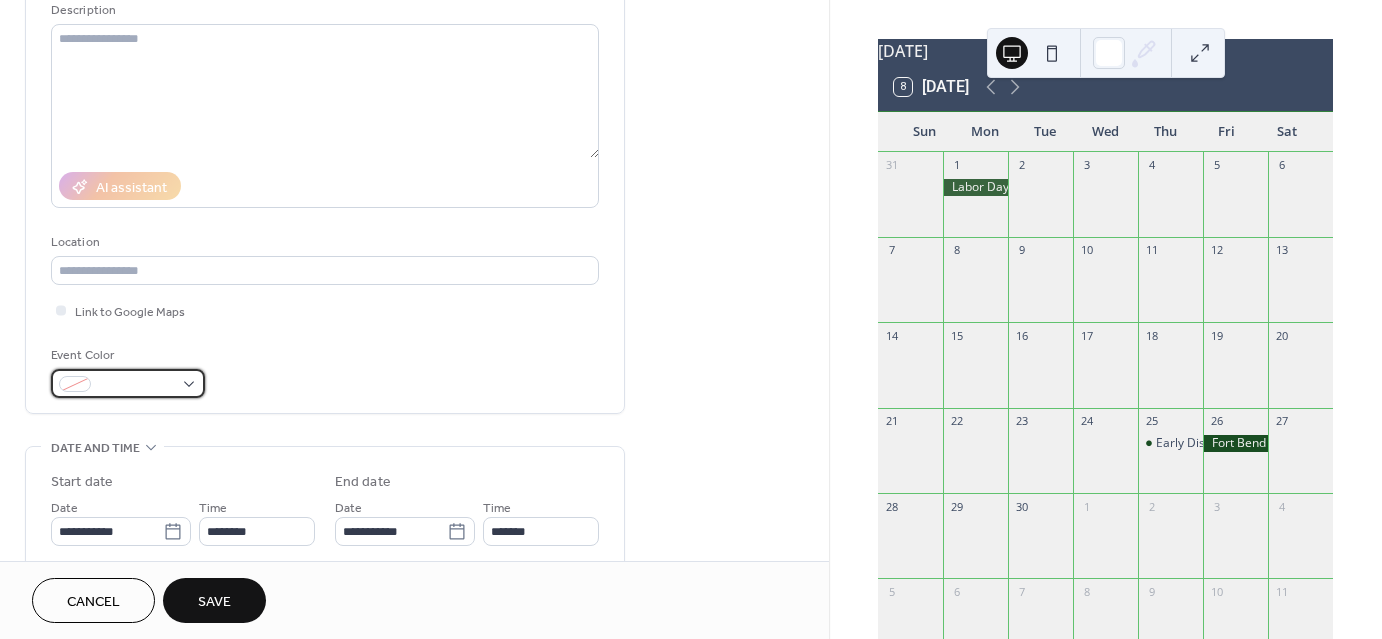 click at bounding box center (128, 383) 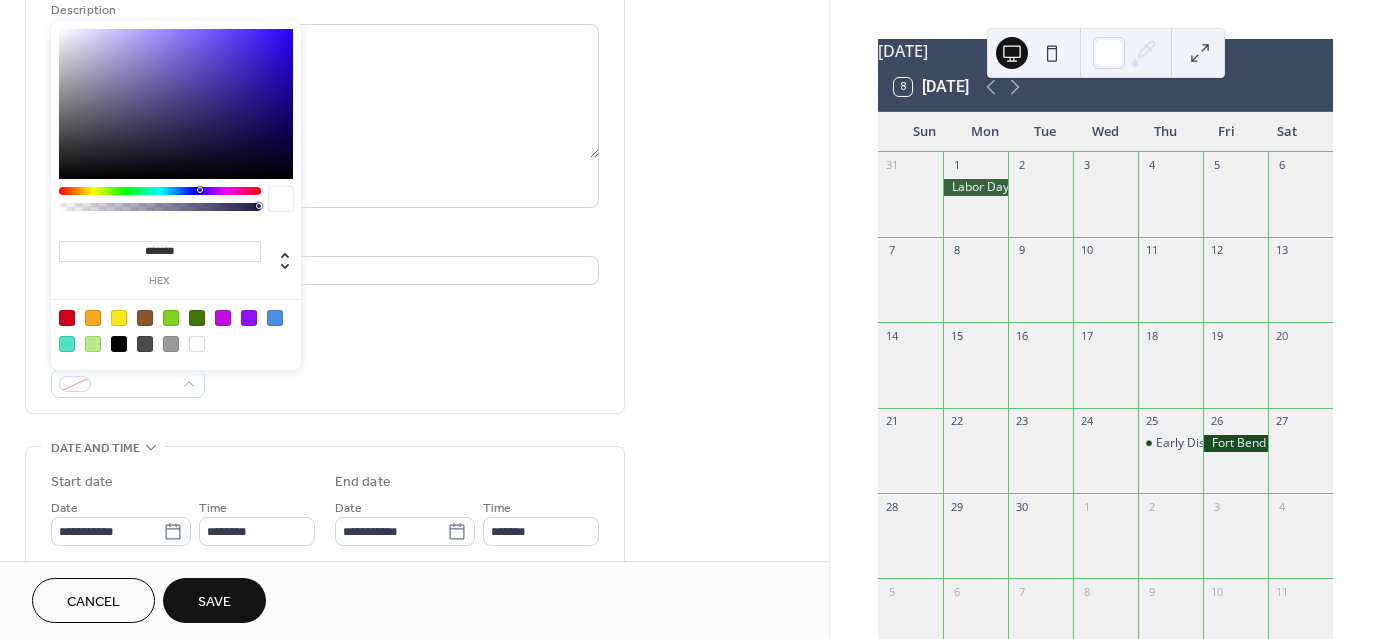 type on "*******" 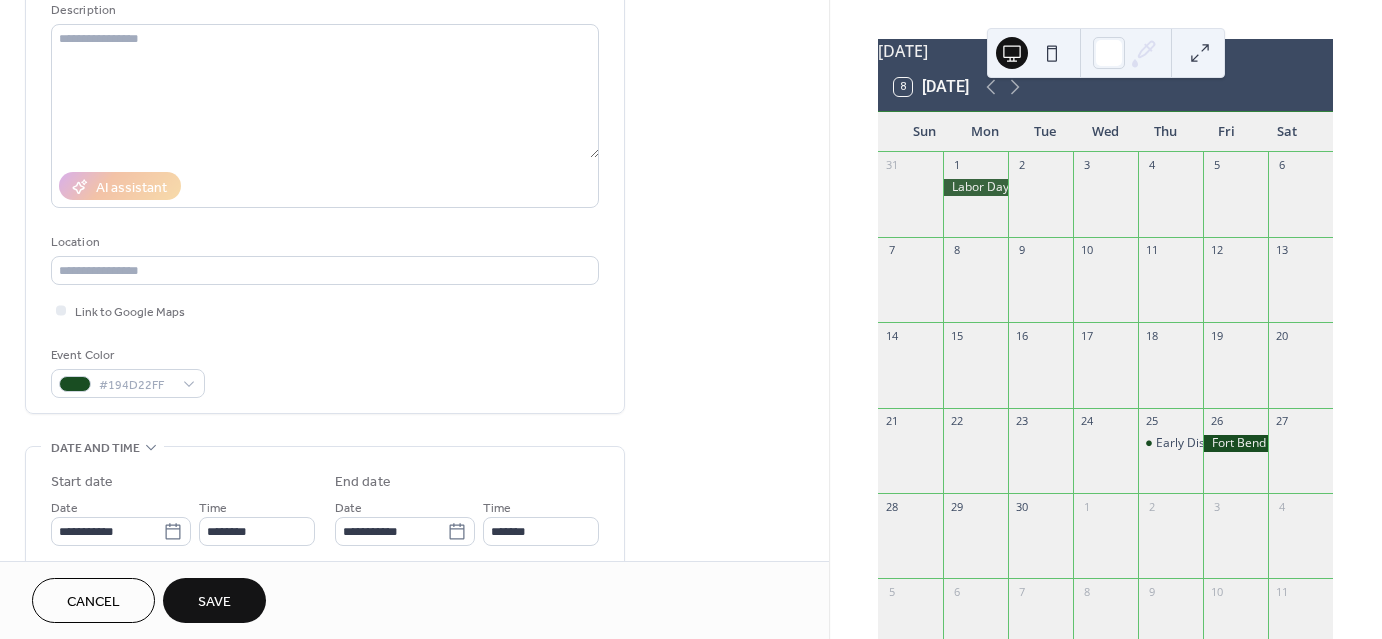 click on "**********" at bounding box center [325, 505] 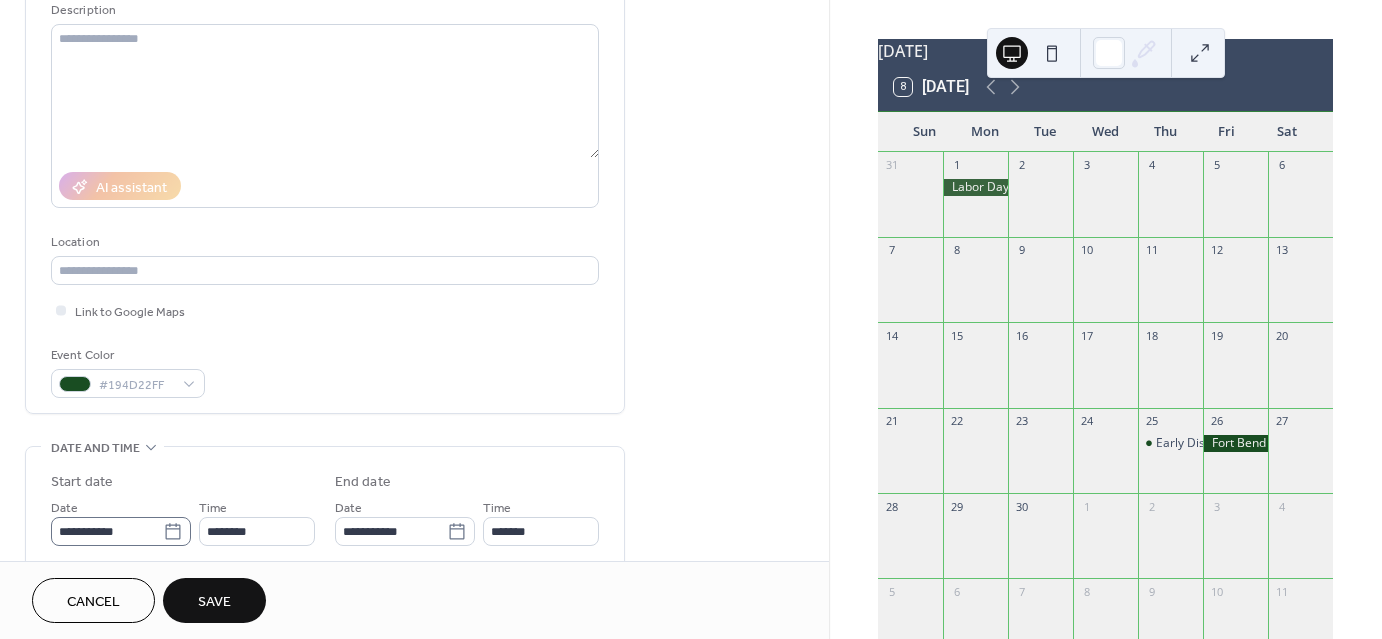 click 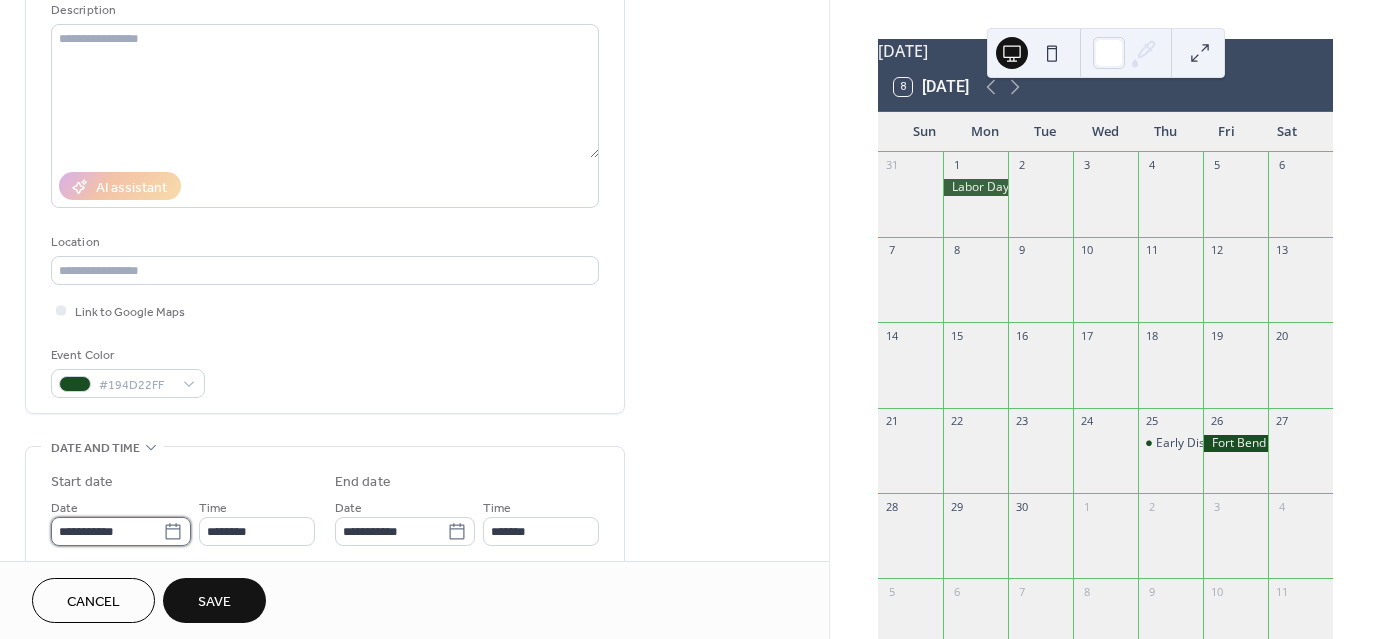 click on "**********" at bounding box center (107, 531) 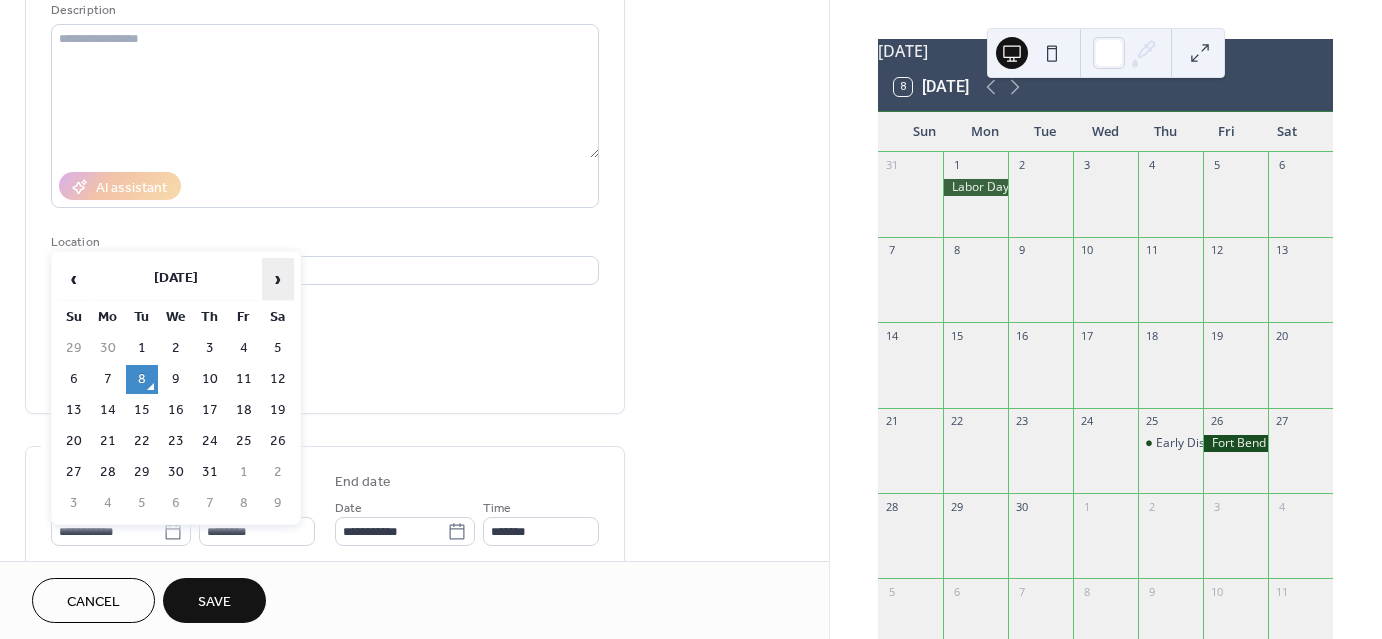 click on "›" at bounding box center (278, 279) 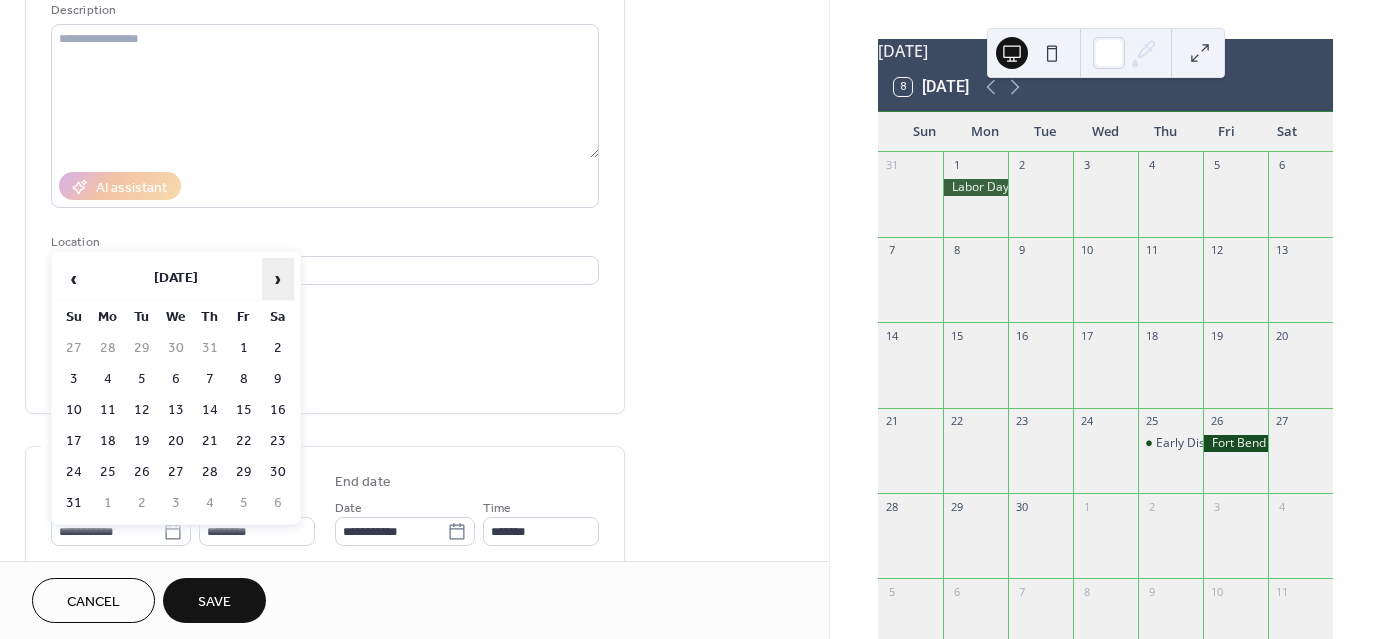 click on "›" at bounding box center [278, 279] 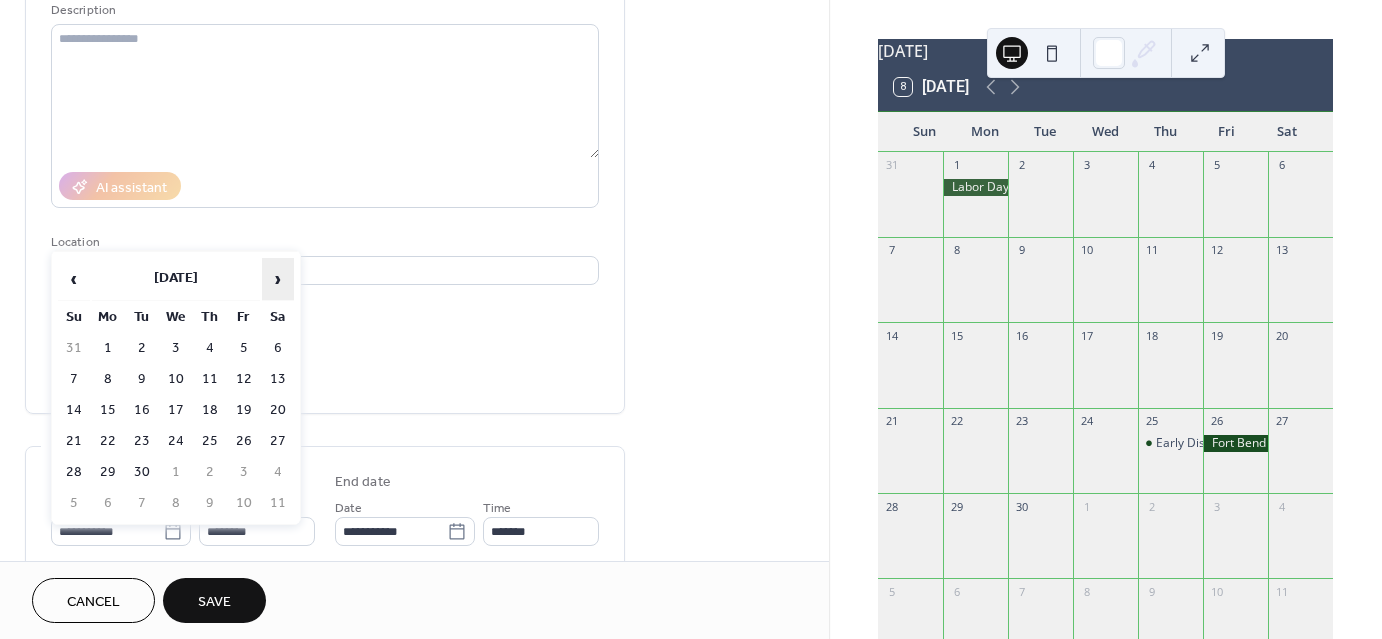 click on "›" at bounding box center [278, 279] 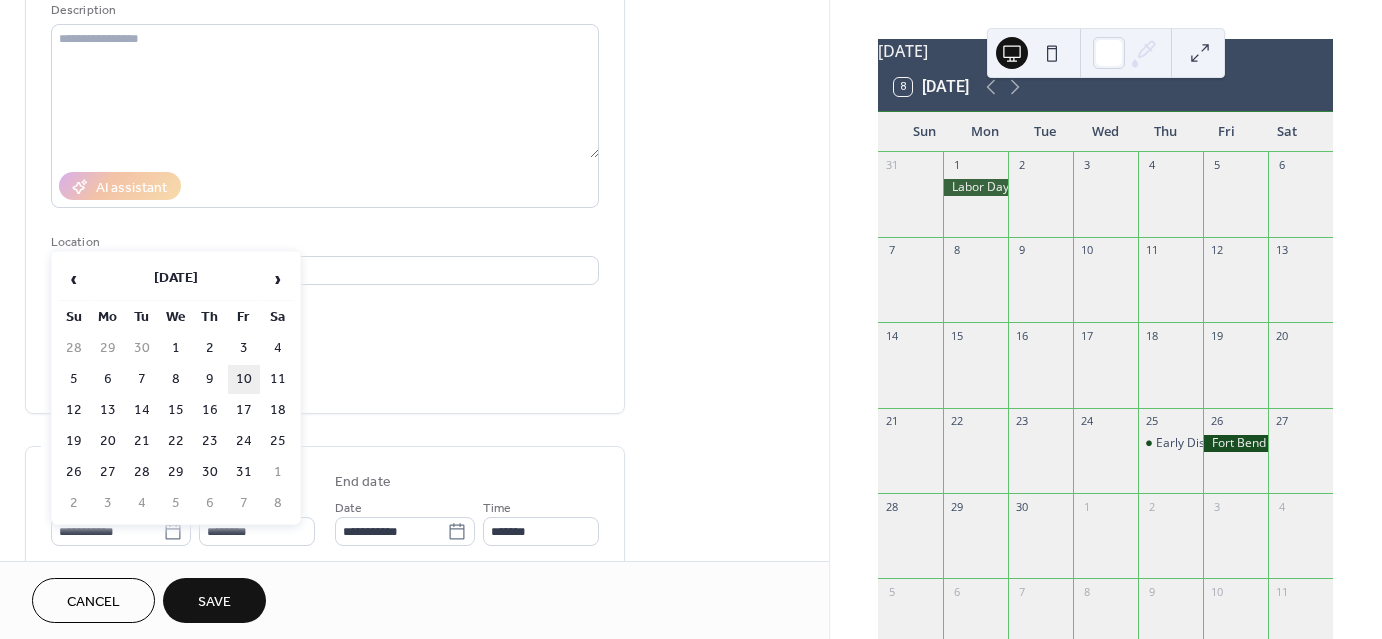 click on "10" at bounding box center (244, 379) 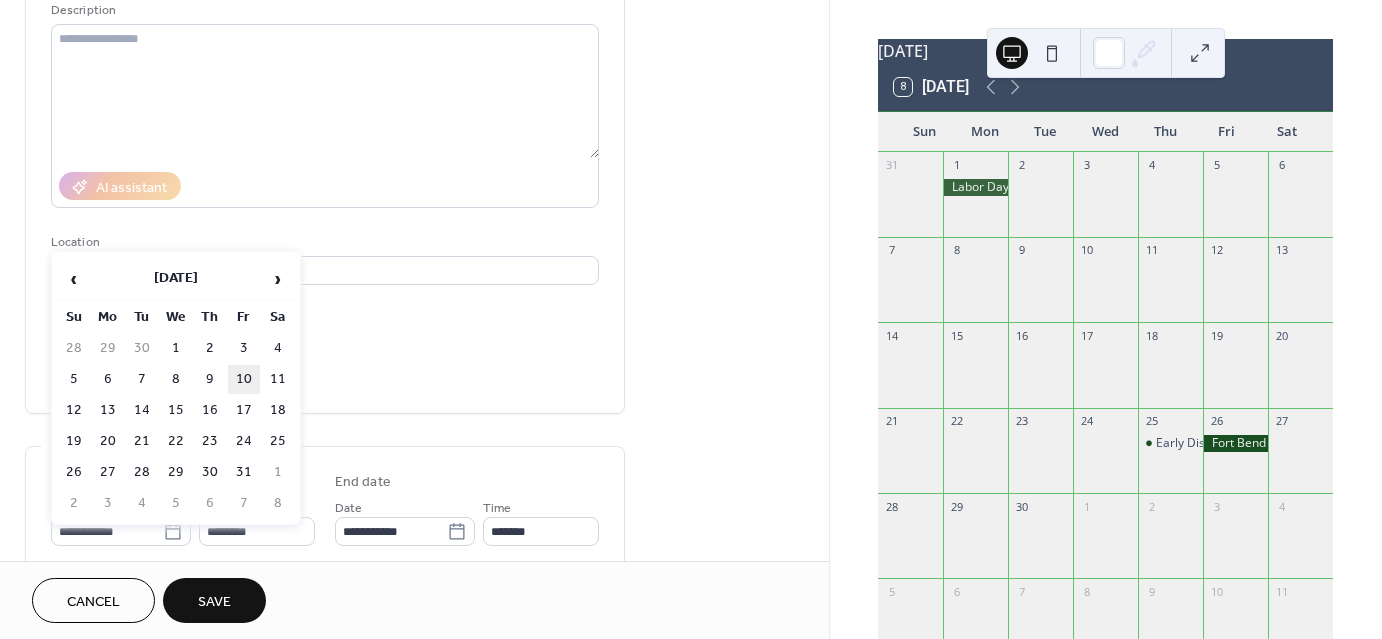 type on "**********" 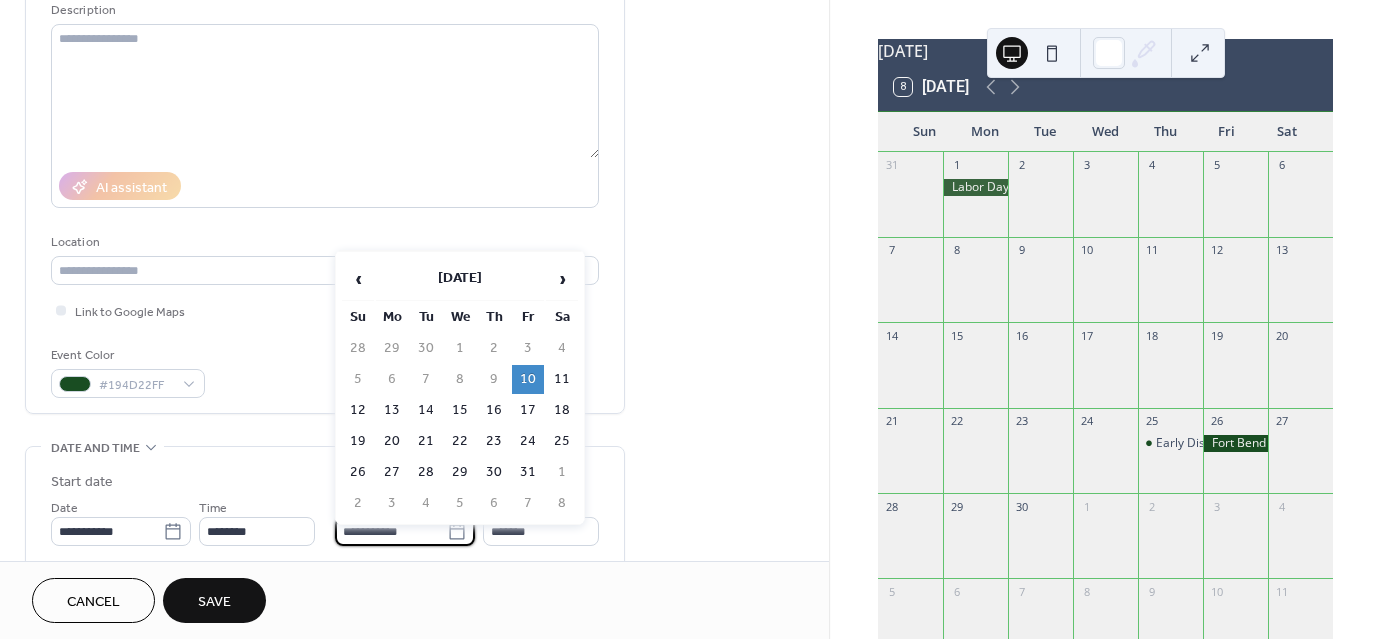click on "**********" at bounding box center [391, 531] 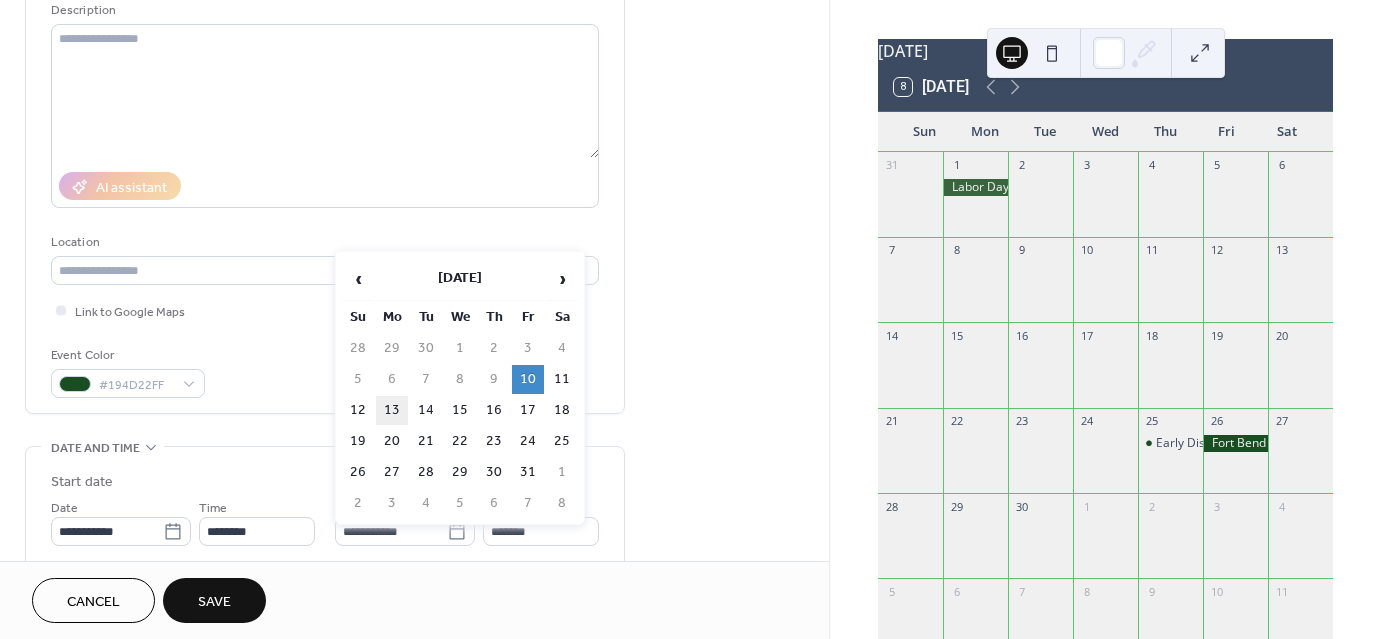 click on "13" at bounding box center (392, 410) 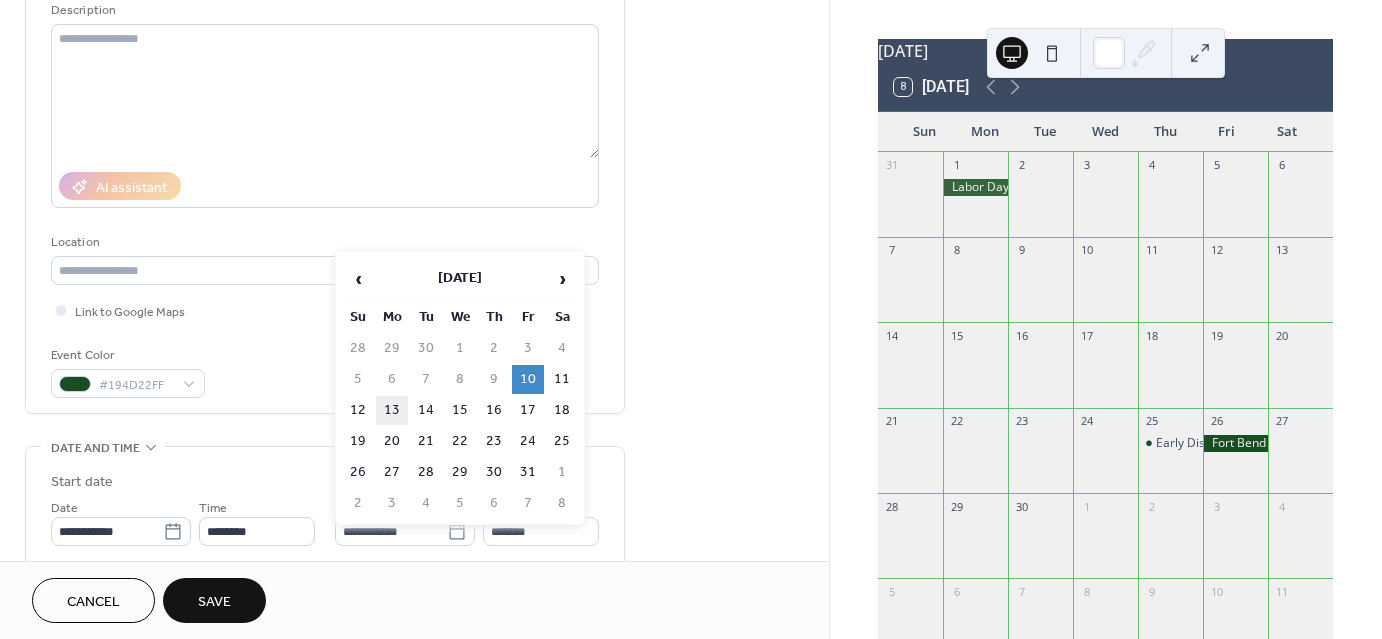 type on "**********" 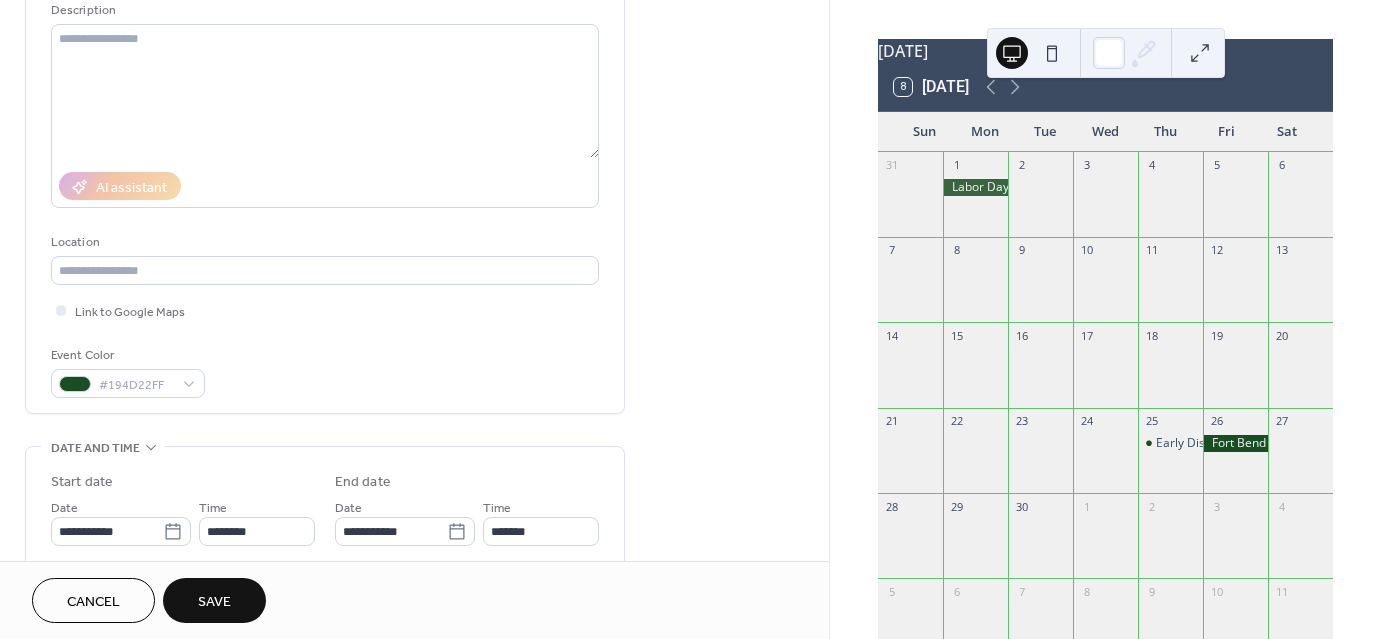 click on "Save" at bounding box center [214, 602] 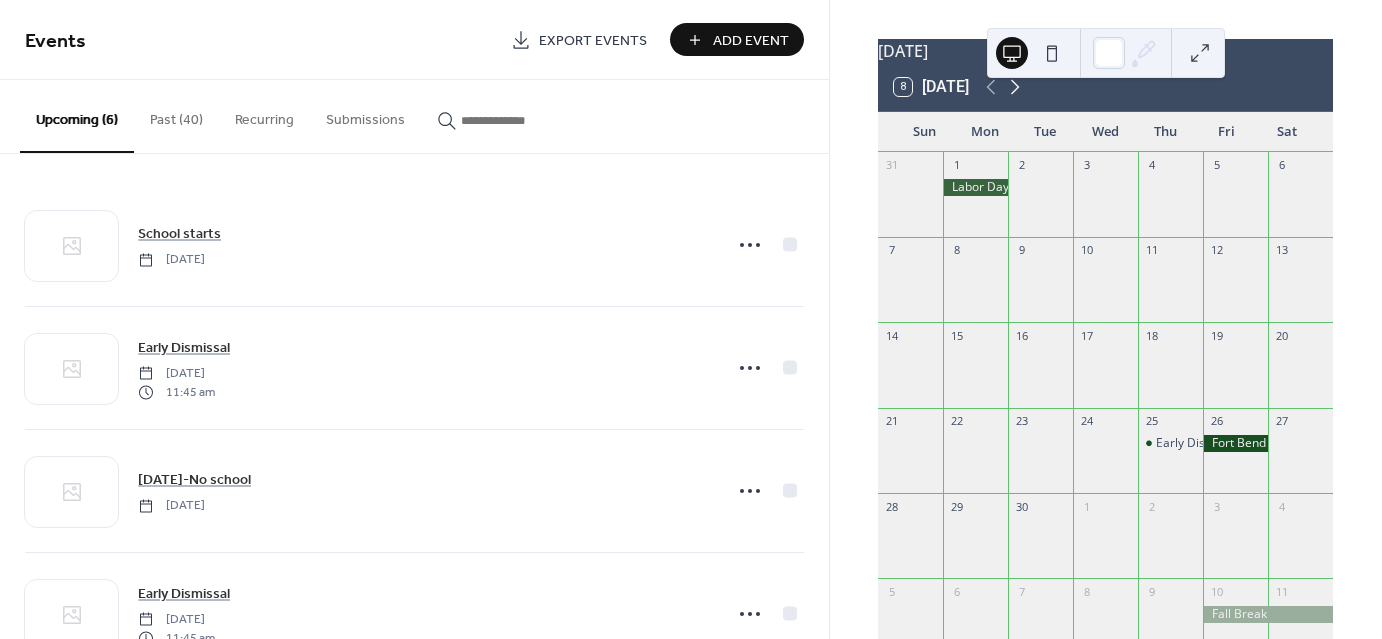 click 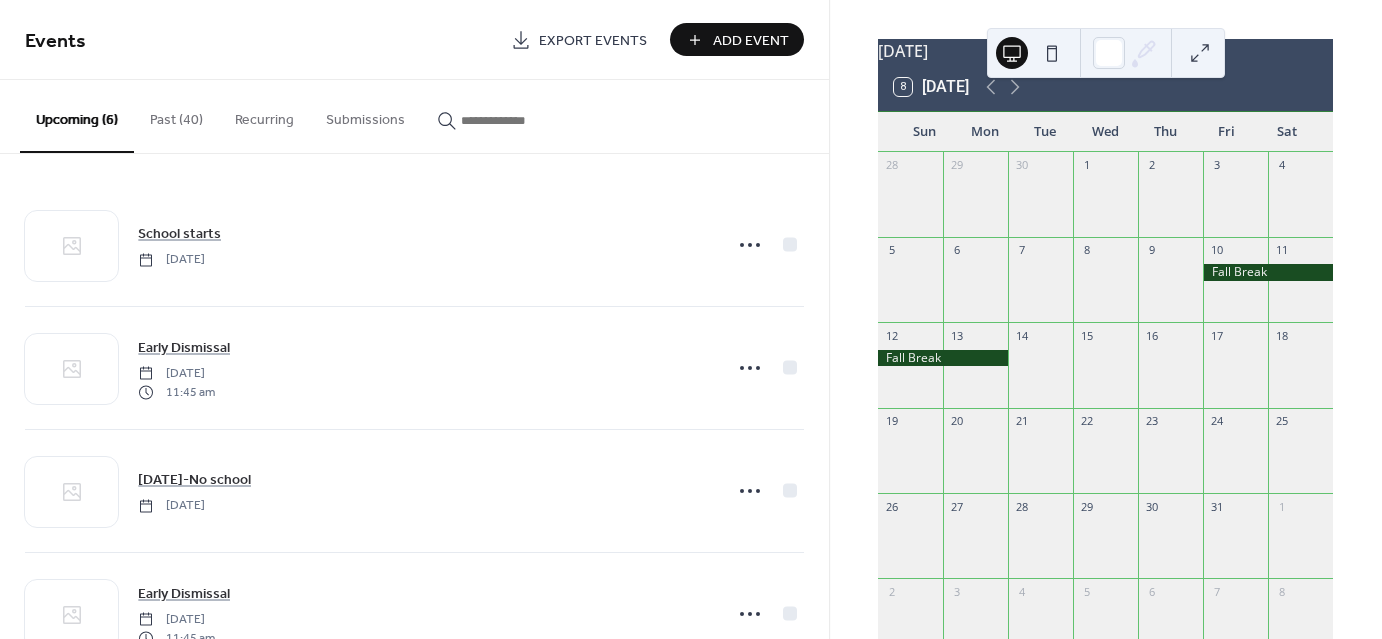 click on "Add Event" at bounding box center [737, 39] 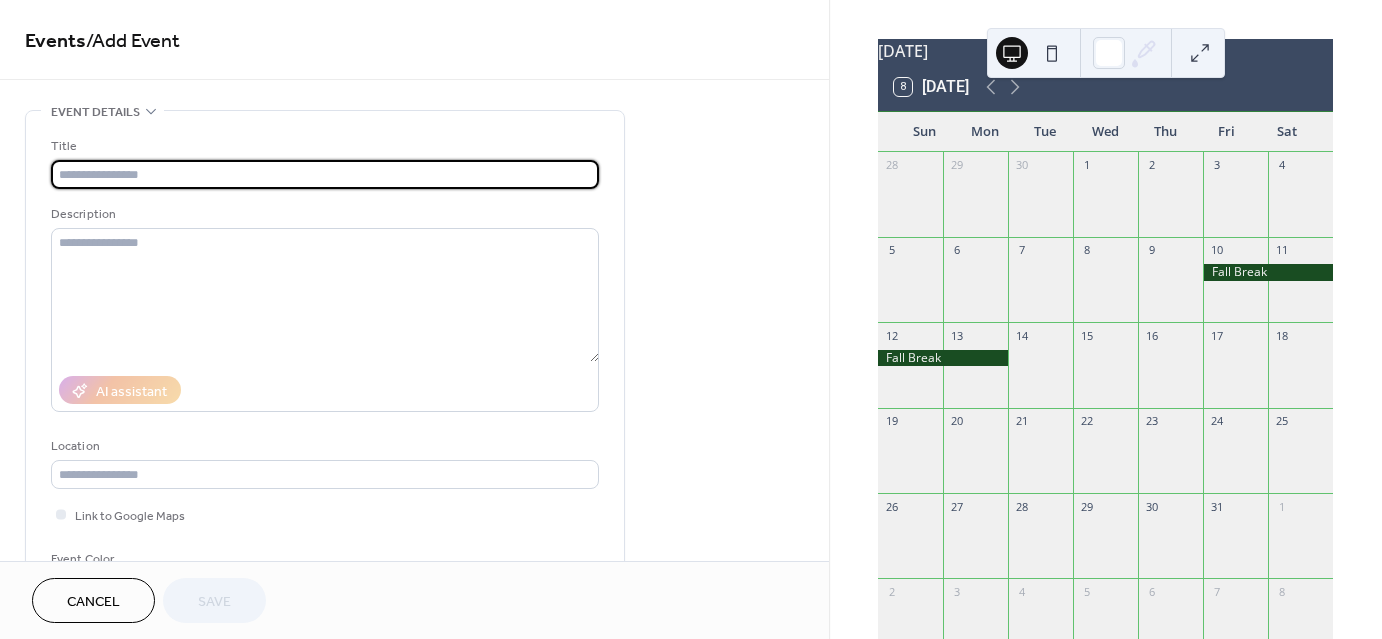 click at bounding box center (325, 174) 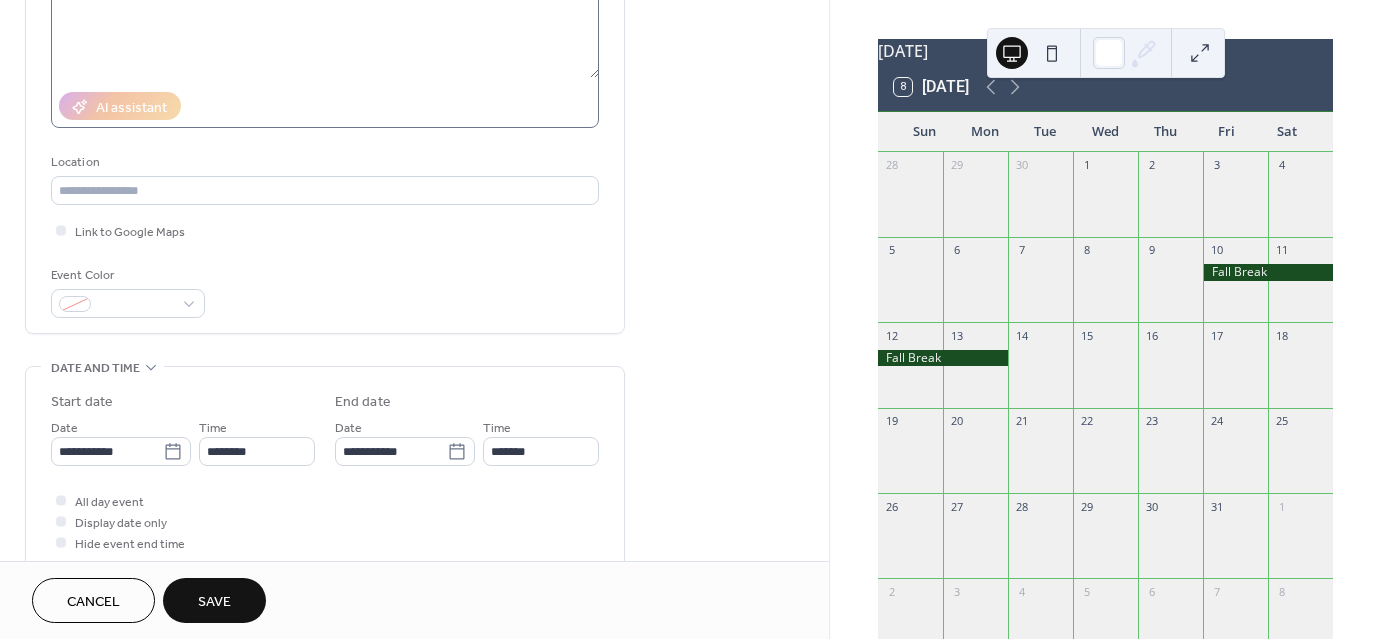 scroll, scrollTop: 288, scrollLeft: 0, axis: vertical 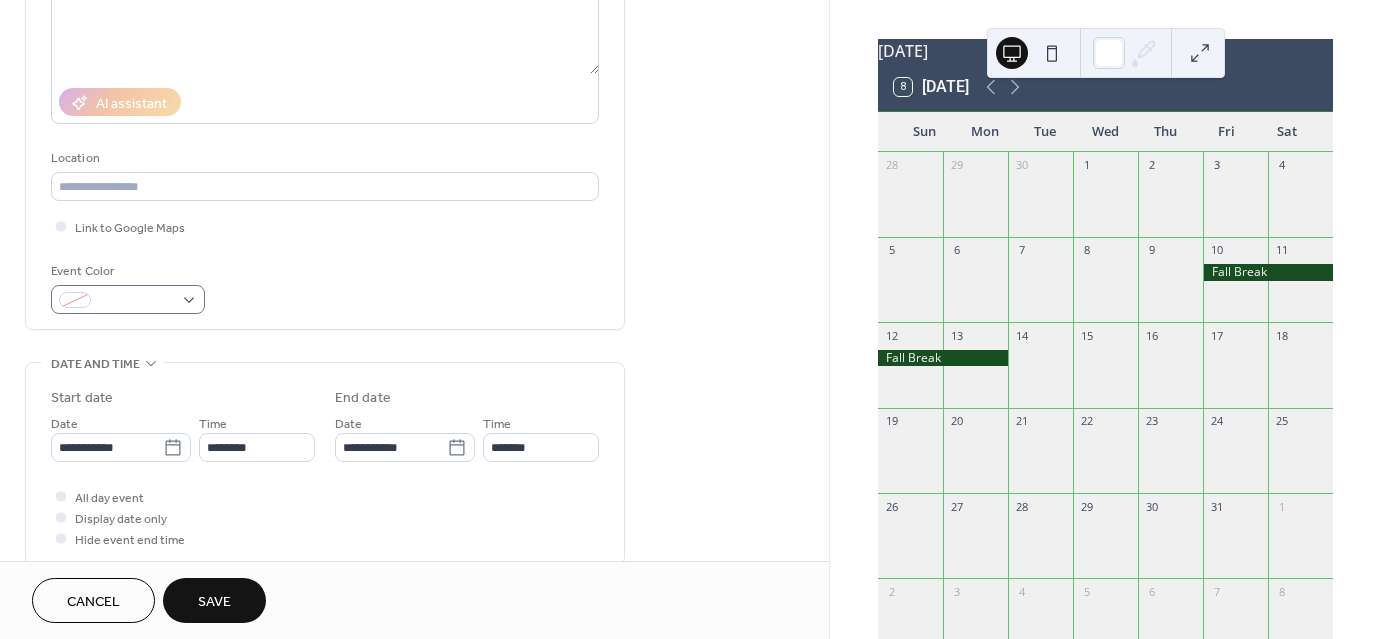 type on "**********" 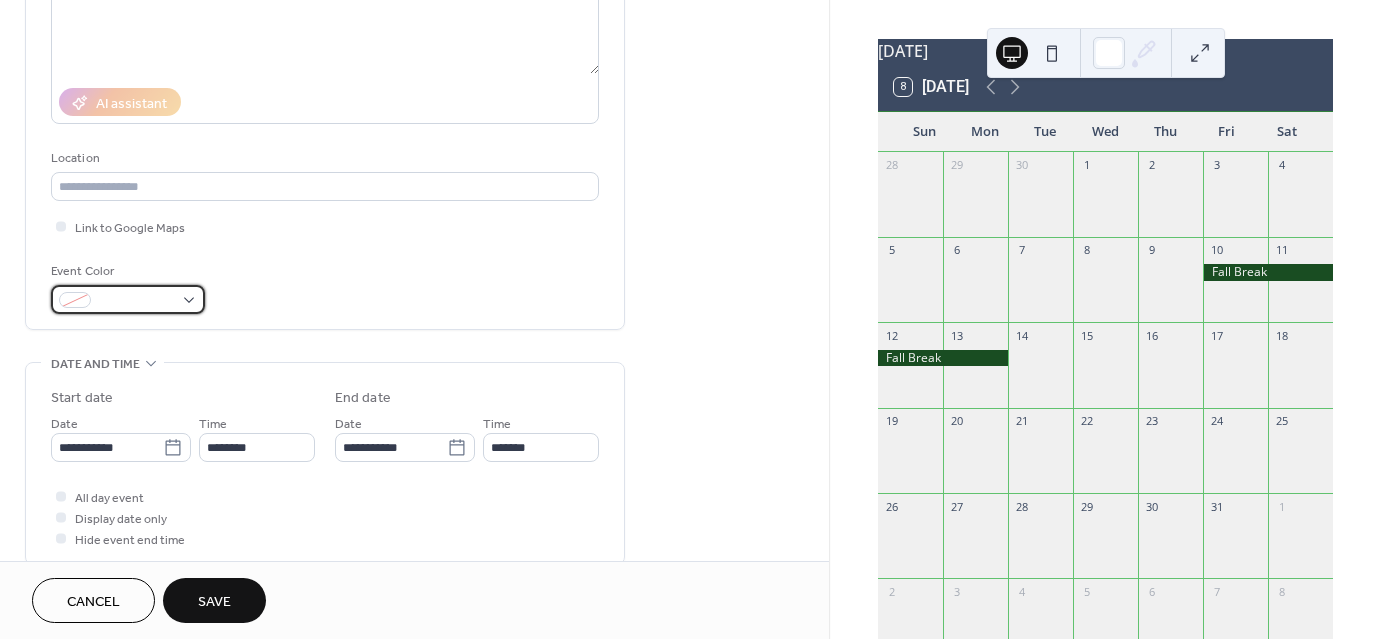 click at bounding box center [136, 301] 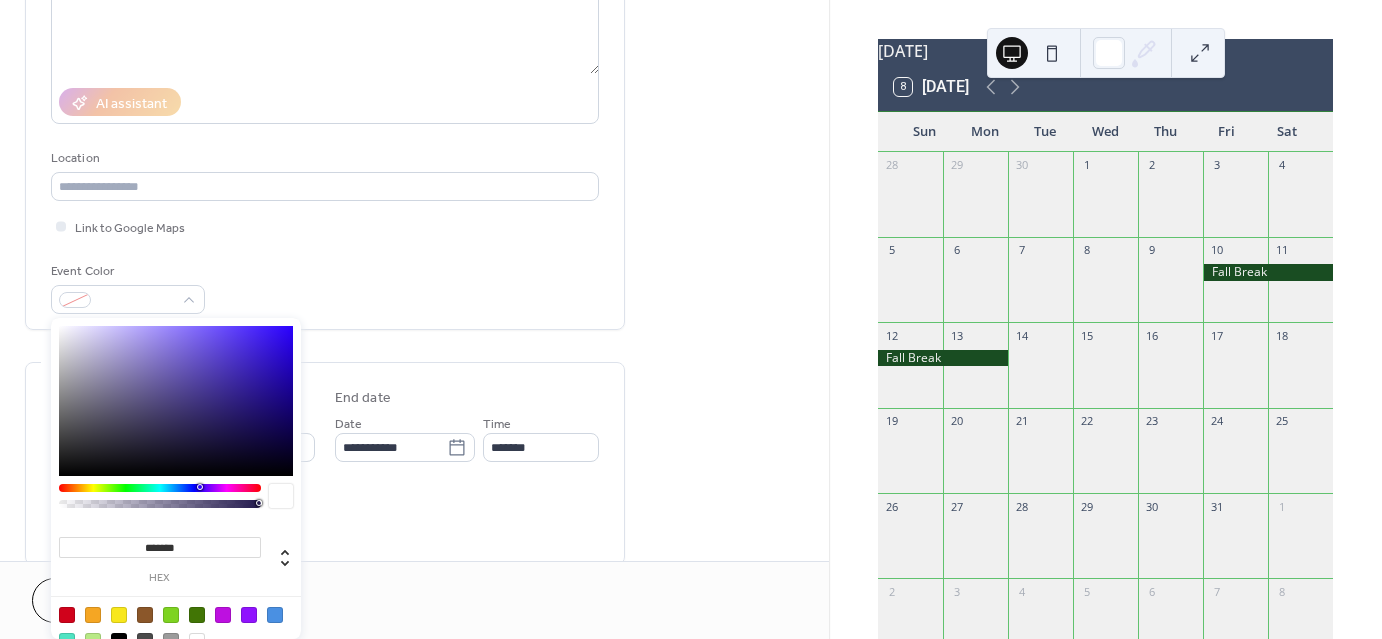click on "******* hex" at bounding box center [176, 492] 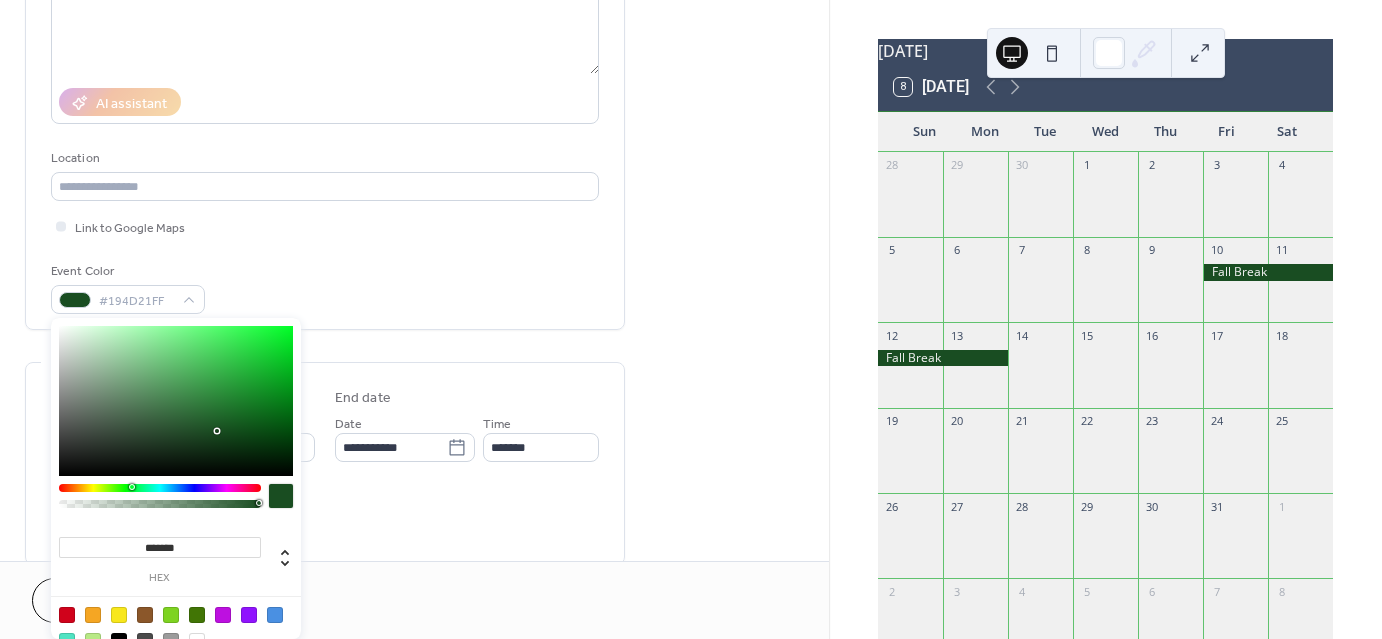 click on "All day event Display date only Hide event end time" at bounding box center (325, 517) 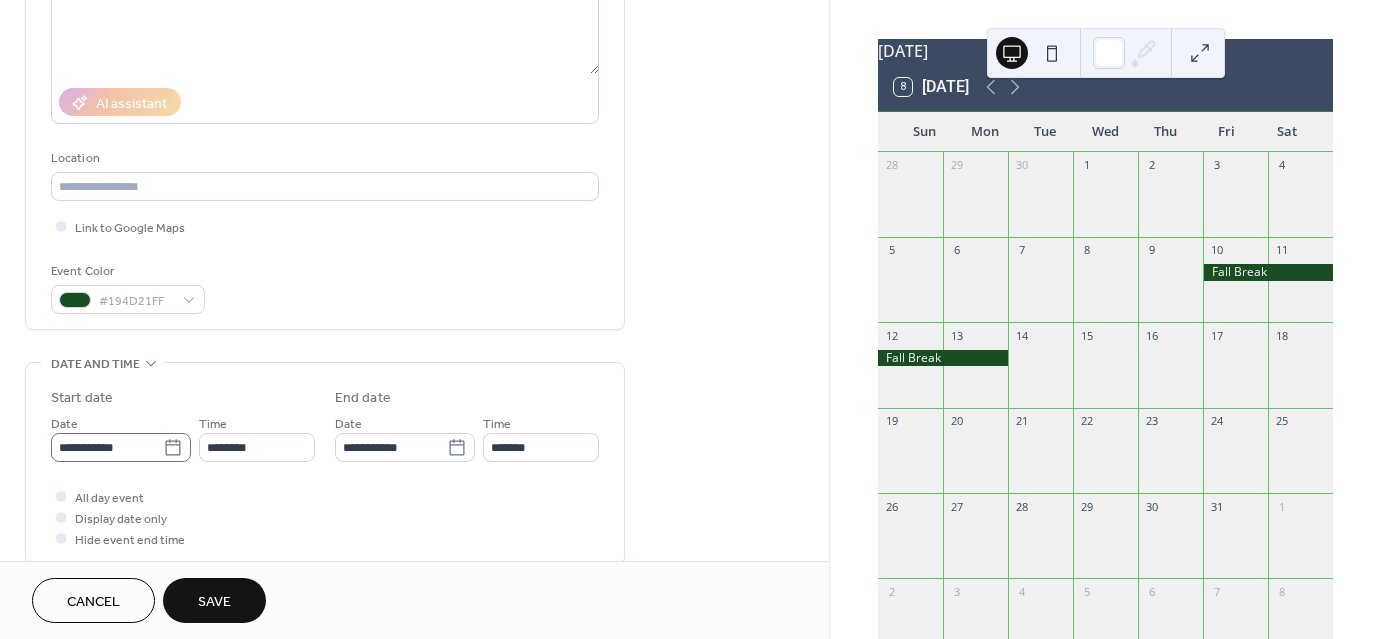 click 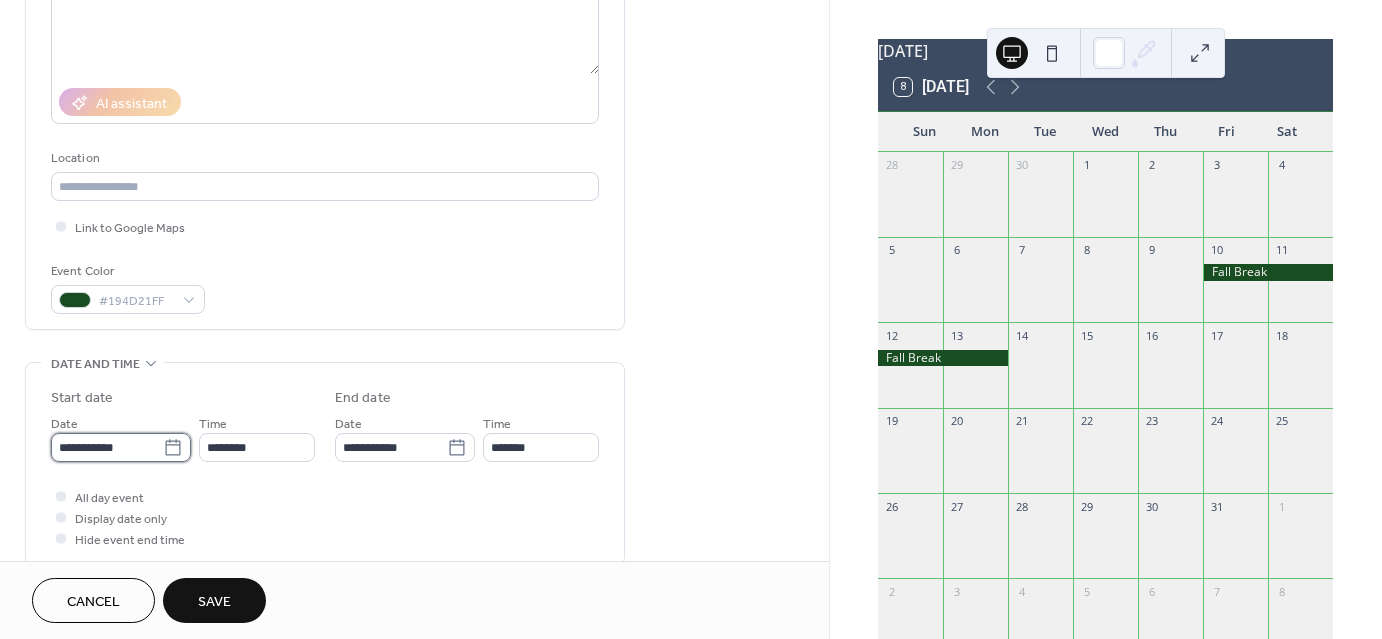 click on "**********" at bounding box center [107, 447] 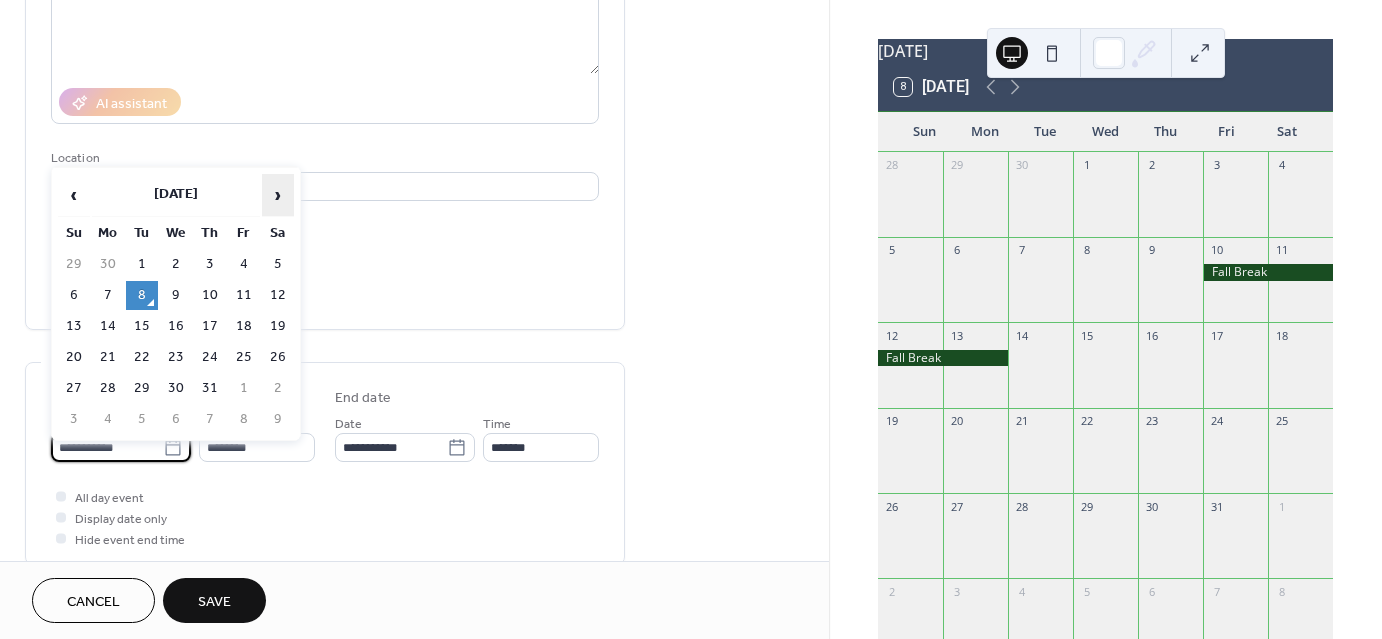 click on "›" at bounding box center [278, 195] 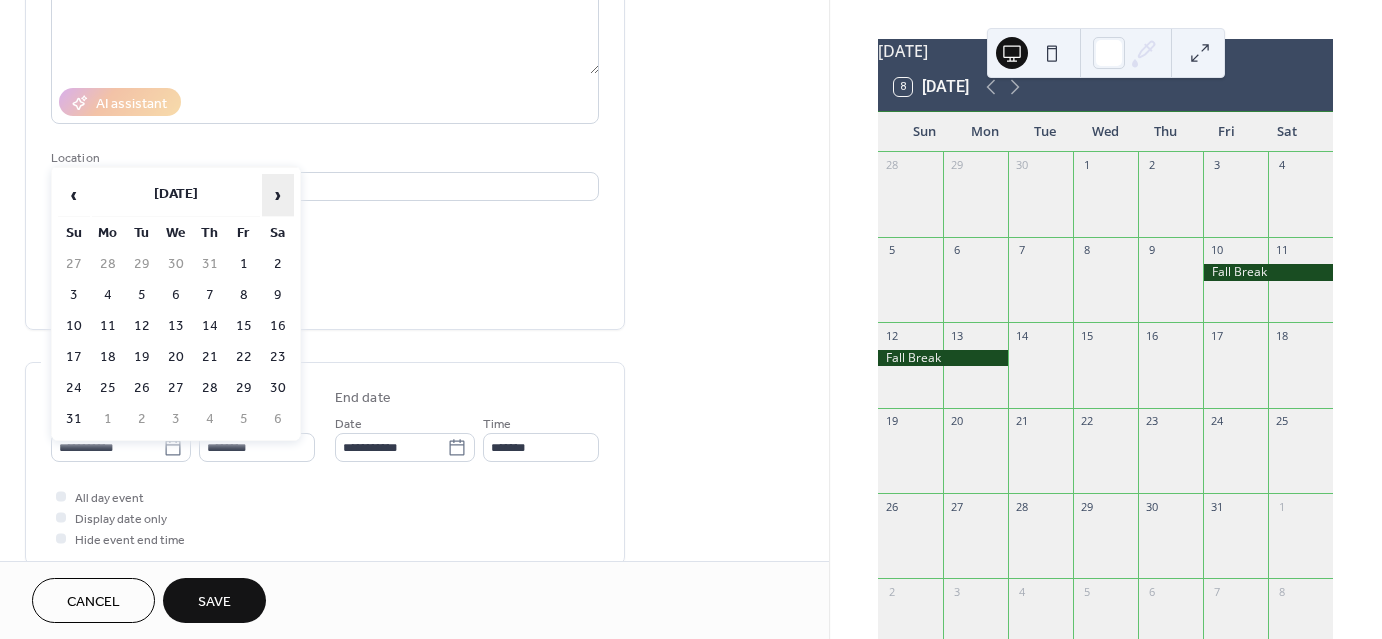 click on "›" at bounding box center (278, 195) 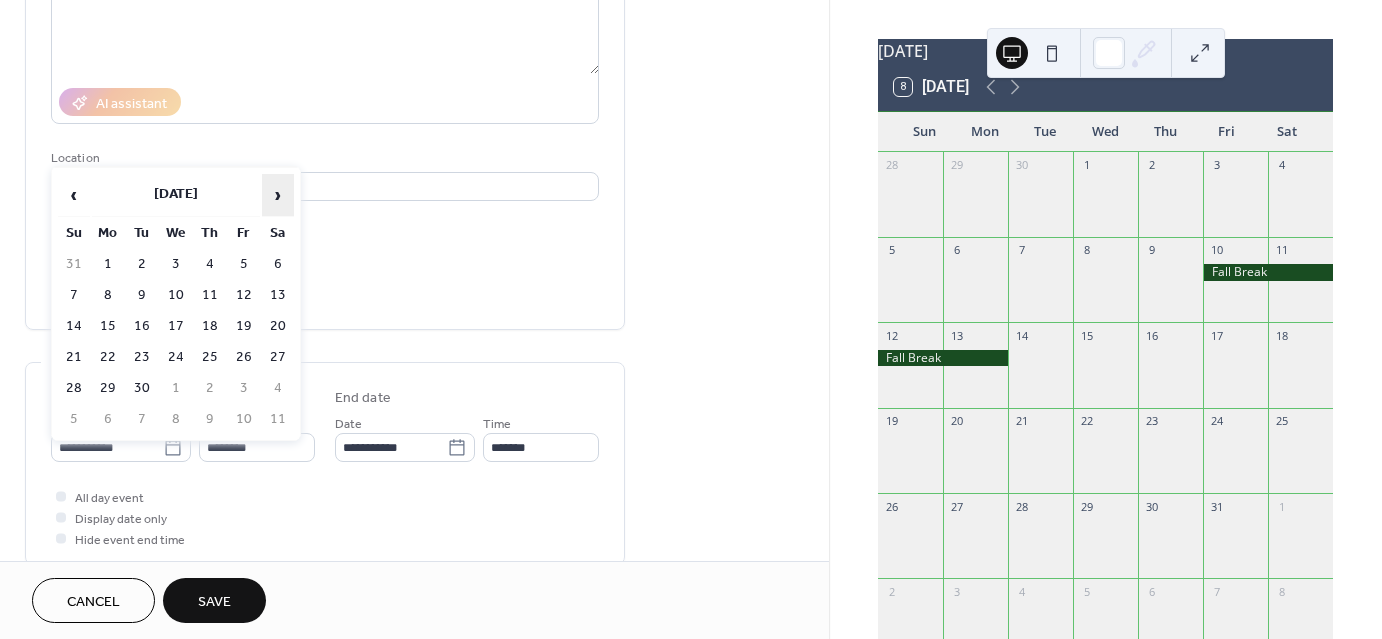 click on "›" at bounding box center [278, 195] 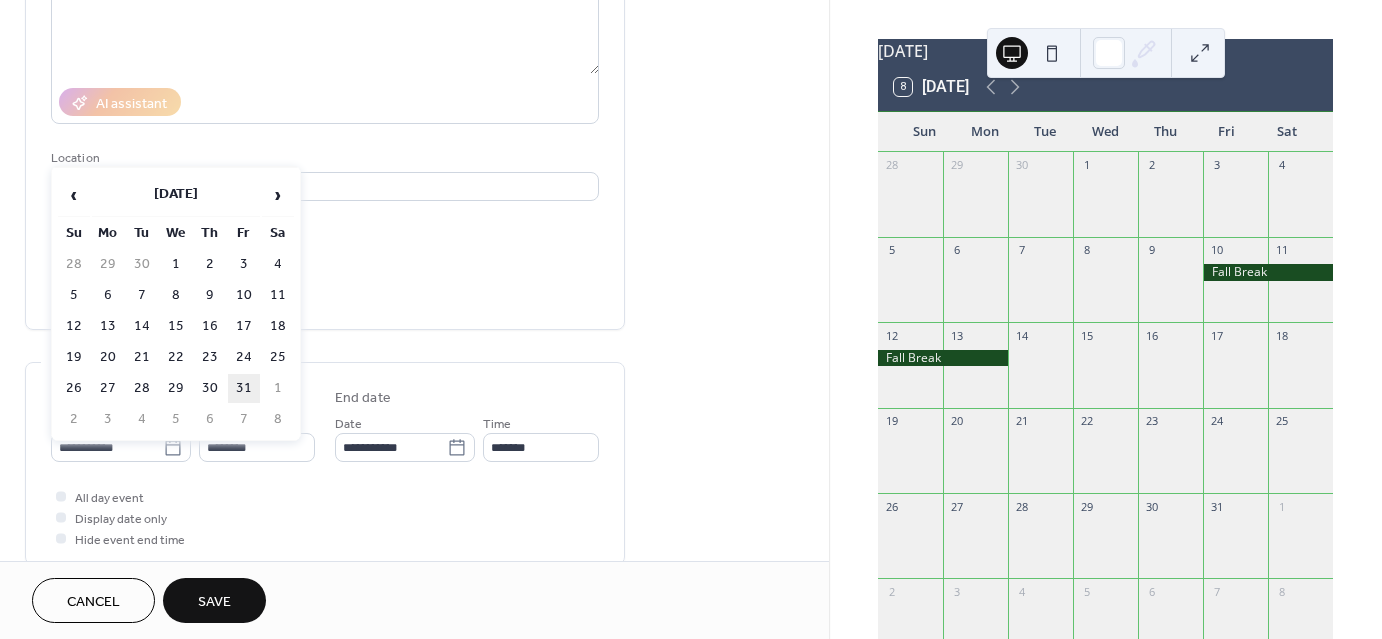 click on "31" at bounding box center (244, 388) 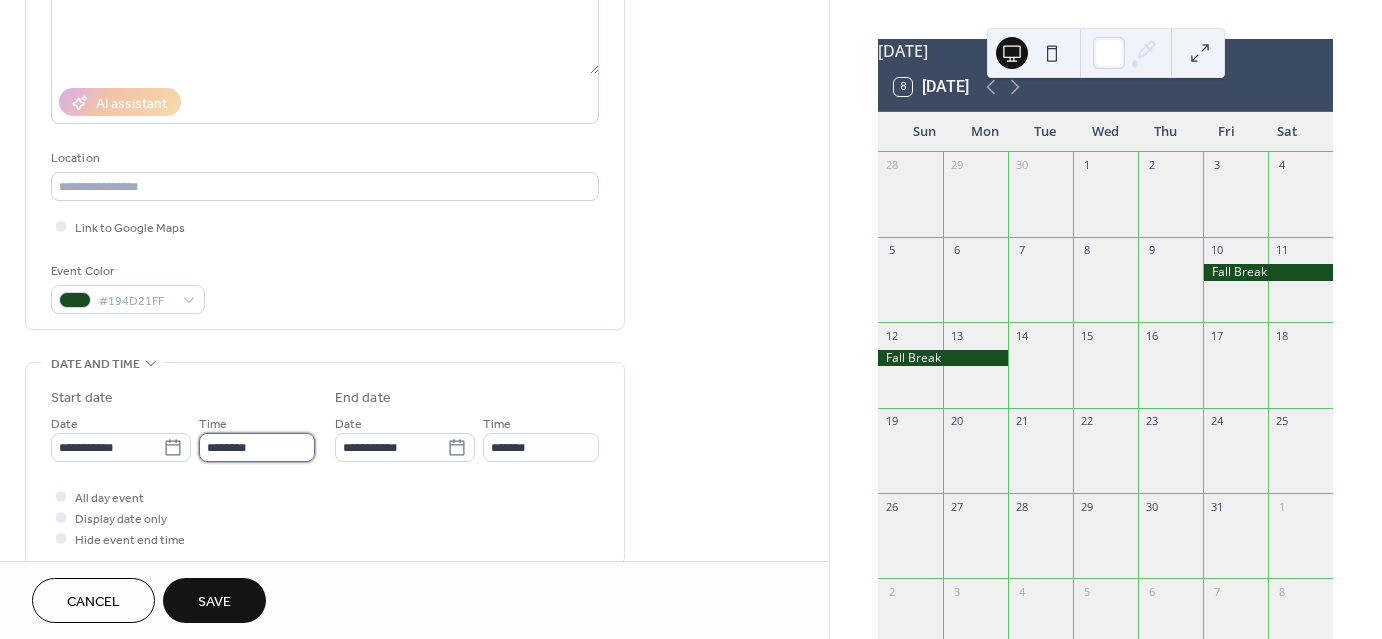 click on "********" at bounding box center (257, 447) 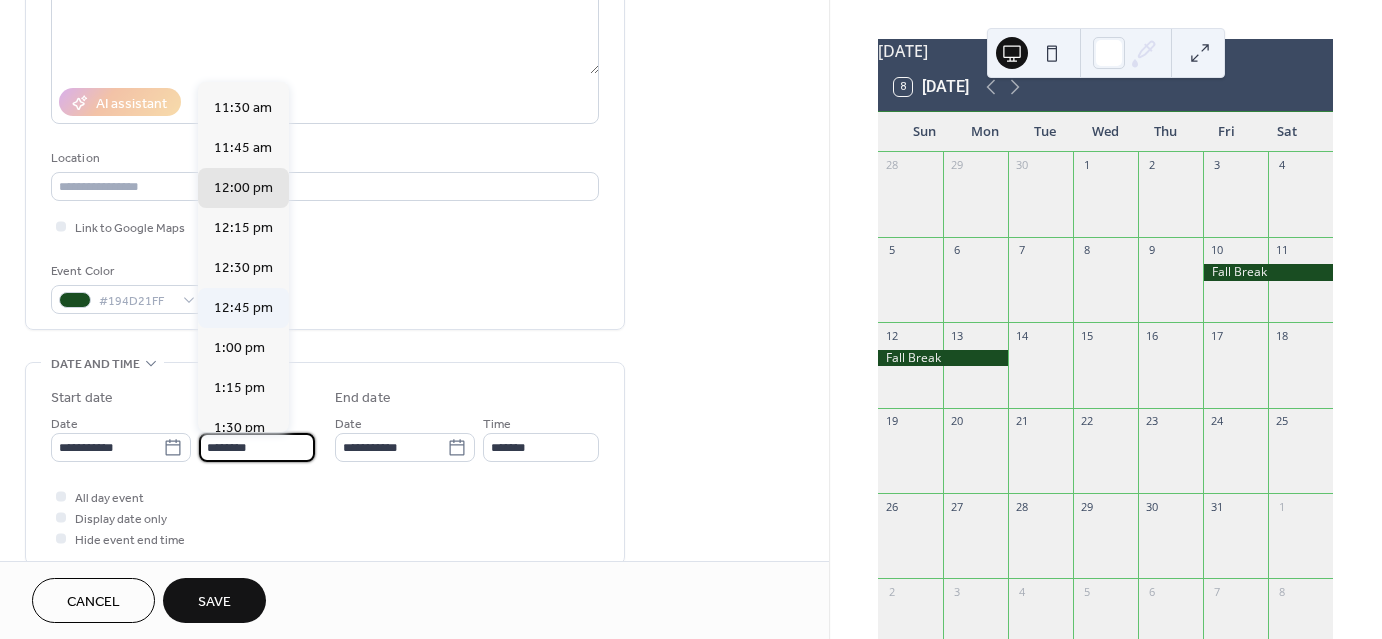scroll, scrollTop: 1833, scrollLeft: 0, axis: vertical 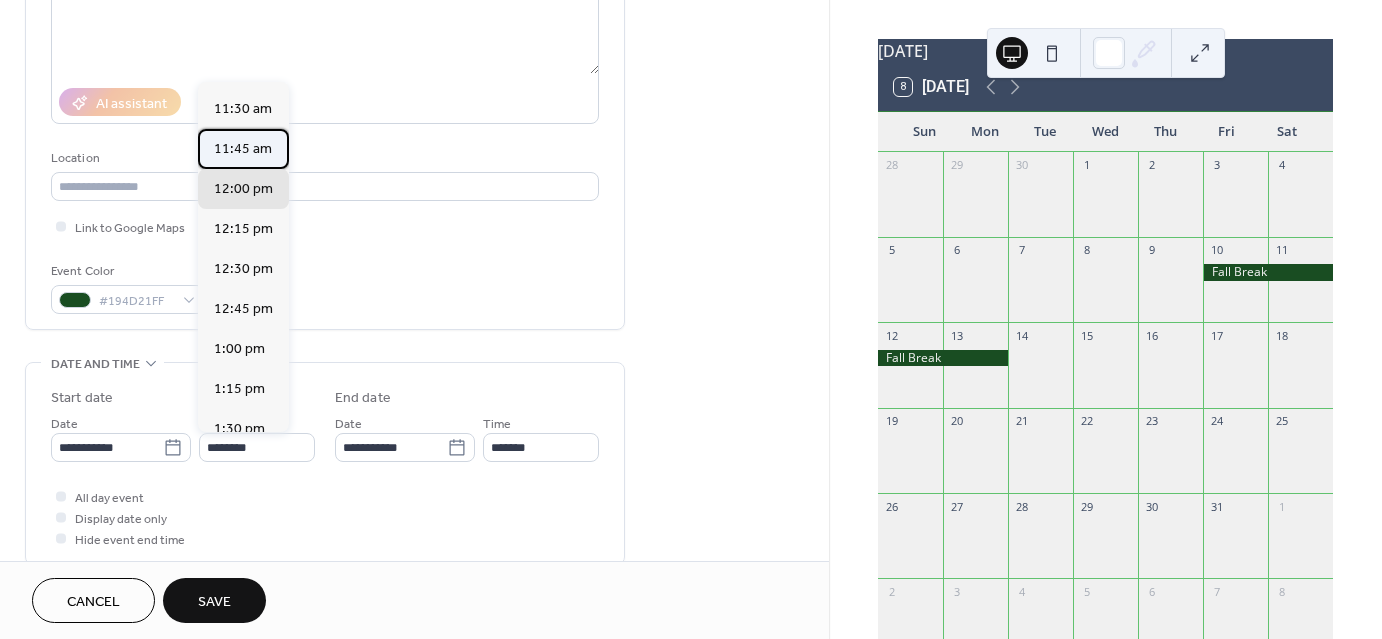 click on "11:45 am" at bounding box center (243, 149) 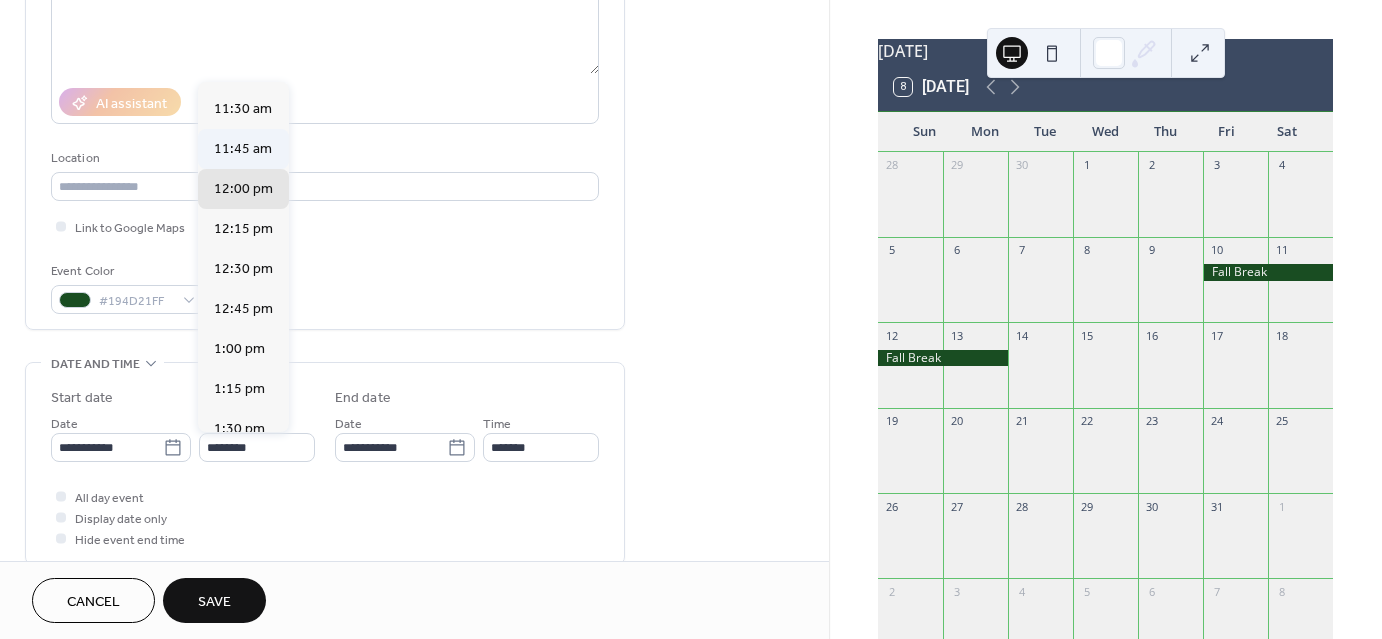 type on "********" 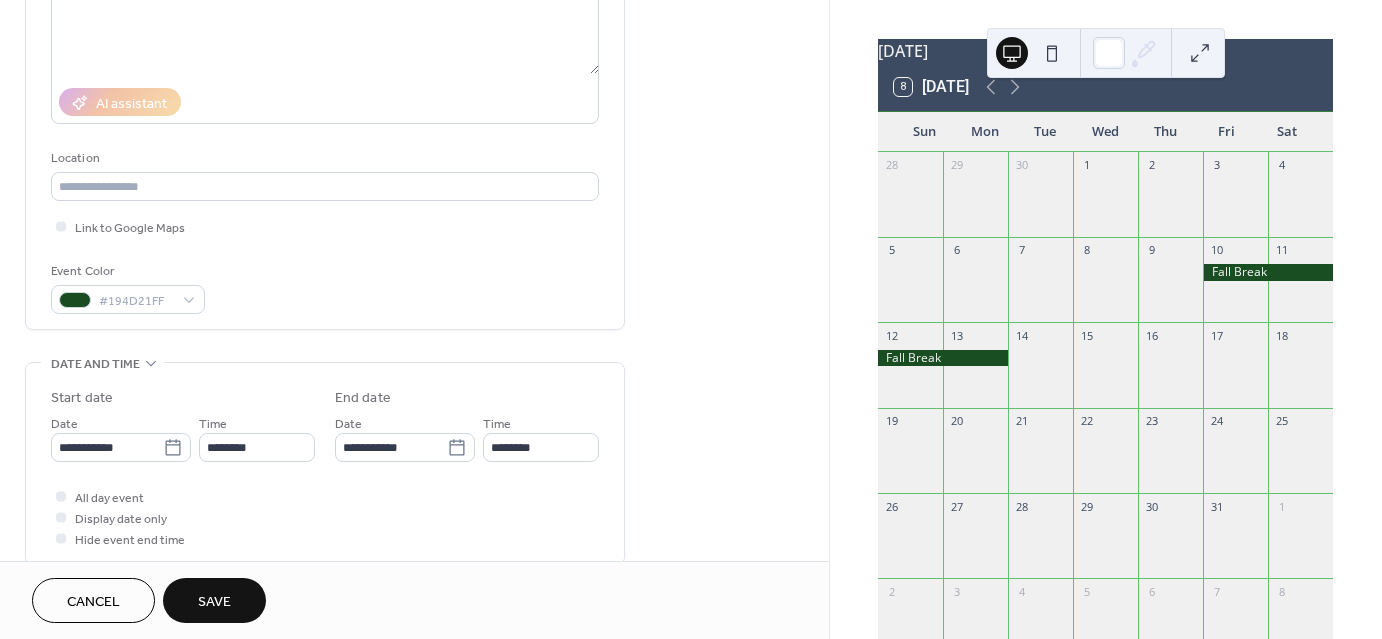 click on "Save" at bounding box center (214, 602) 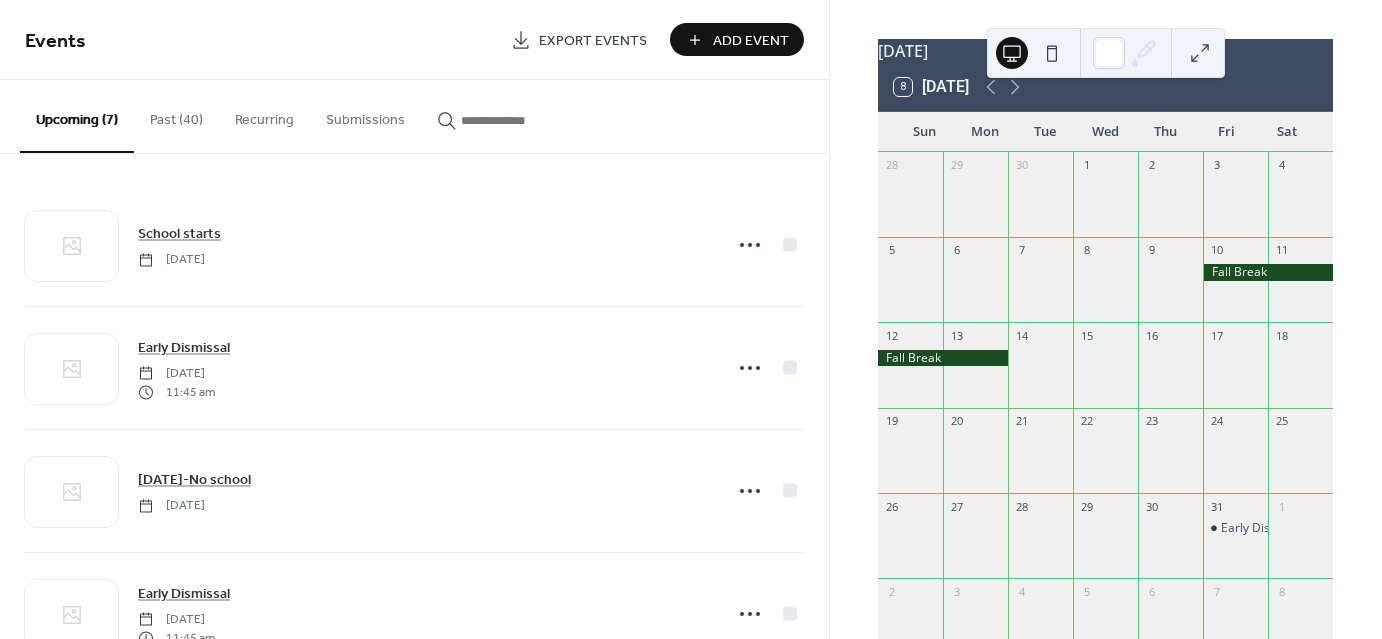 click on "Add Event" at bounding box center (751, 41) 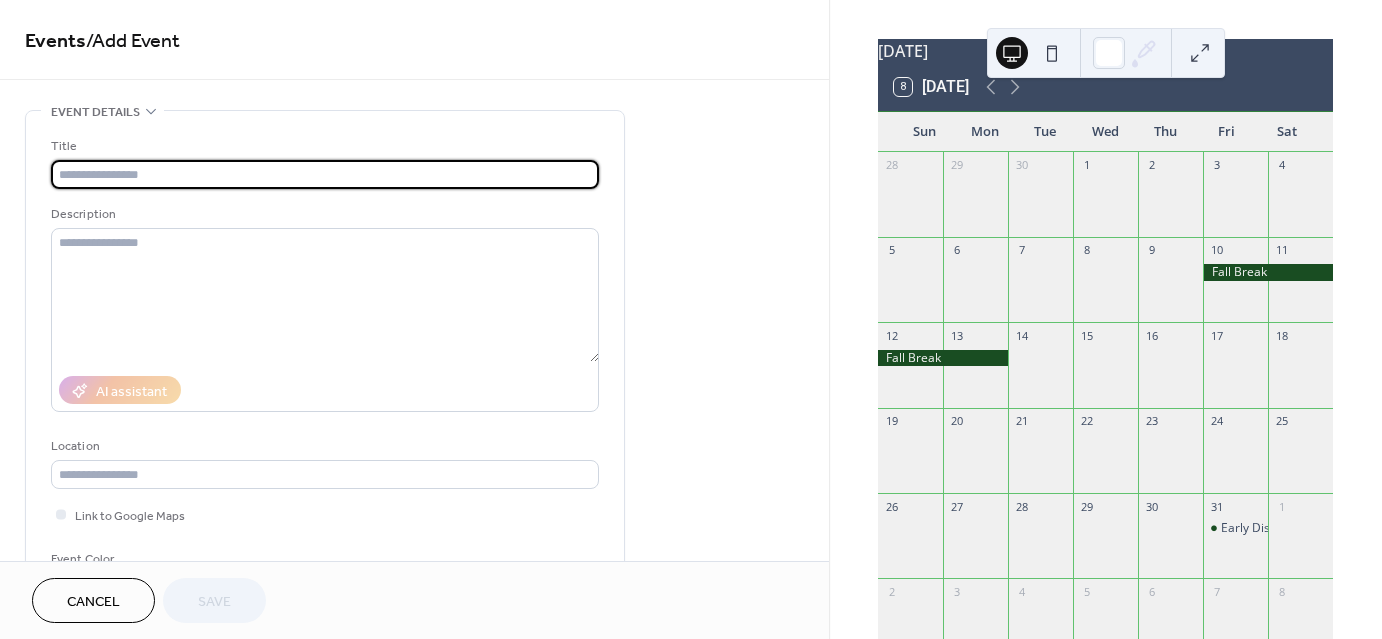 click at bounding box center (325, 174) 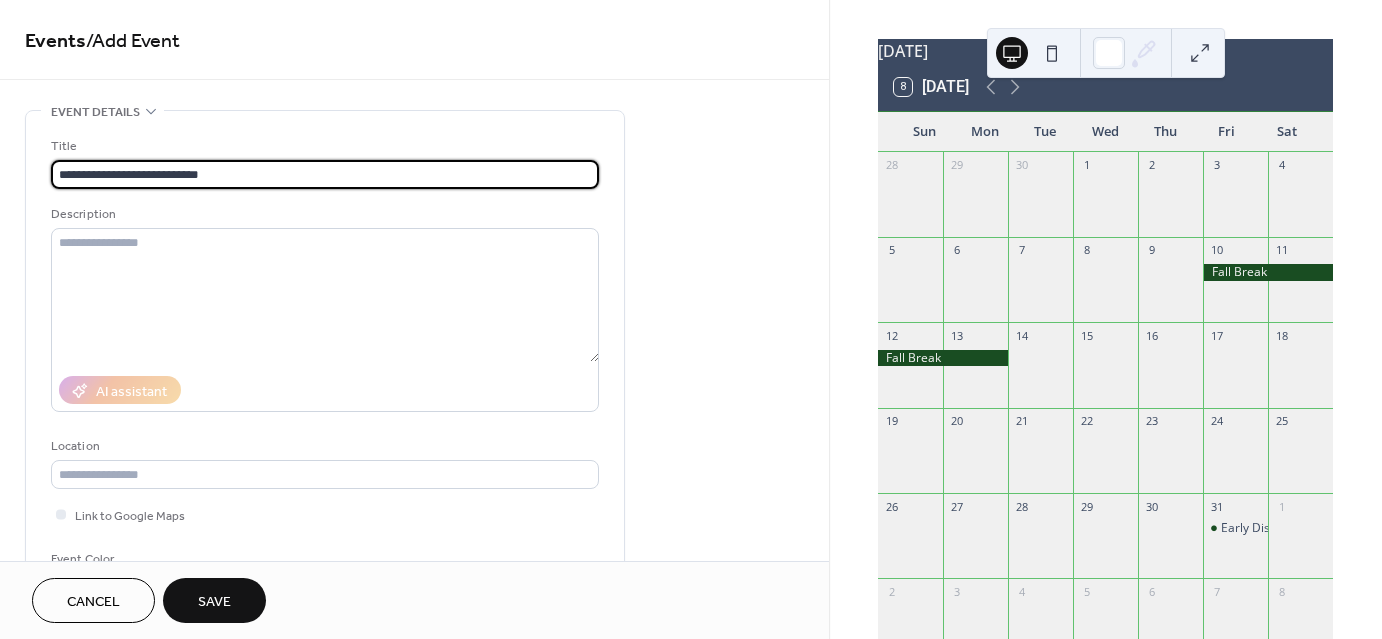 scroll, scrollTop: 1, scrollLeft: 0, axis: vertical 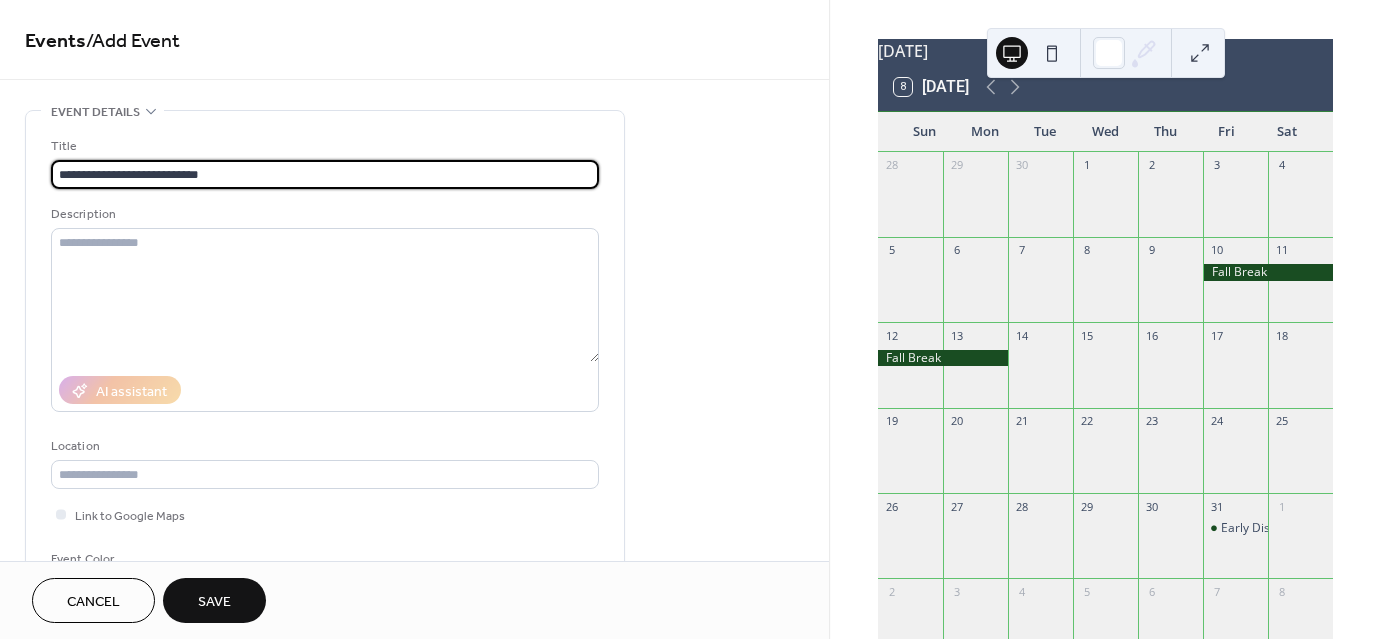 click on "Location" at bounding box center (323, 446) 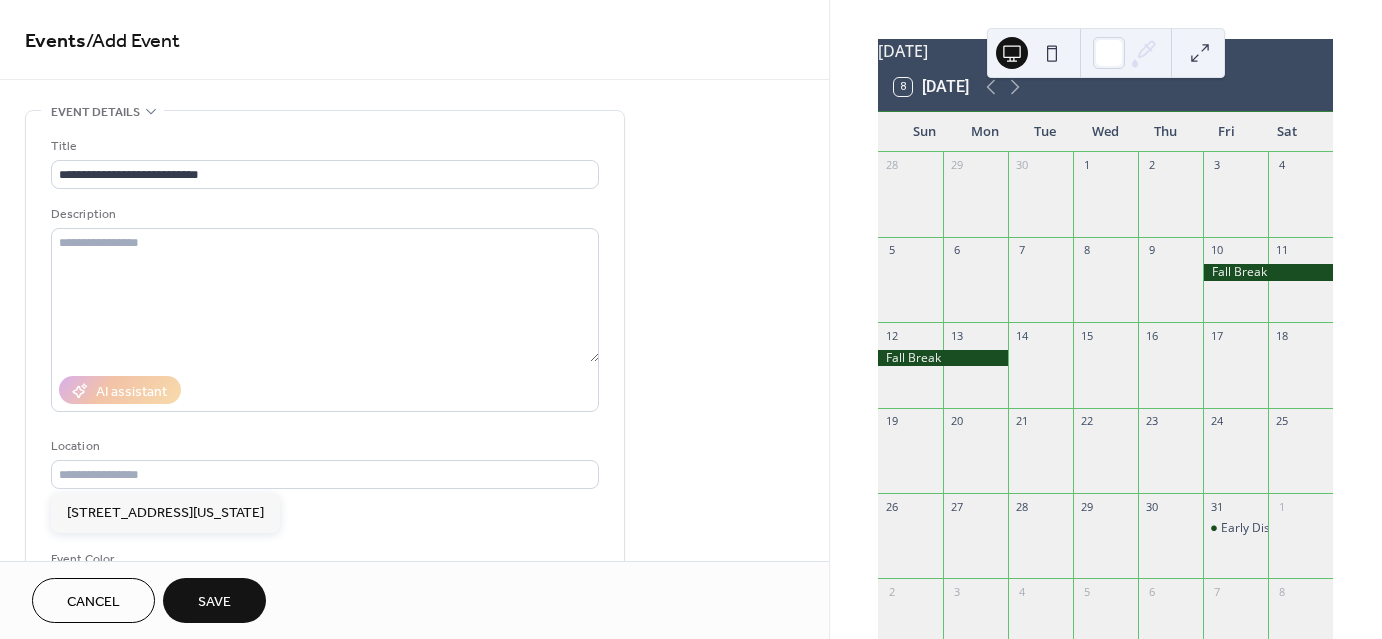 scroll, scrollTop: 0, scrollLeft: 0, axis: both 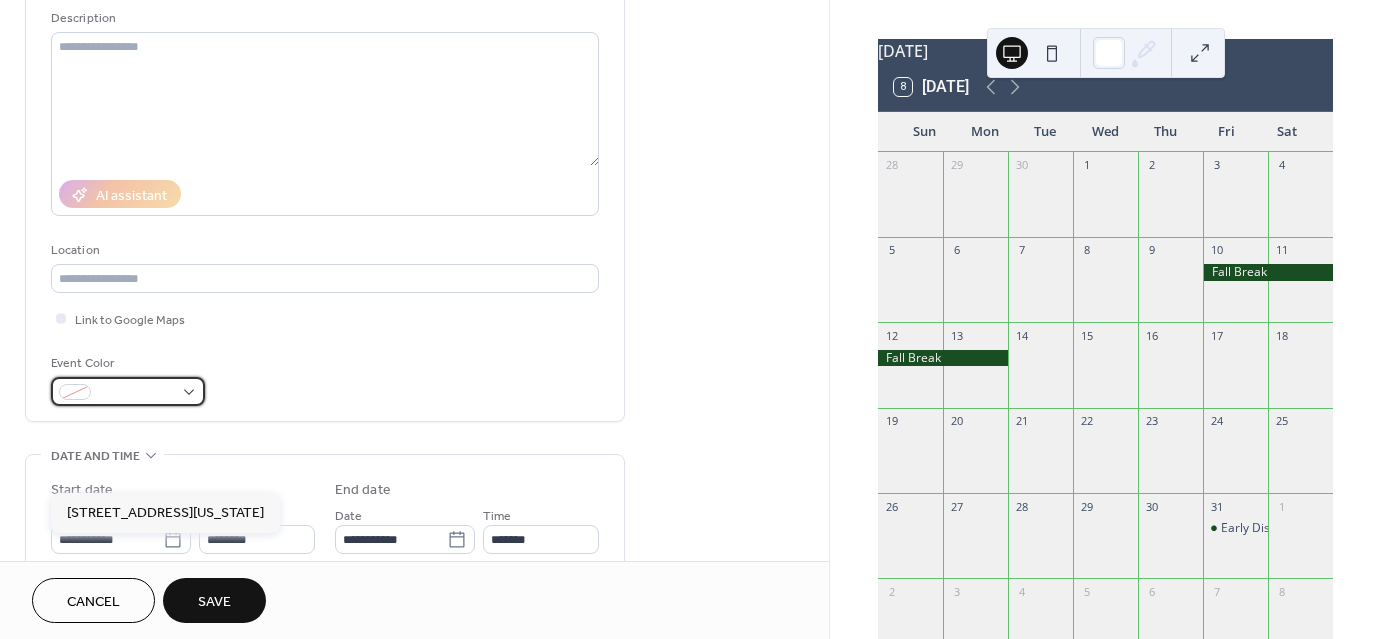 click at bounding box center (136, 393) 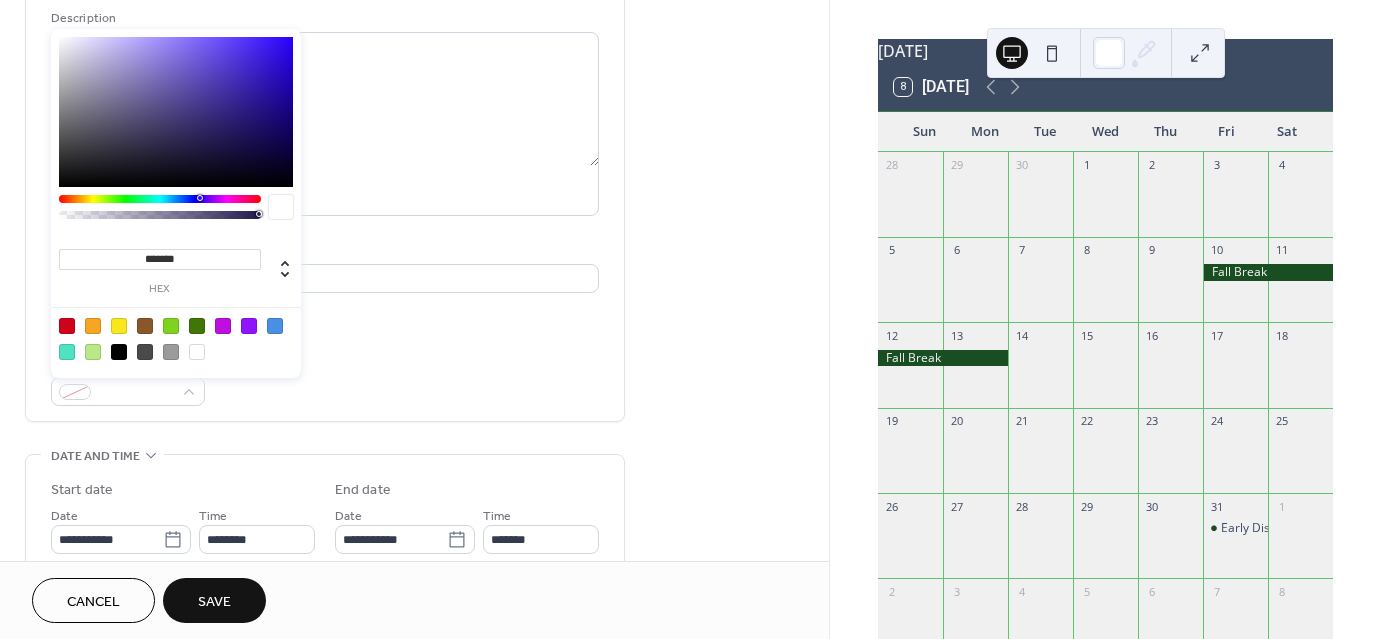 type on "*******" 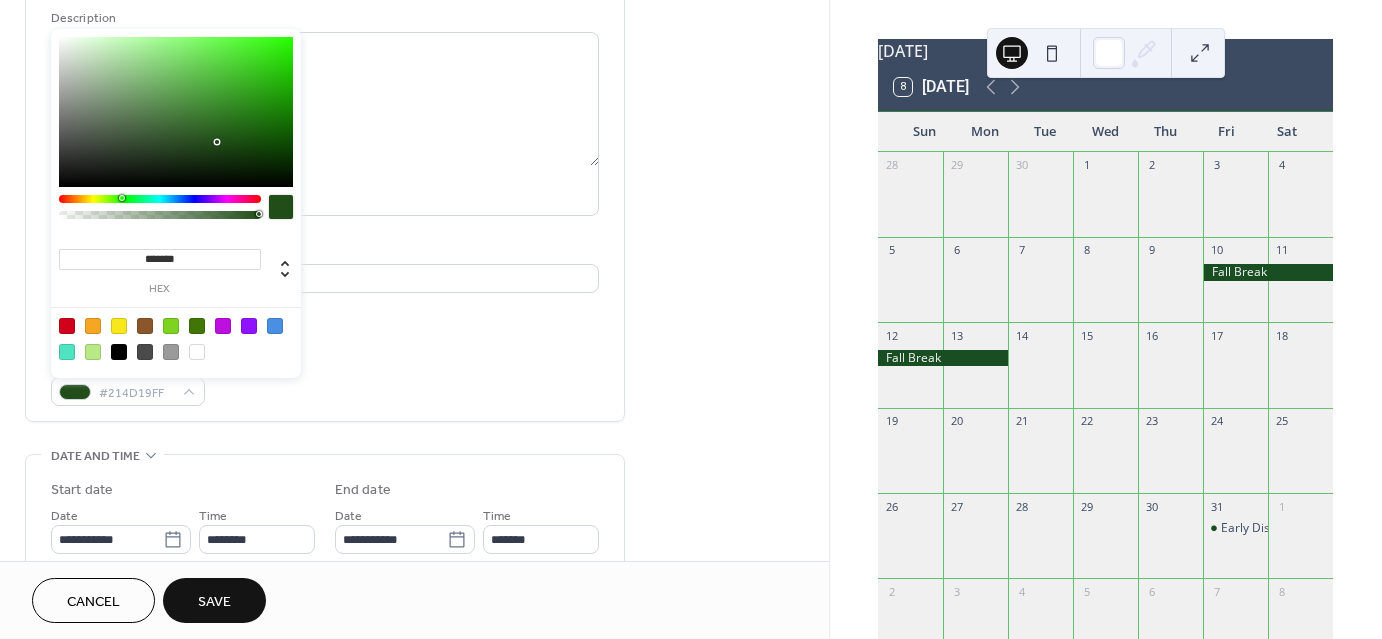 click at bounding box center (160, 199) 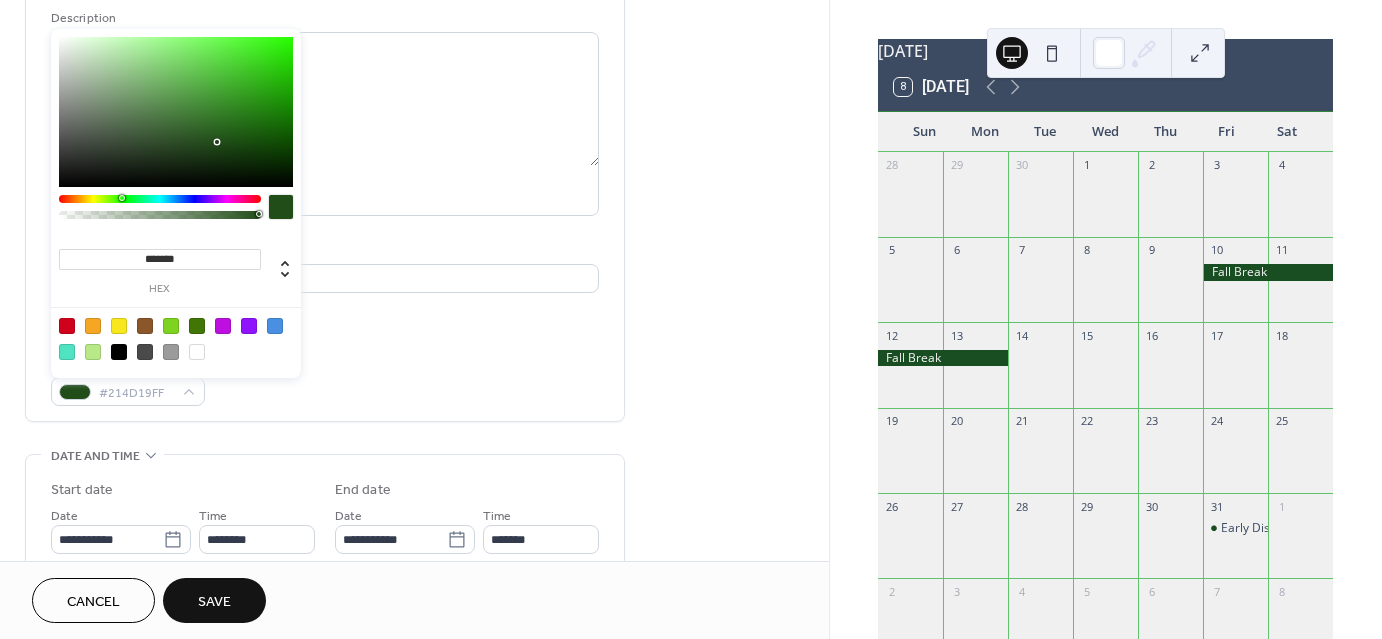 click on "**********" at bounding box center (325, 168) 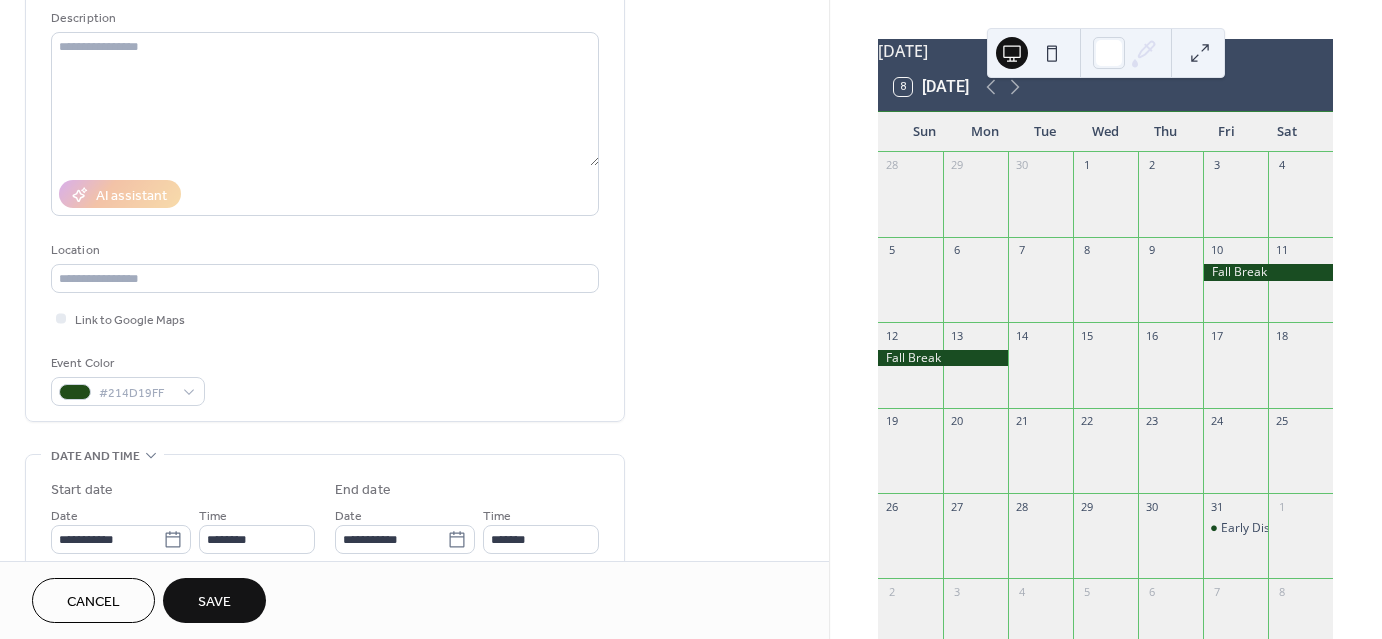 scroll, scrollTop: 236, scrollLeft: 0, axis: vertical 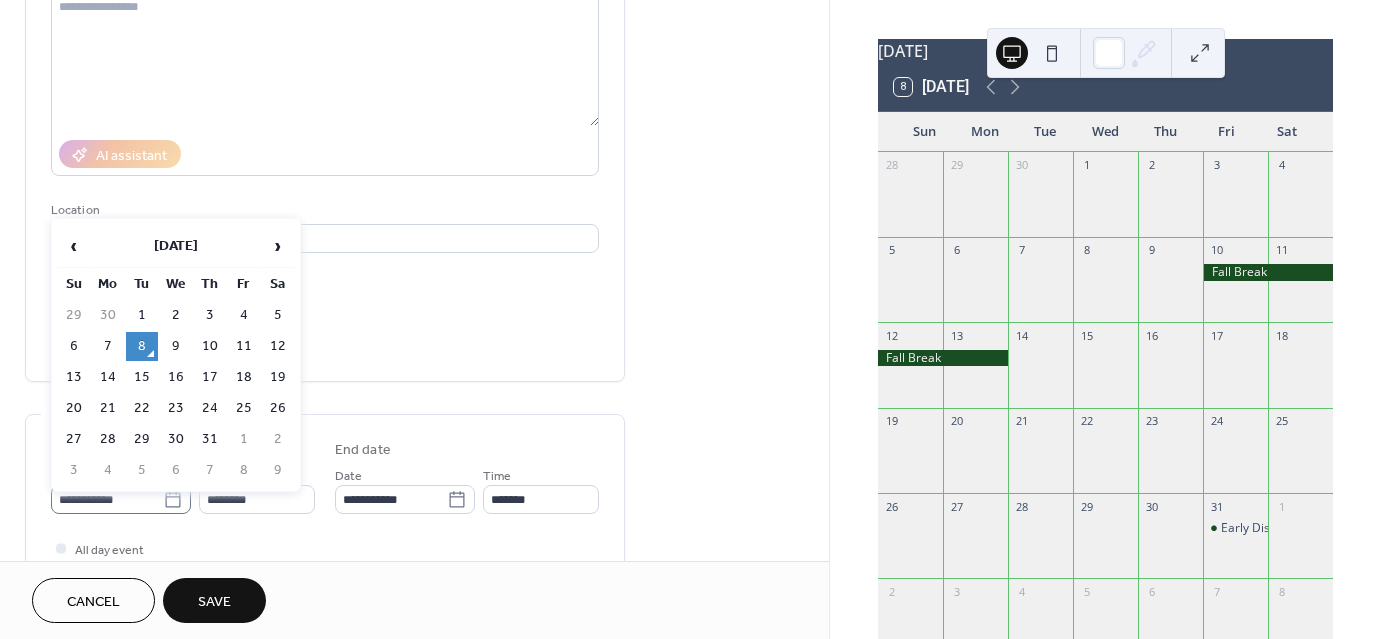 click 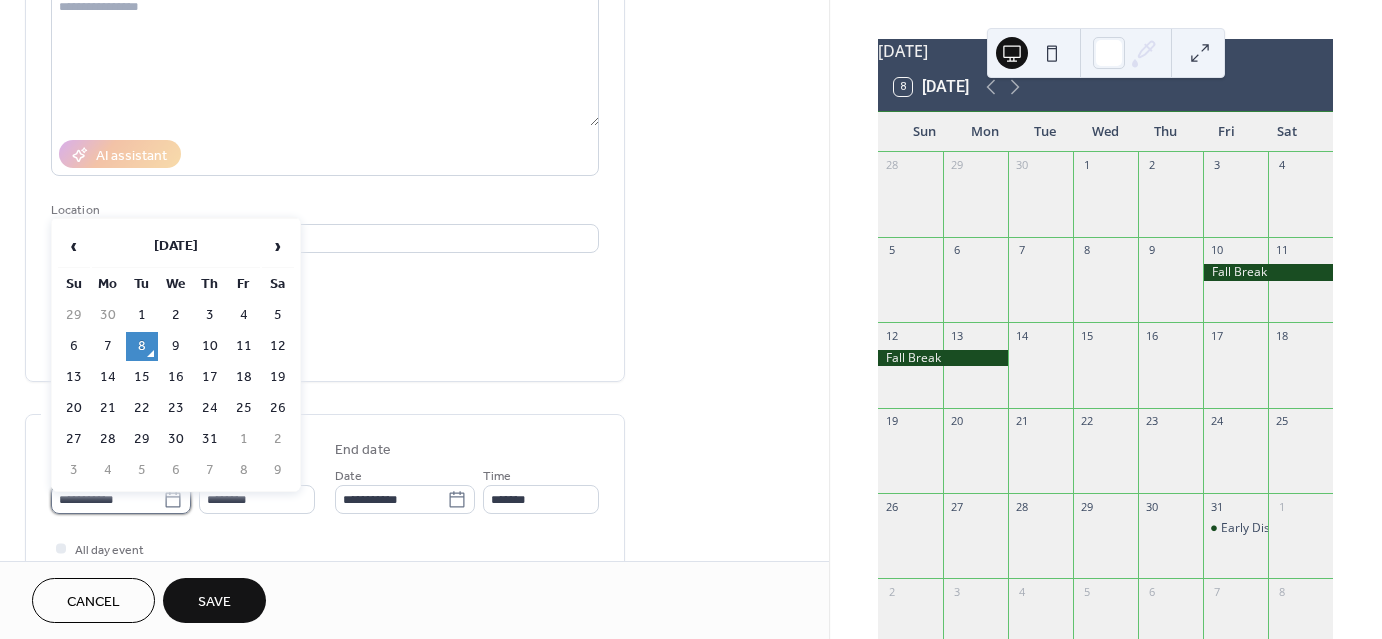 click on "**********" at bounding box center [107, 499] 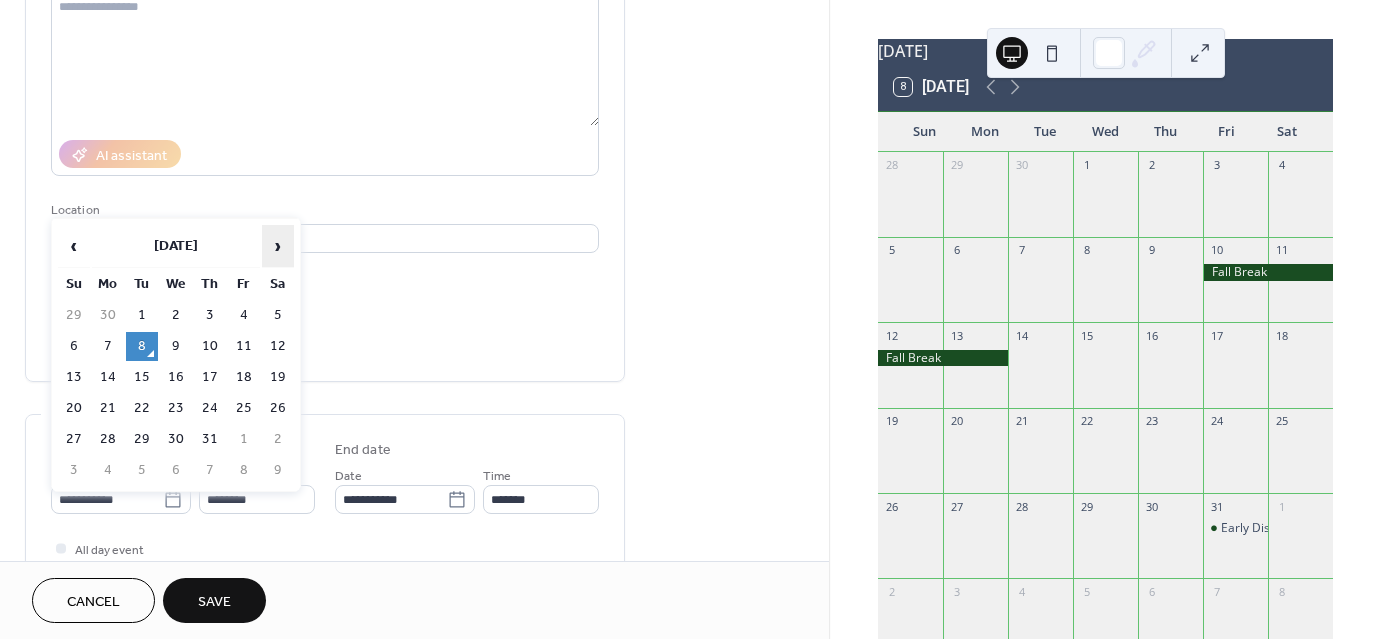 click on "›" at bounding box center (278, 246) 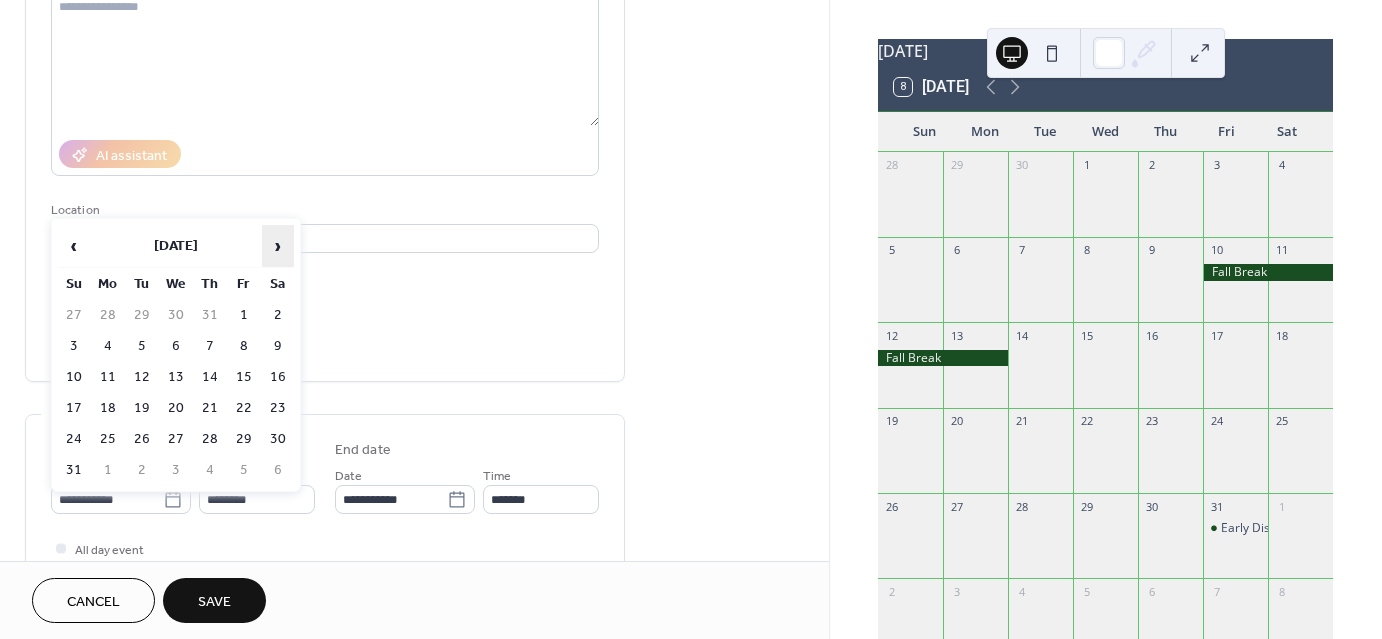 click on "›" at bounding box center [278, 246] 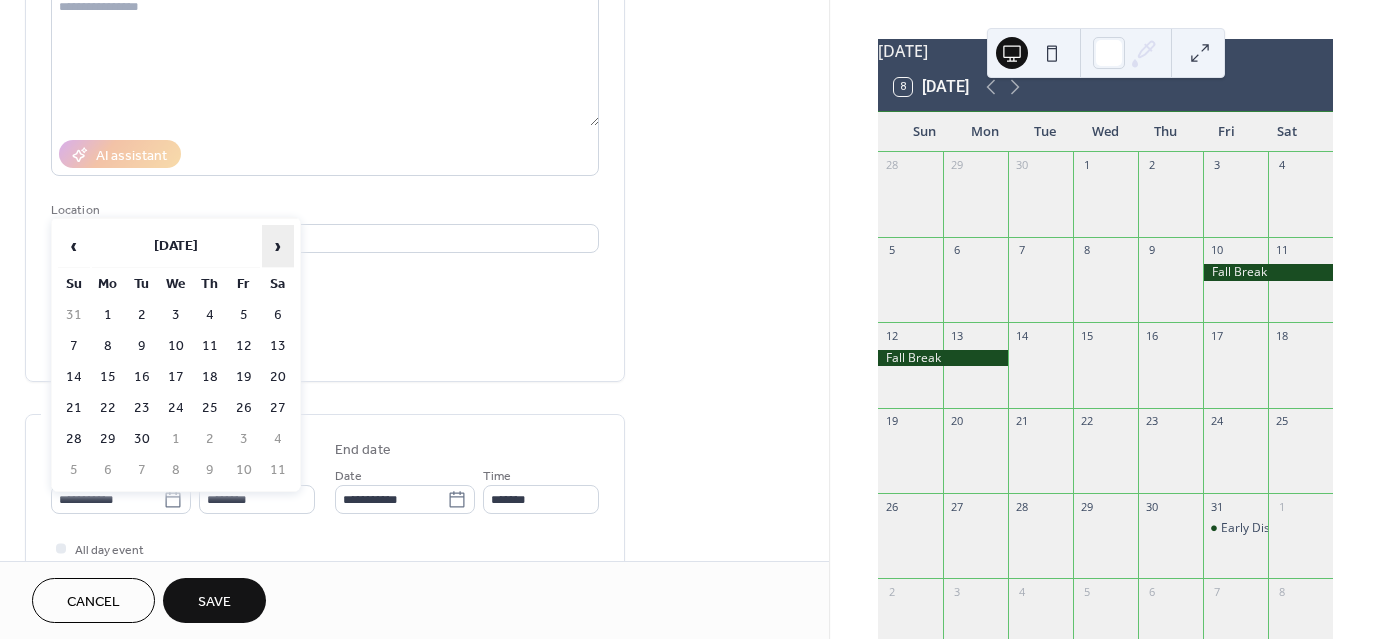 click on "›" at bounding box center [278, 246] 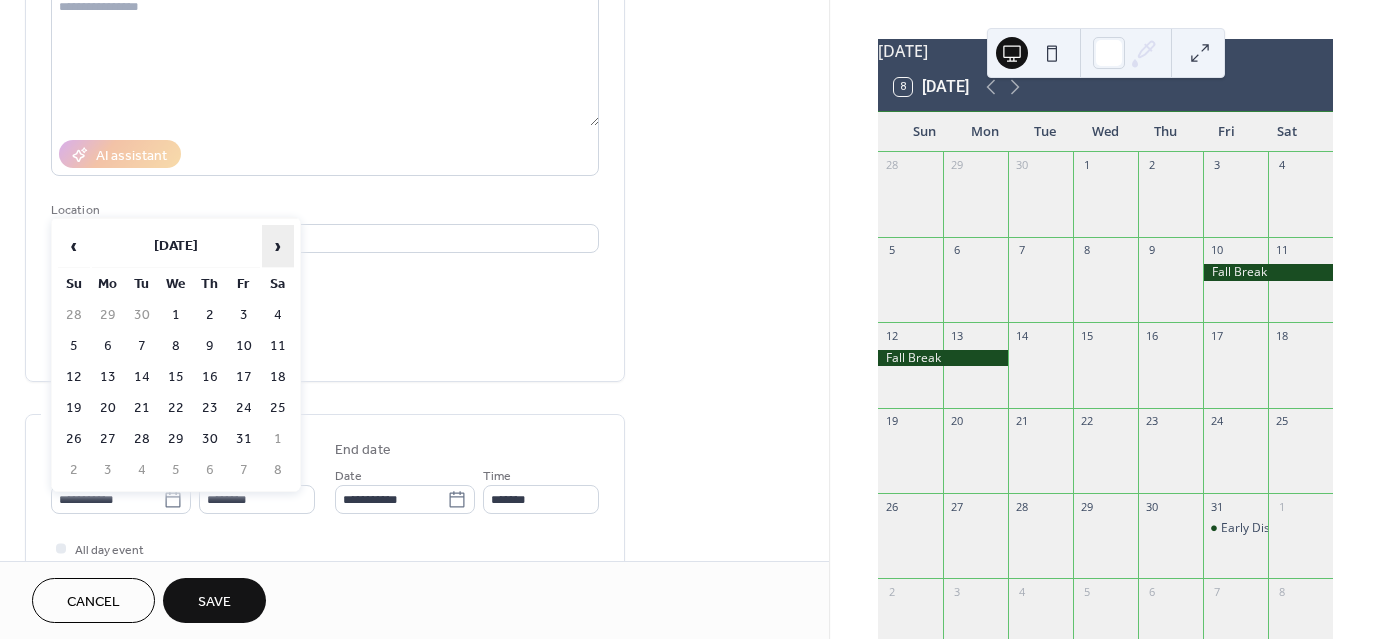 click on "›" at bounding box center [278, 246] 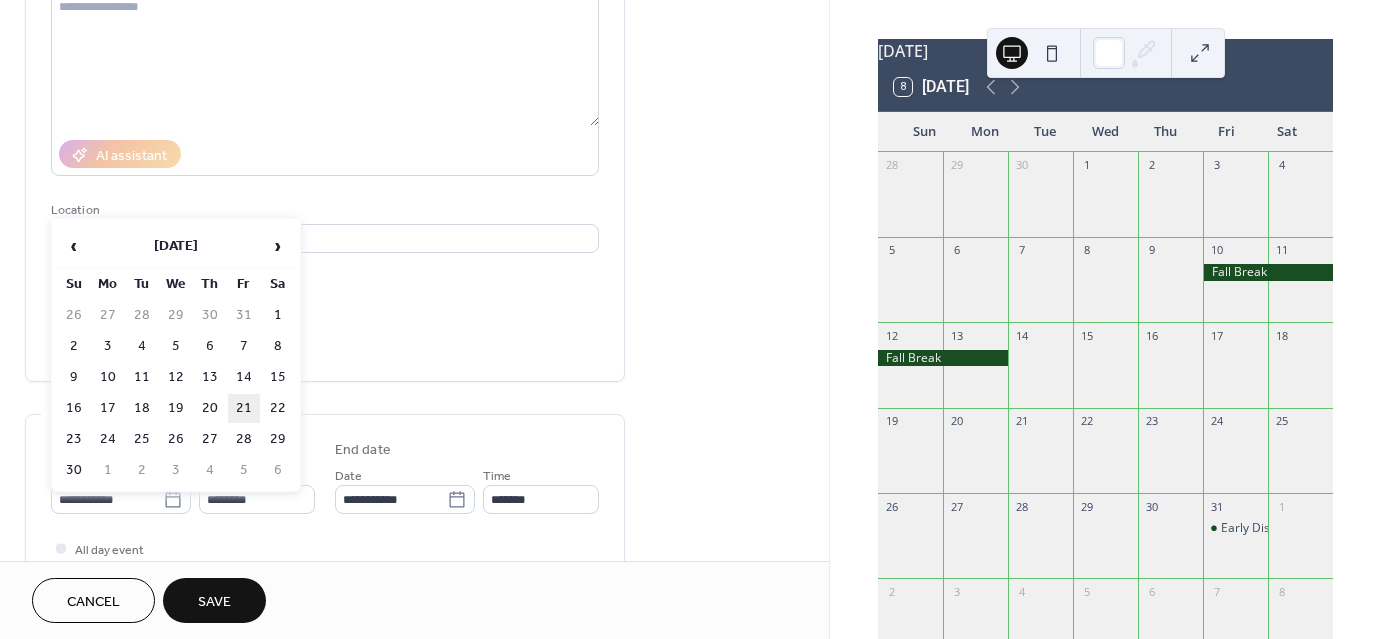 click on "21" at bounding box center (244, 408) 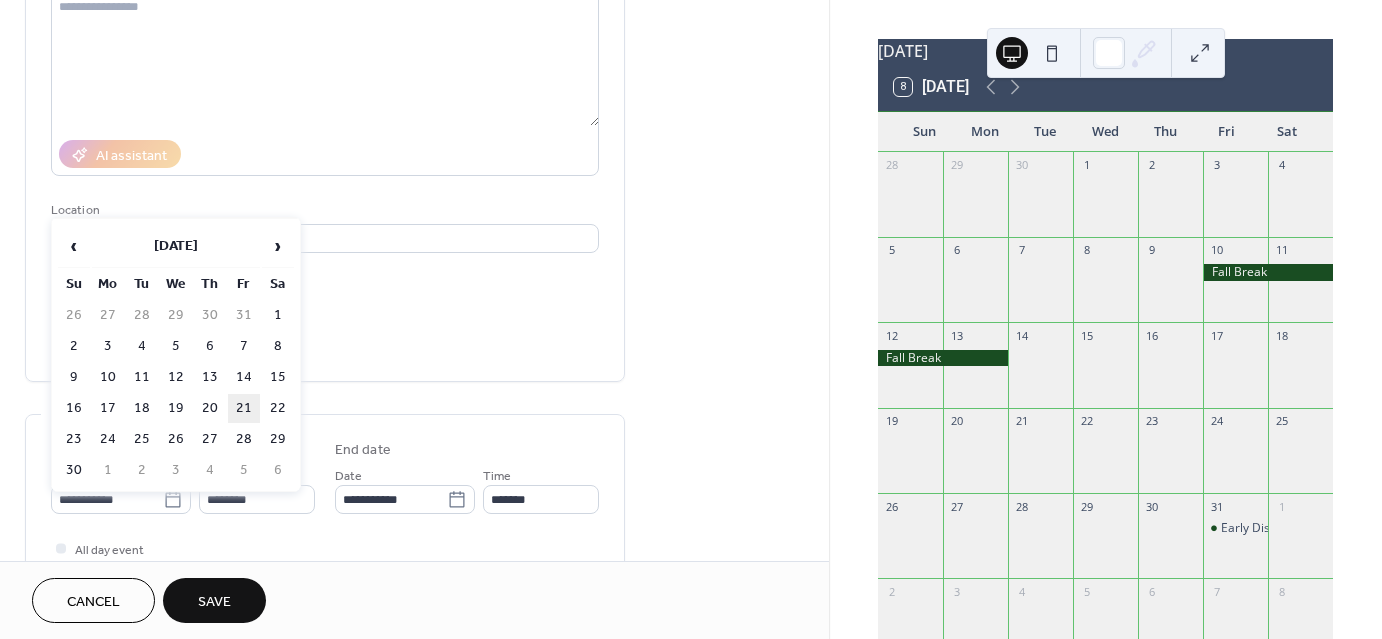 type on "**********" 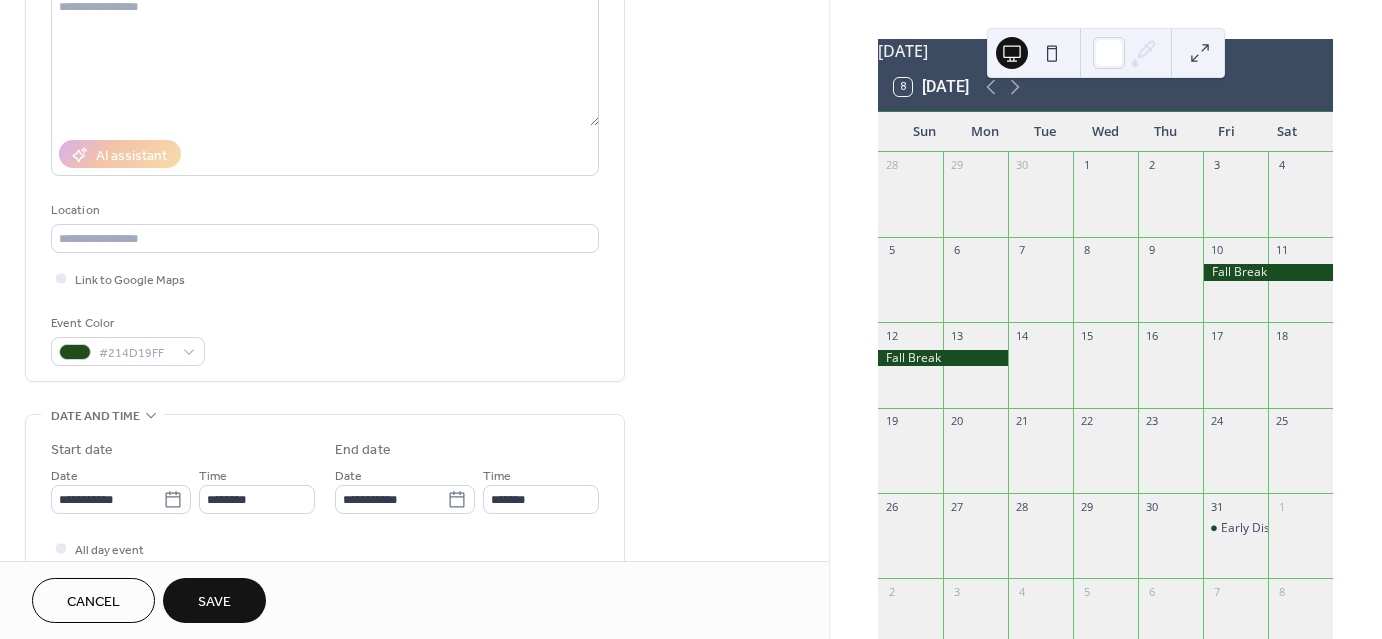 click on "Save" at bounding box center [214, 602] 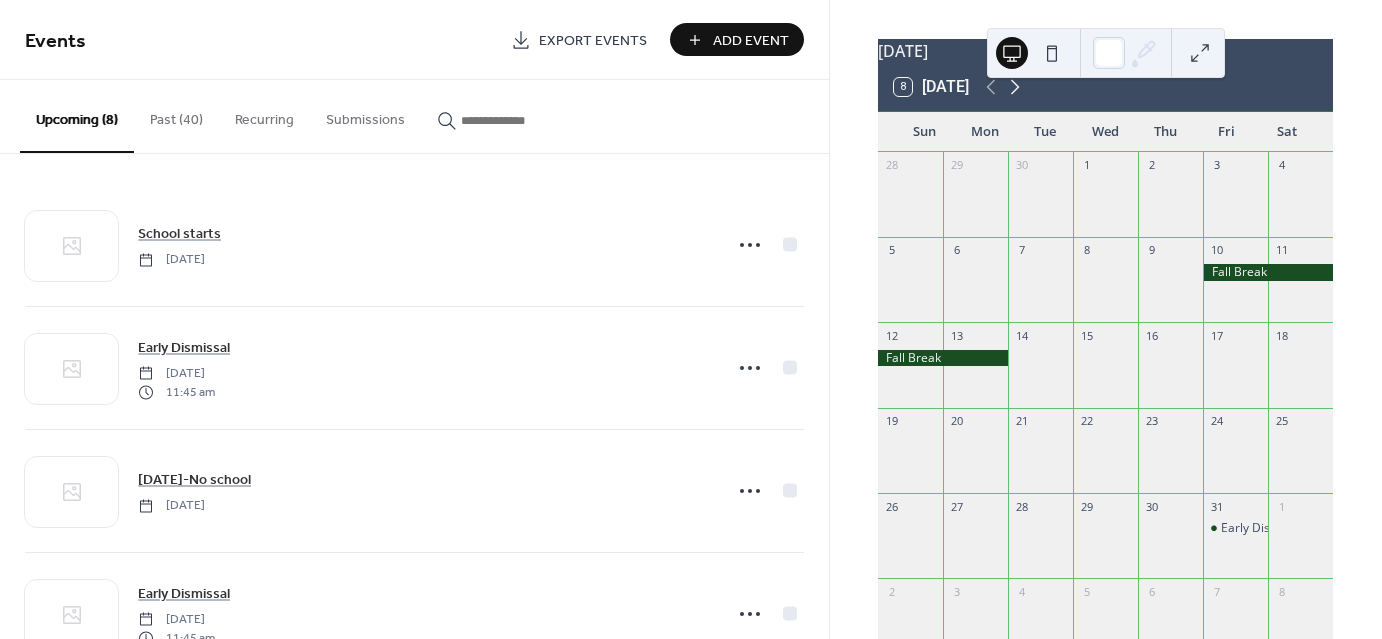 click 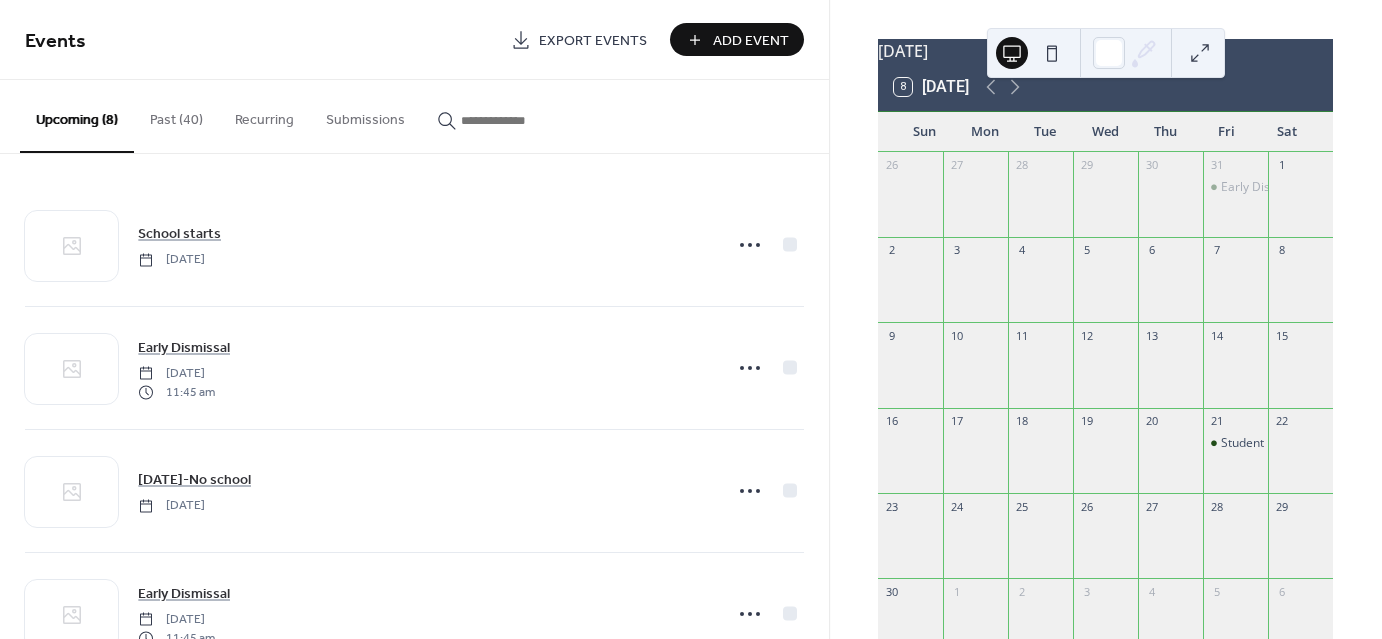 click on "Add Event" at bounding box center (751, 41) 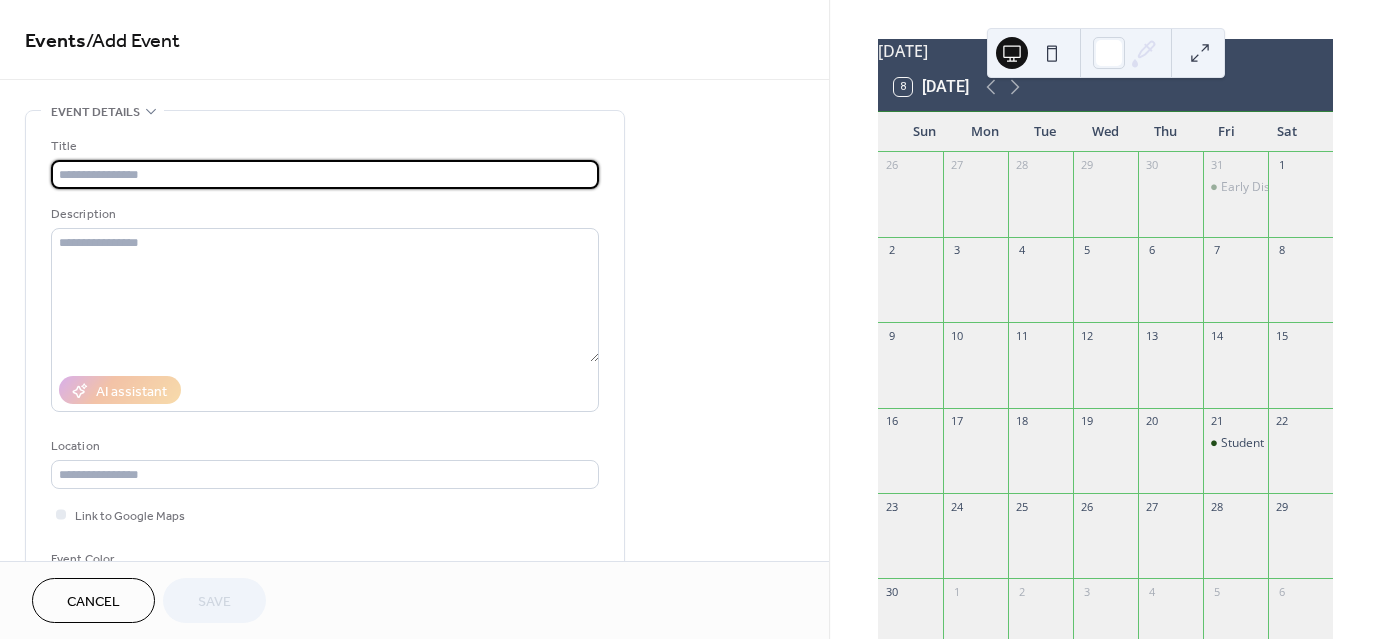 click at bounding box center (325, 174) 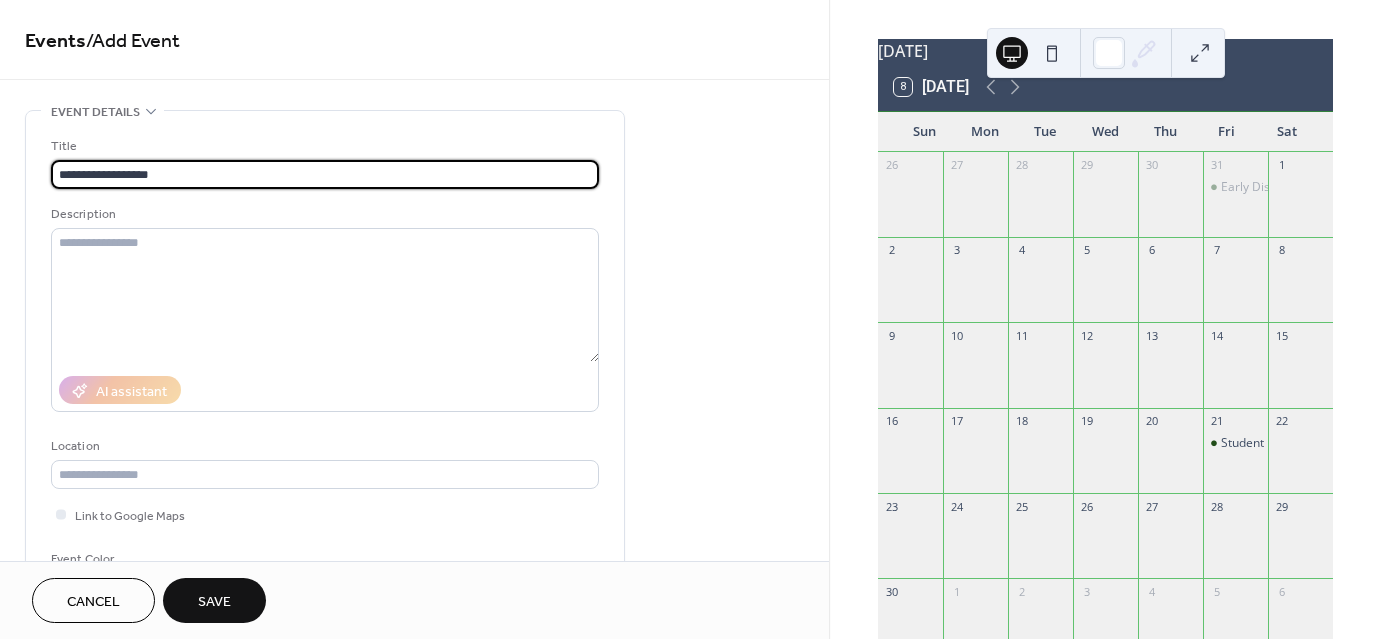 scroll, scrollTop: 1, scrollLeft: 0, axis: vertical 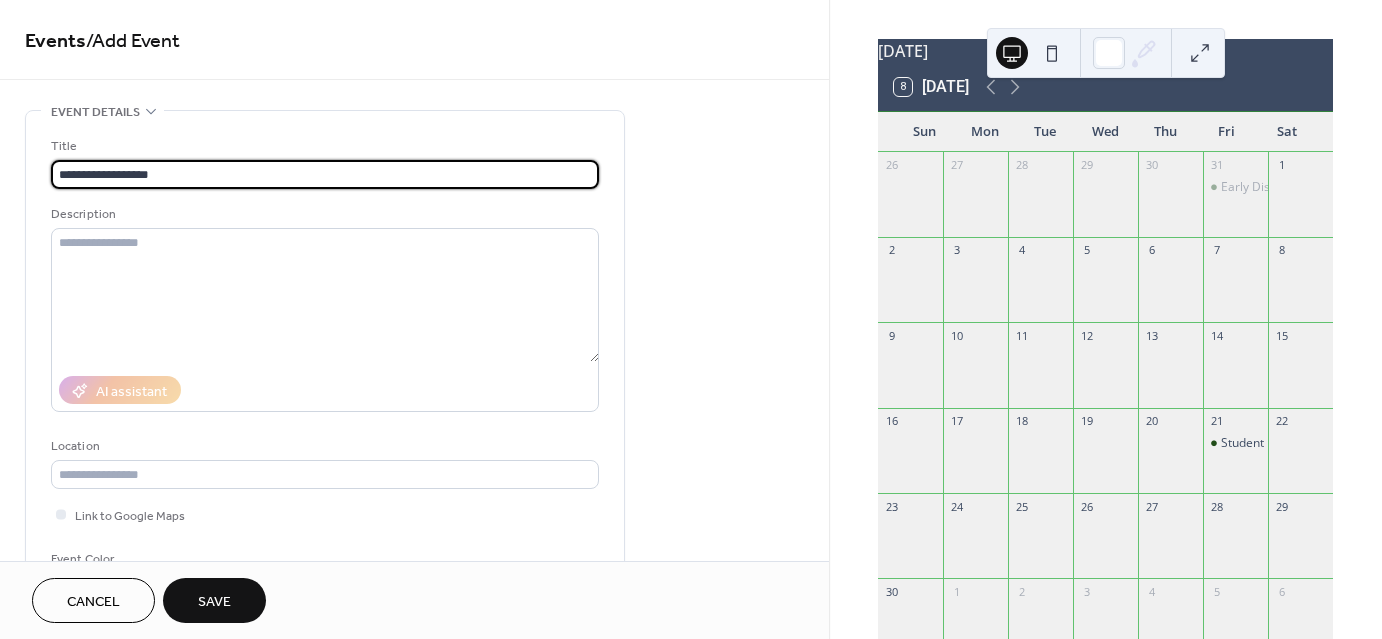 type on "**********" 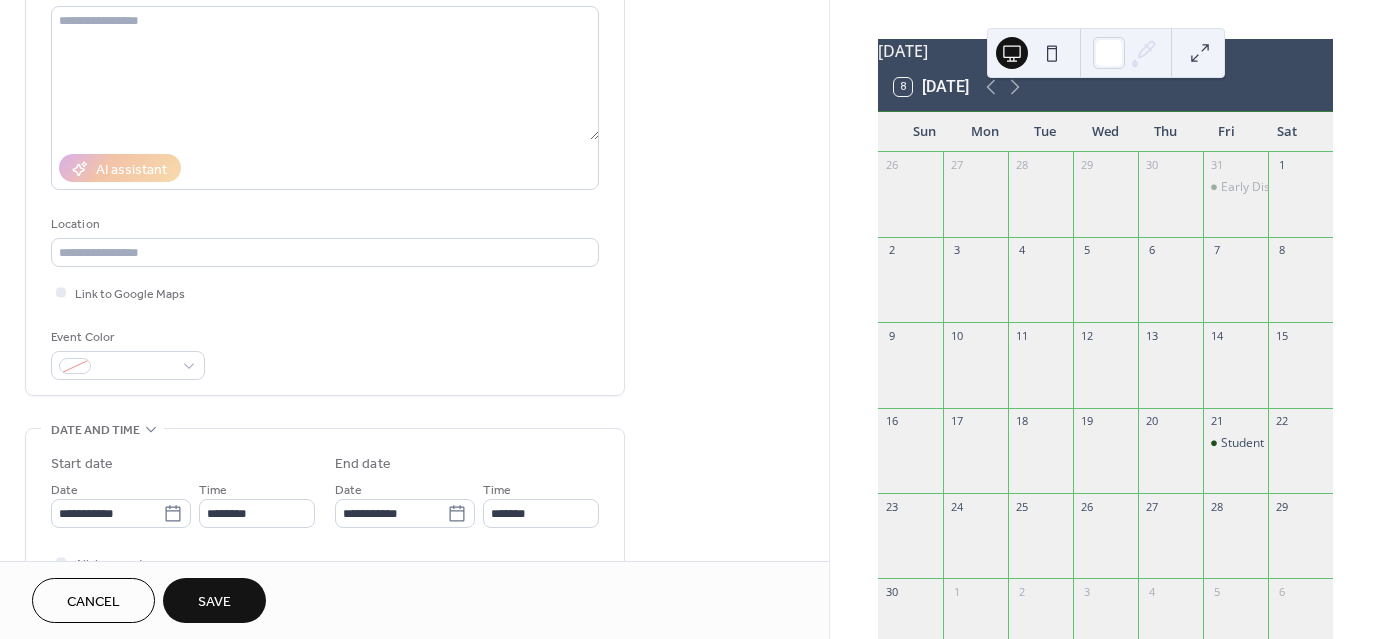 scroll, scrollTop: 224, scrollLeft: 0, axis: vertical 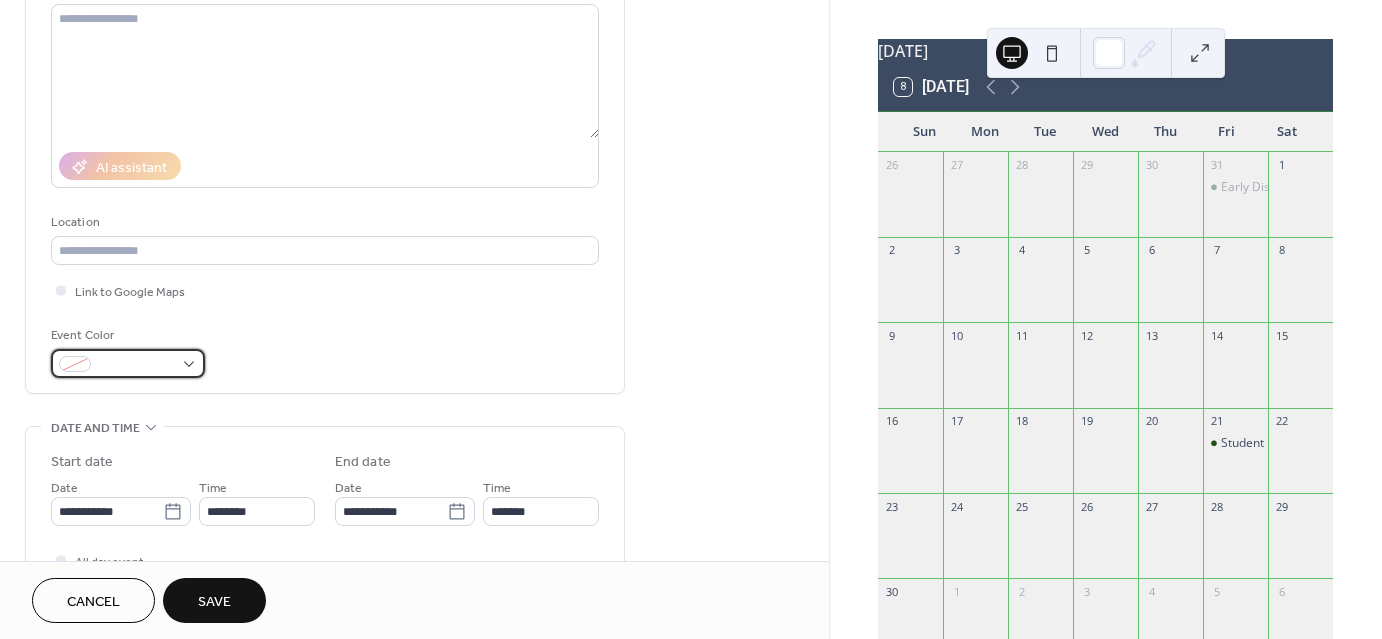 click at bounding box center [128, 363] 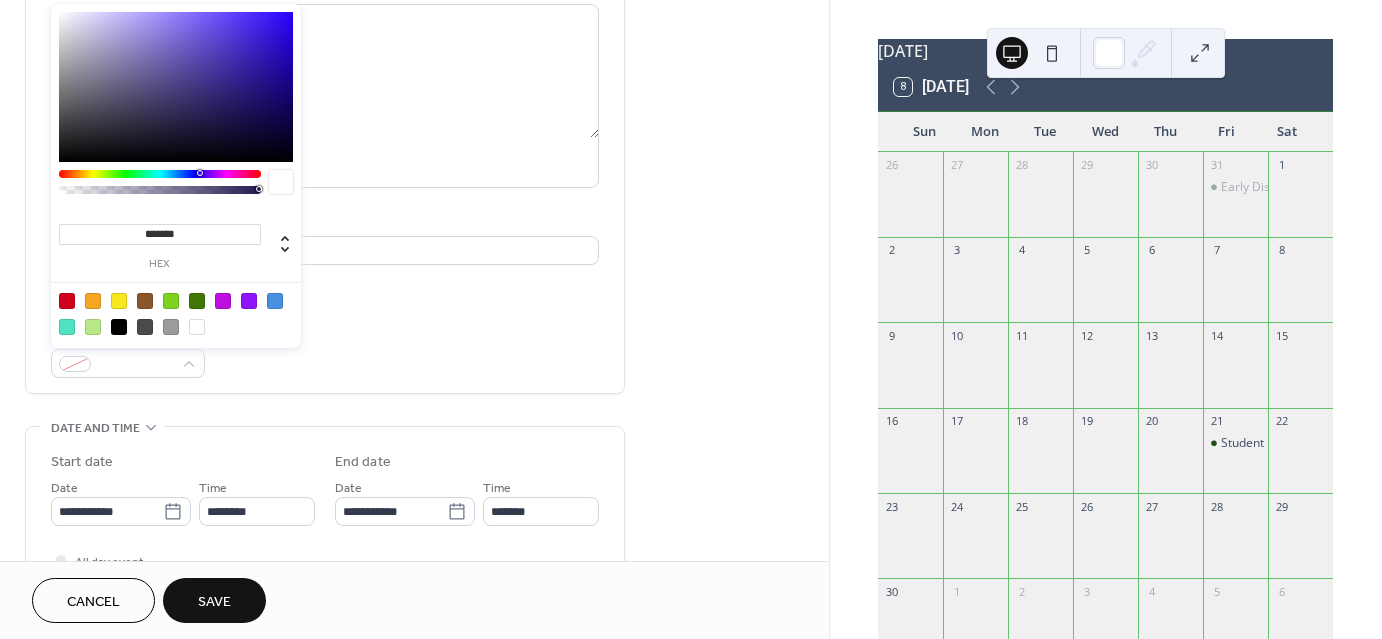 type on "*******" 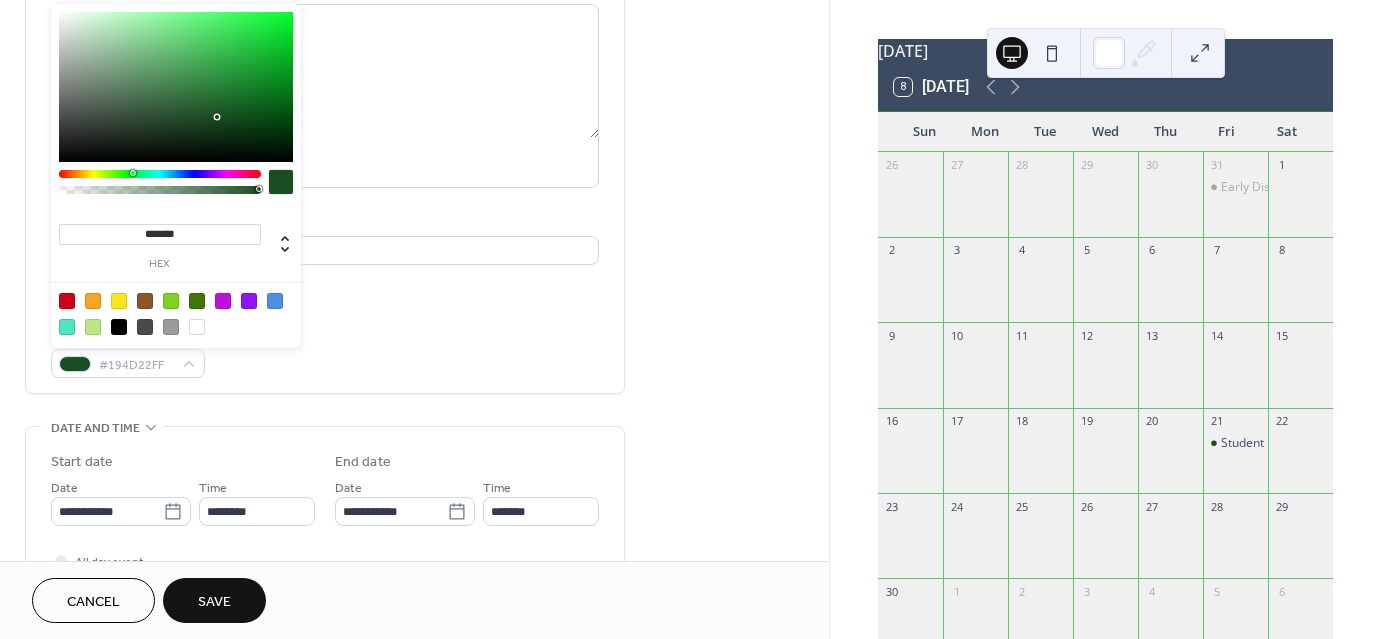click on "**********" at bounding box center [325, 140] 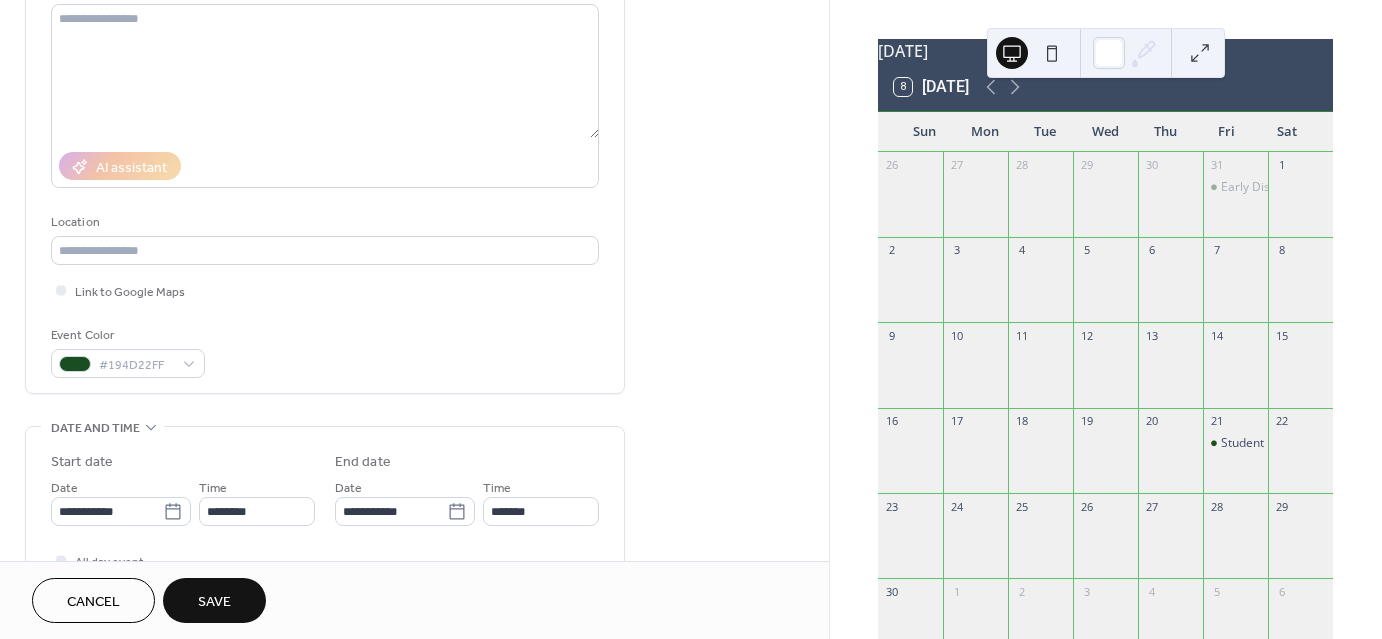 scroll, scrollTop: 343, scrollLeft: 0, axis: vertical 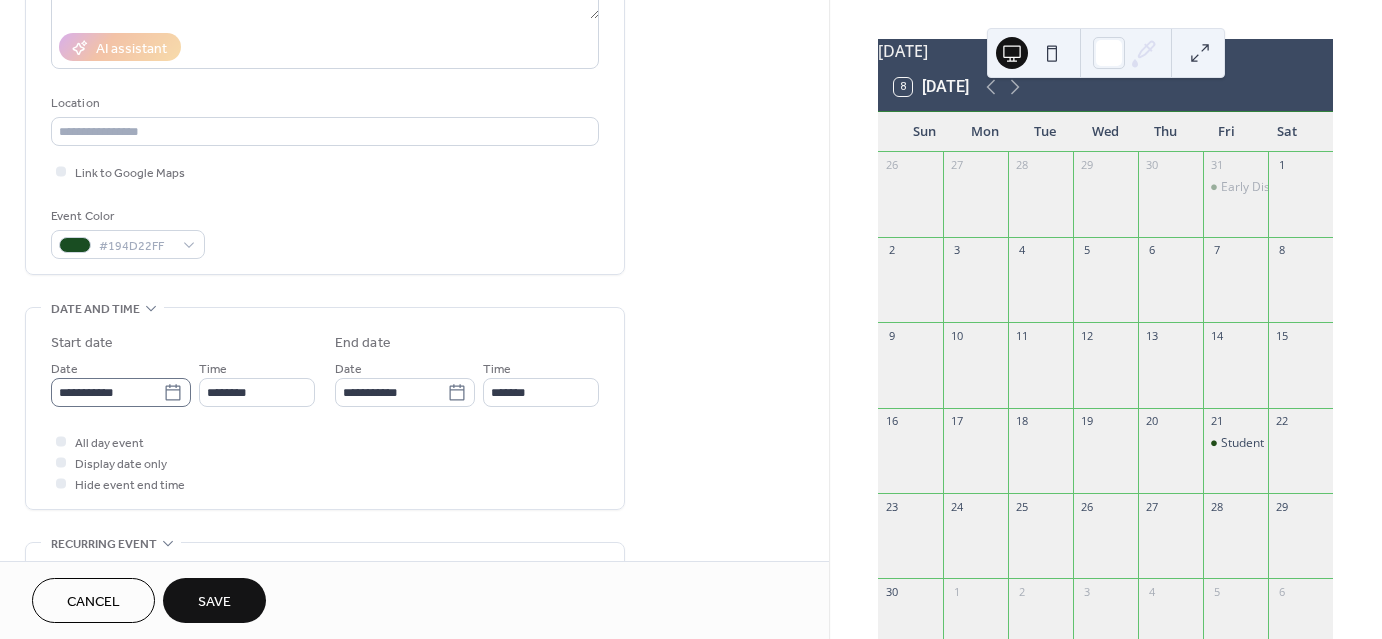 click 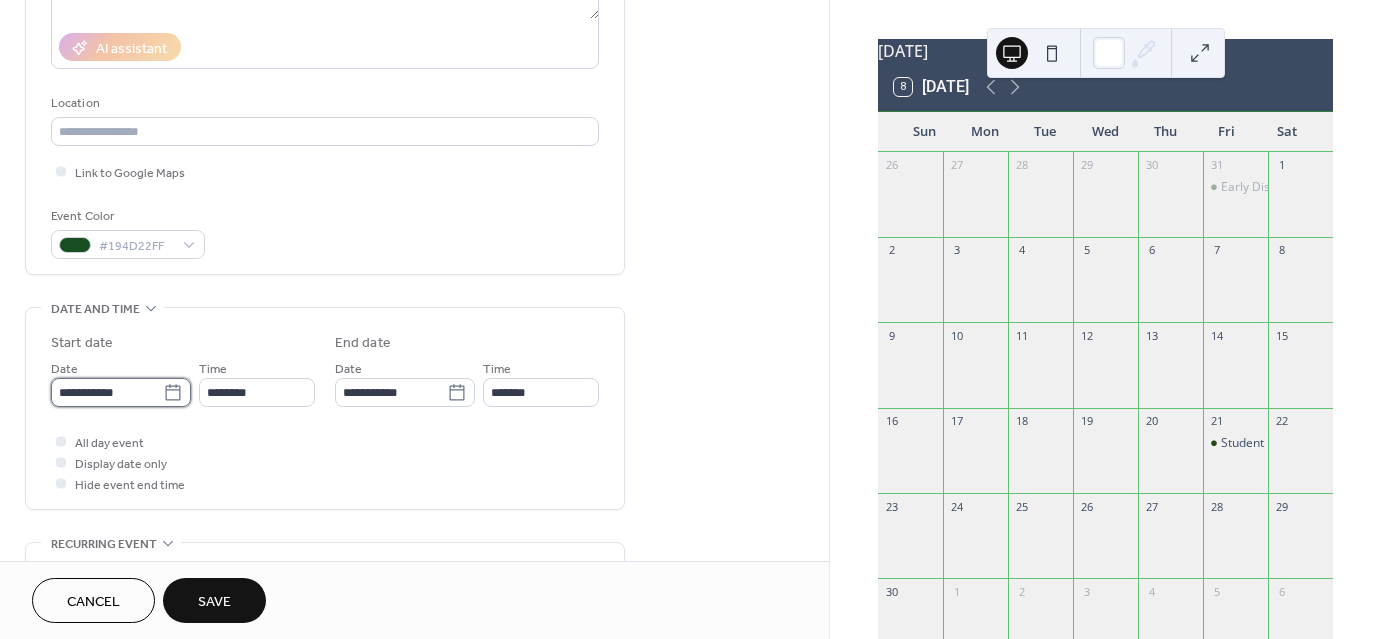click on "**********" at bounding box center (107, 392) 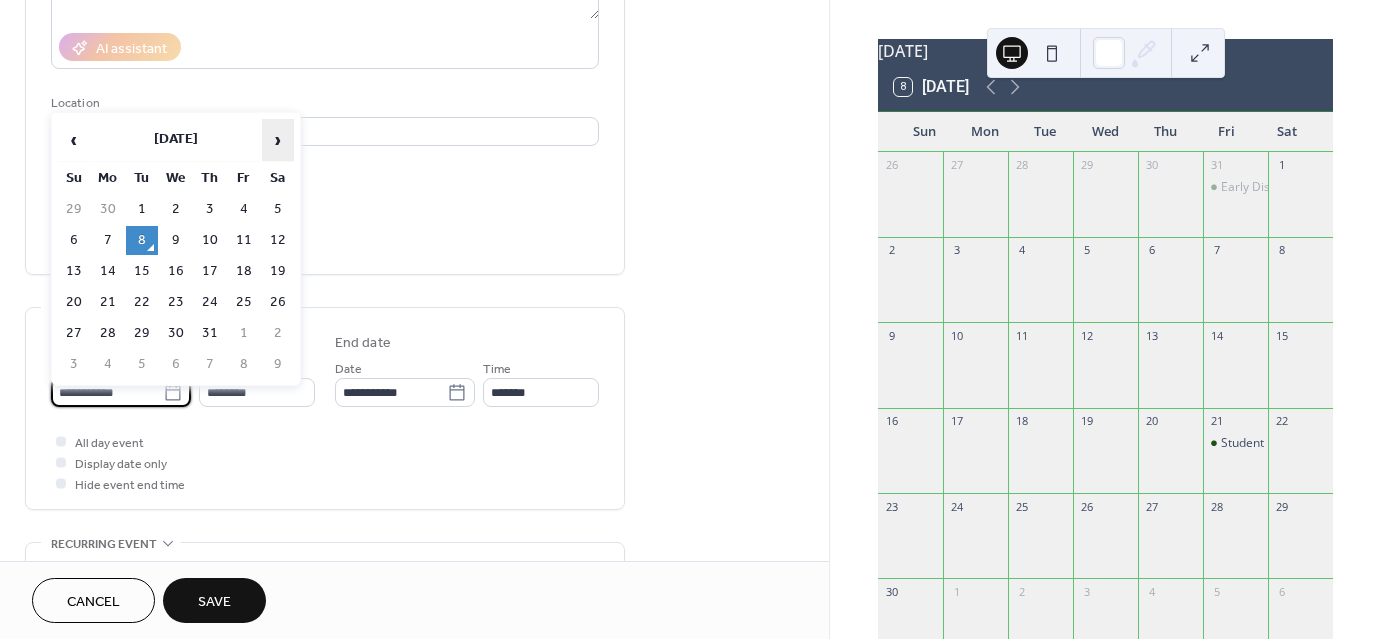 click on "›" at bounding box center (278, 140) 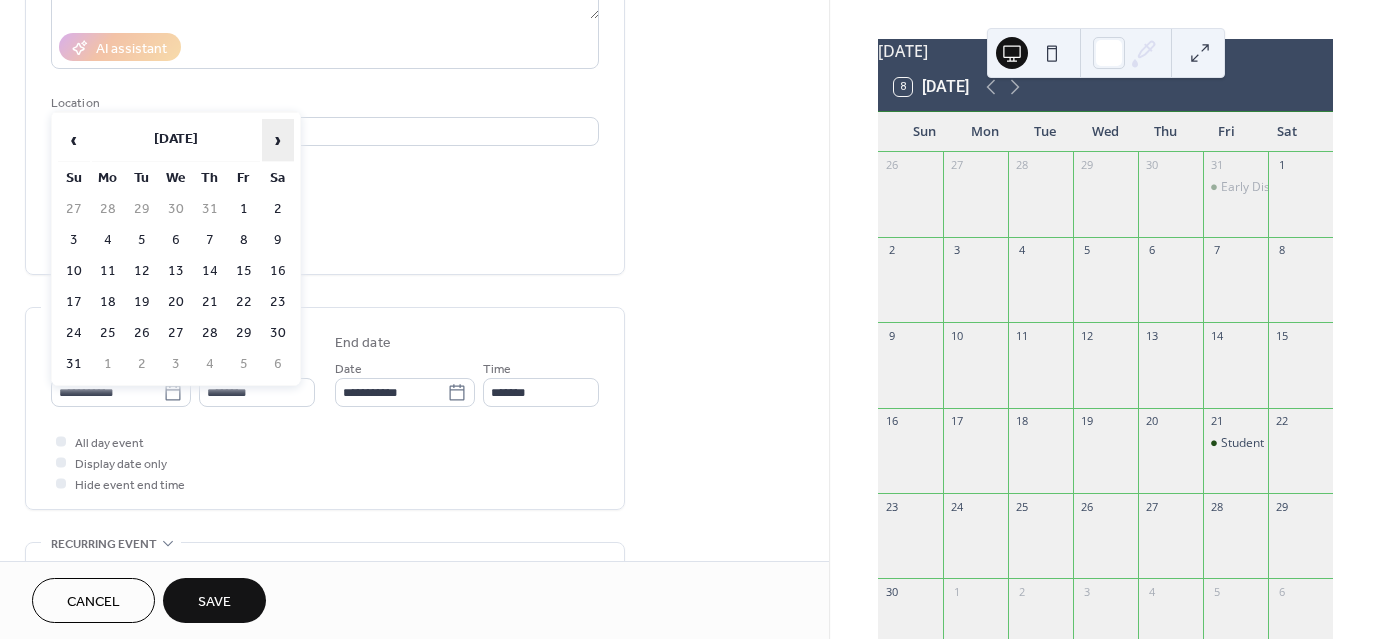click on "›" at bounding box center (278, 140) 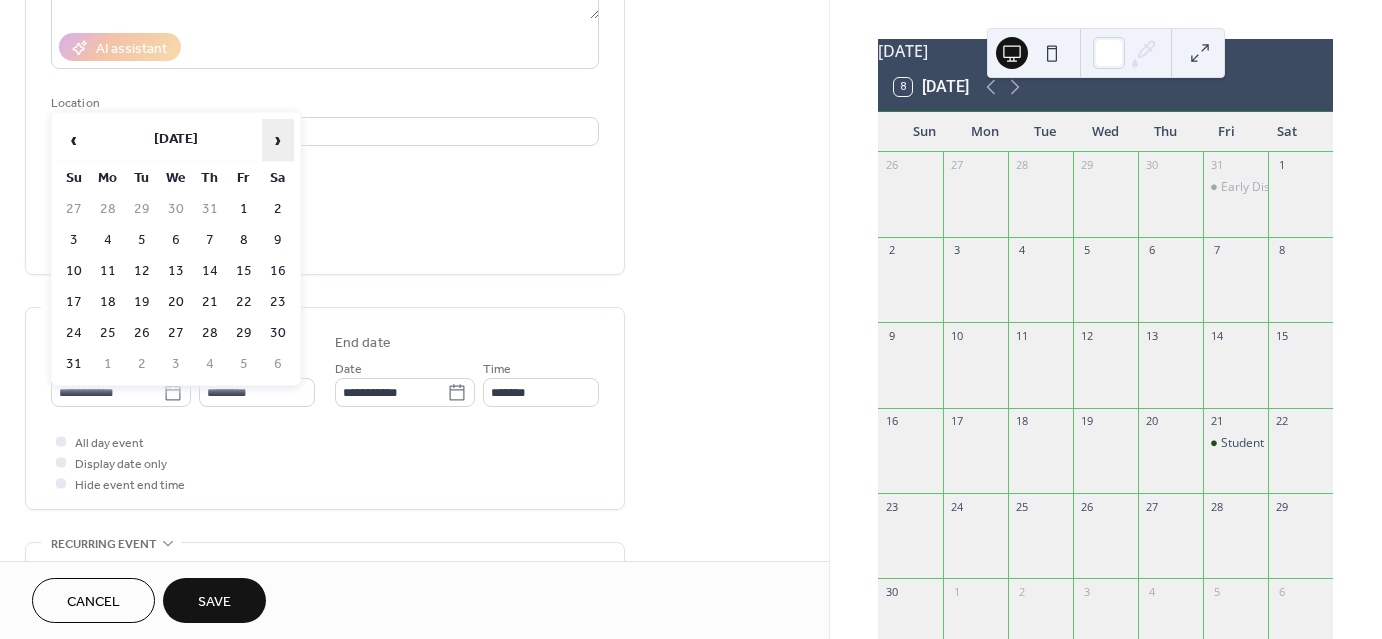 click on "›" at bounding box center (278, 140) 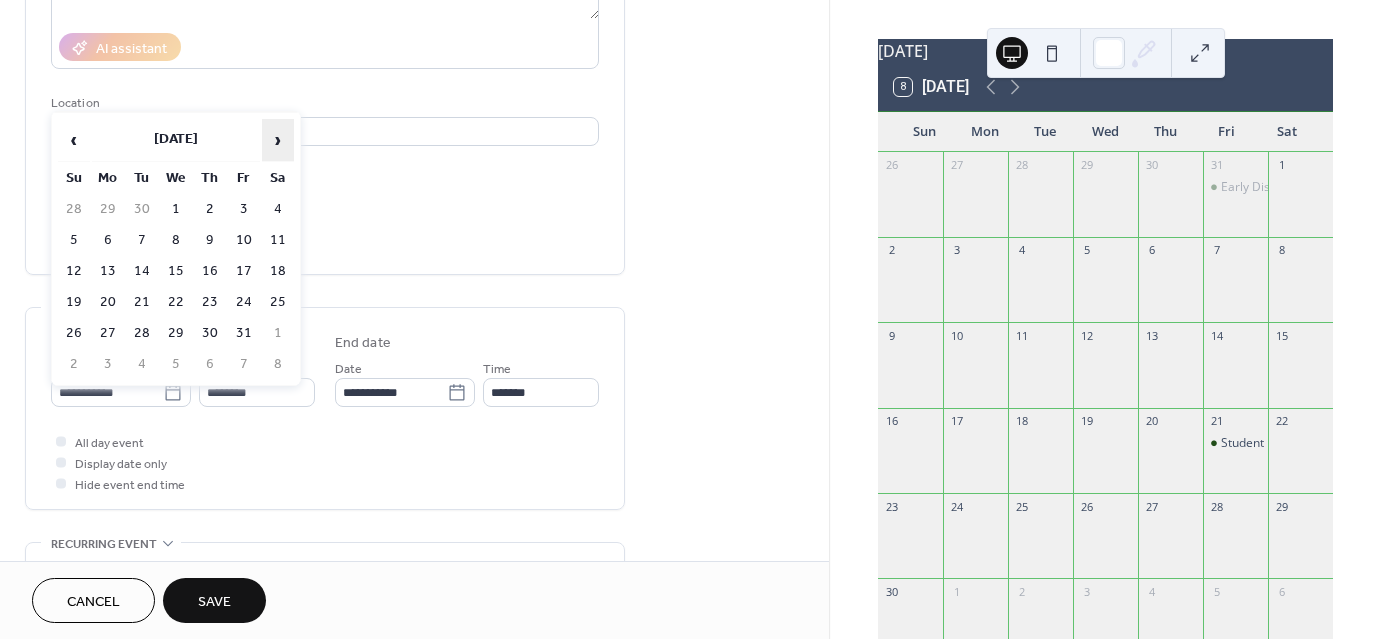 click on "›" at bounding box center [278, 140] 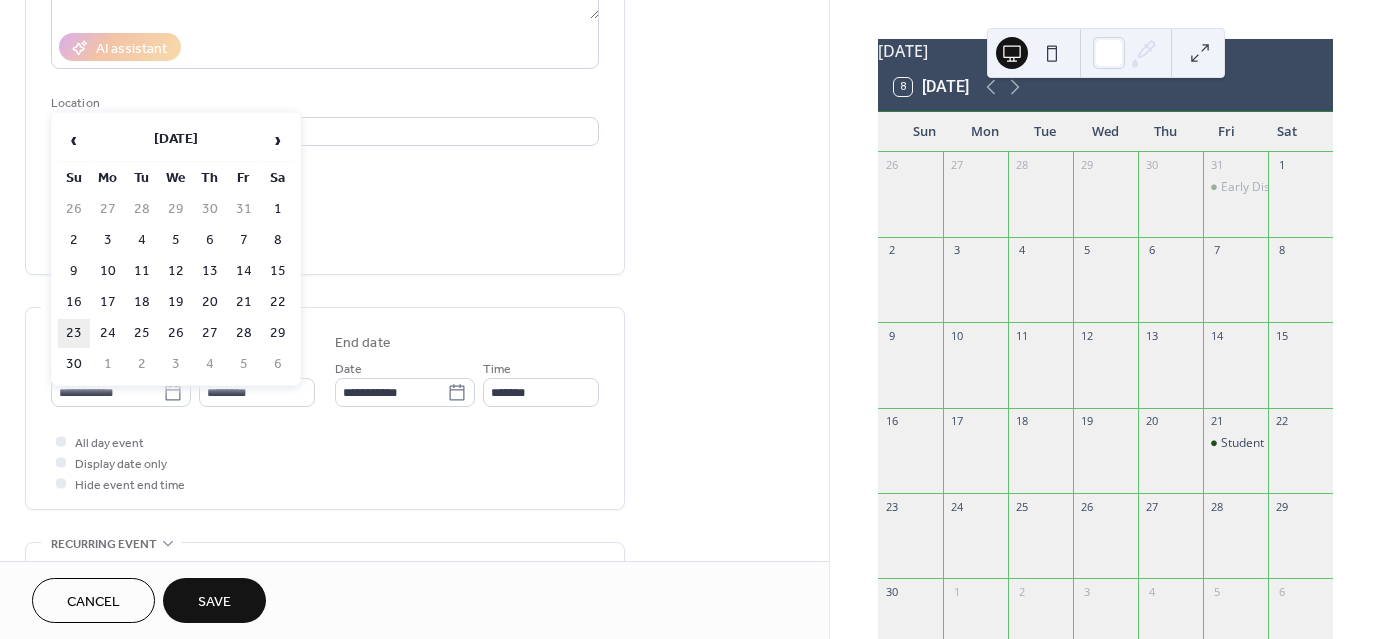 click on "23" at bounding box center [74, 333] 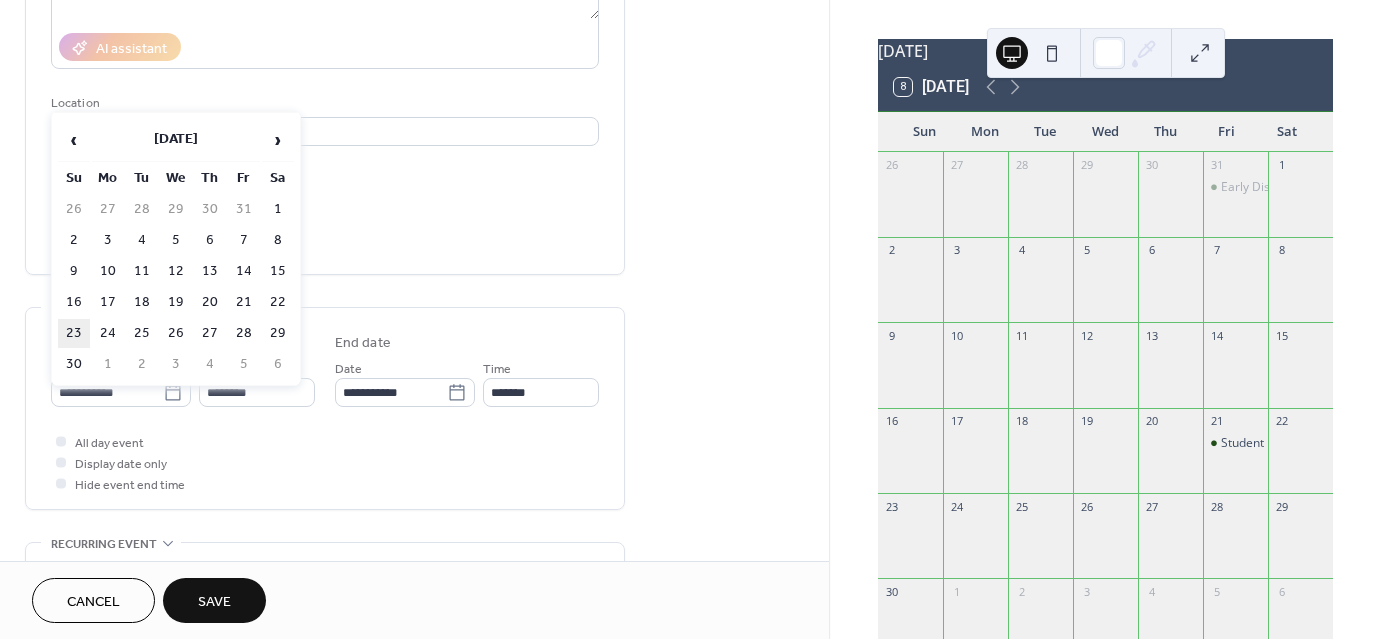 type on "**********" 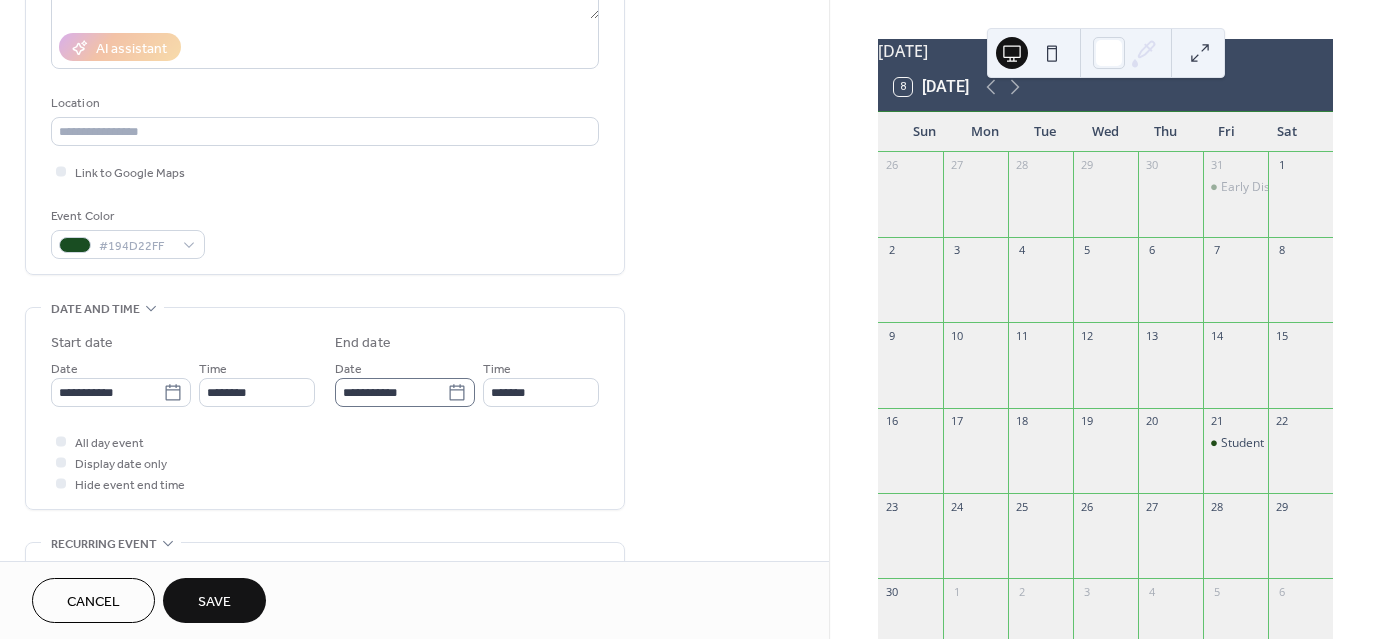 click 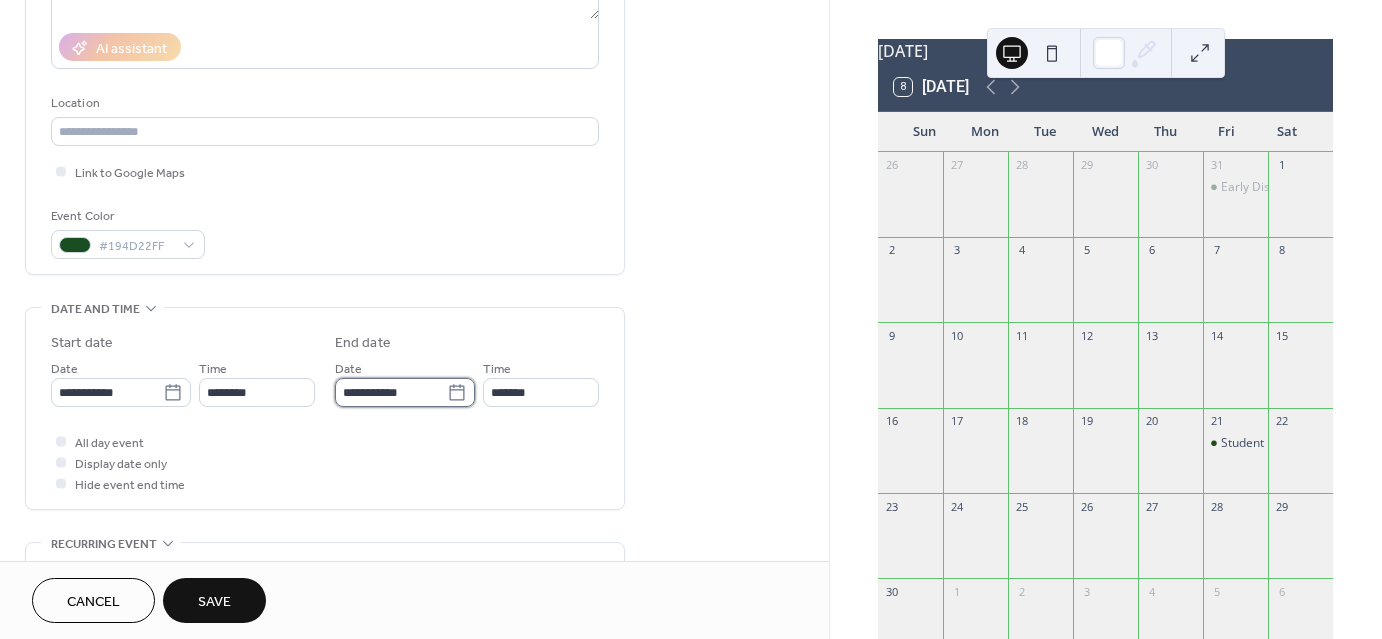 click on "**********" at bounding box center [391, 392] 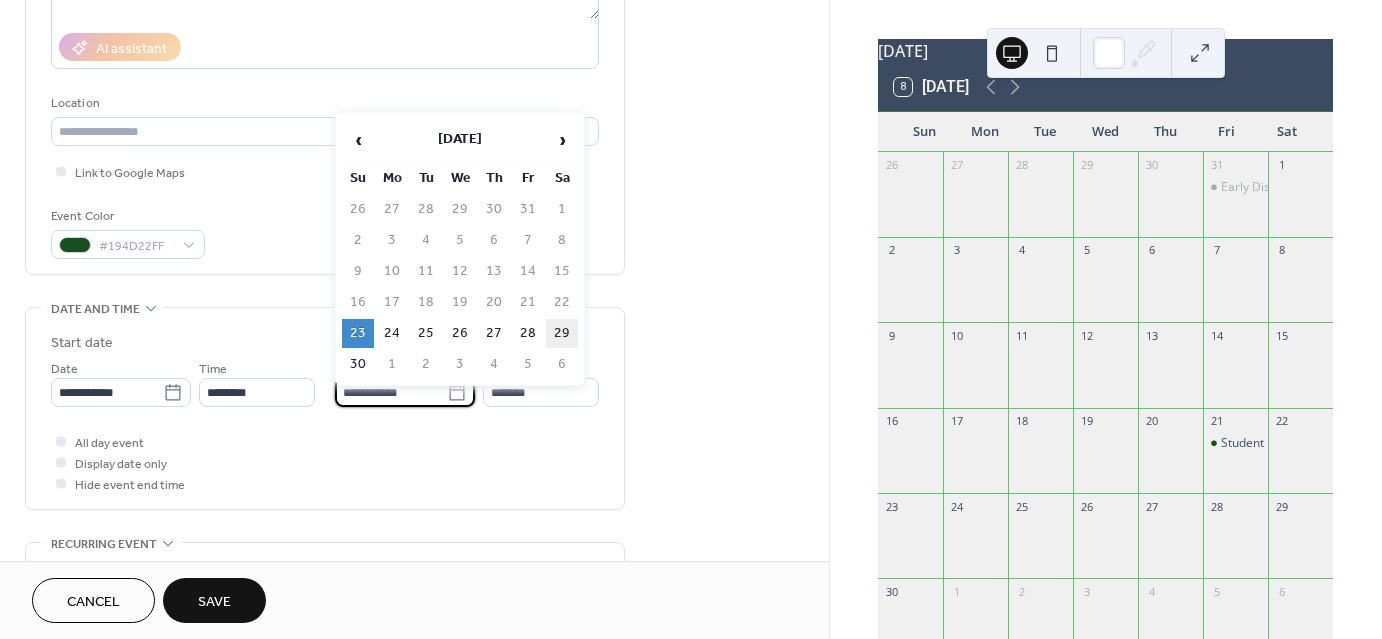 click on "29" at bounding box center [562, 333] 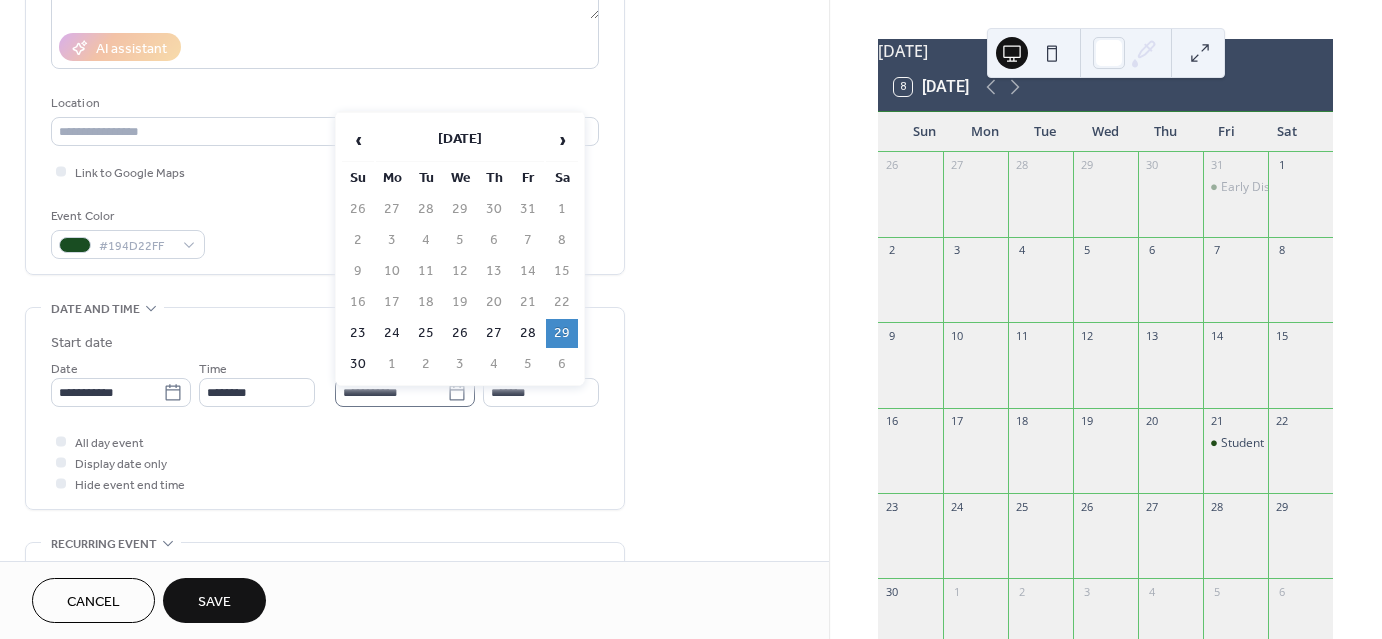 click 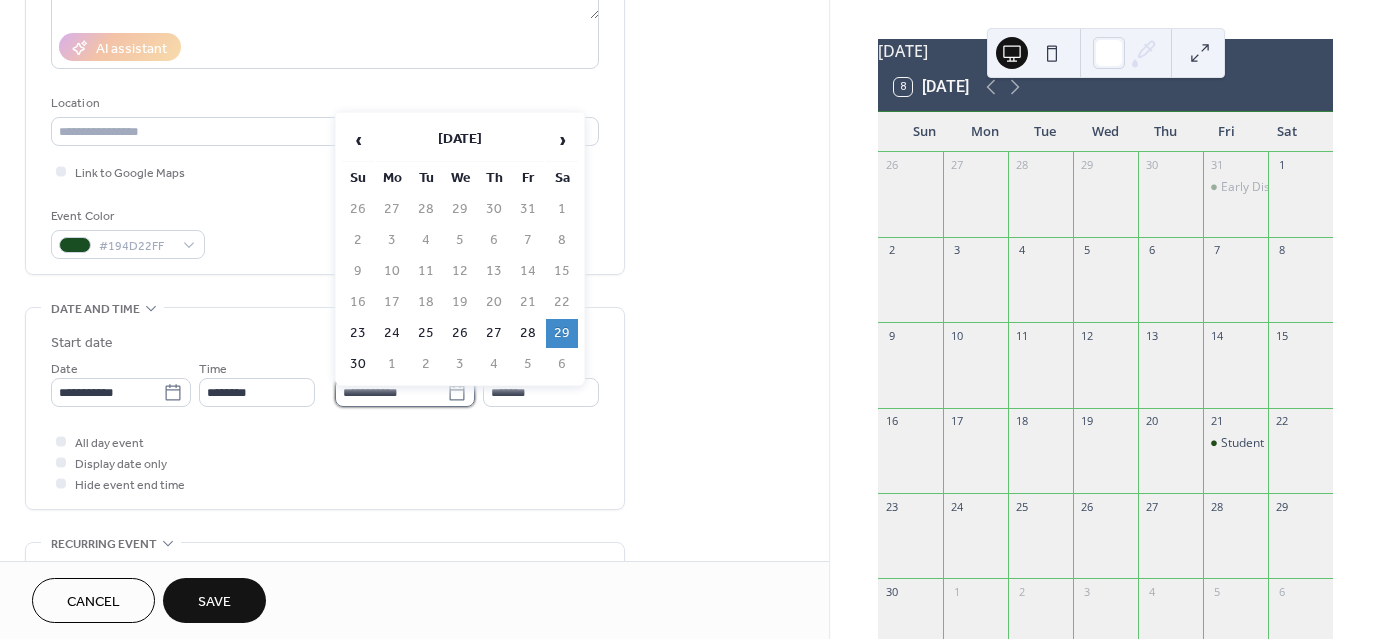 click on "**********" at bounding box center [391, 392] 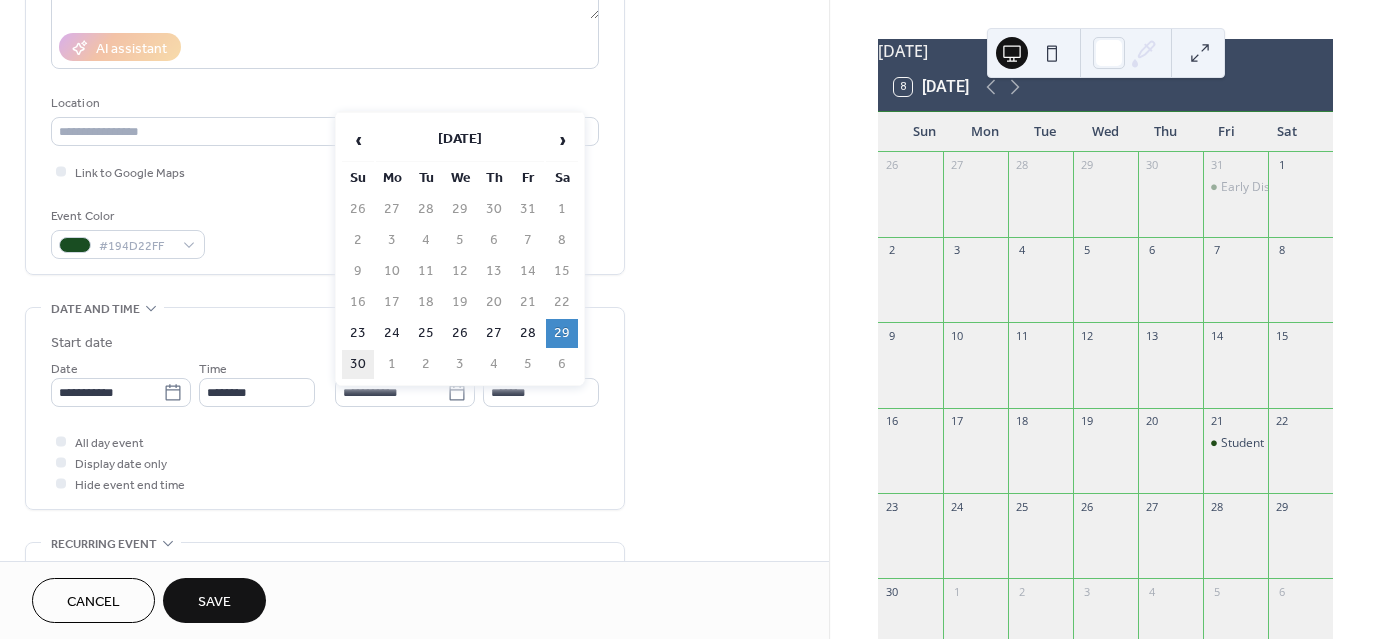 click on "30" at bounding box center [358, 364] 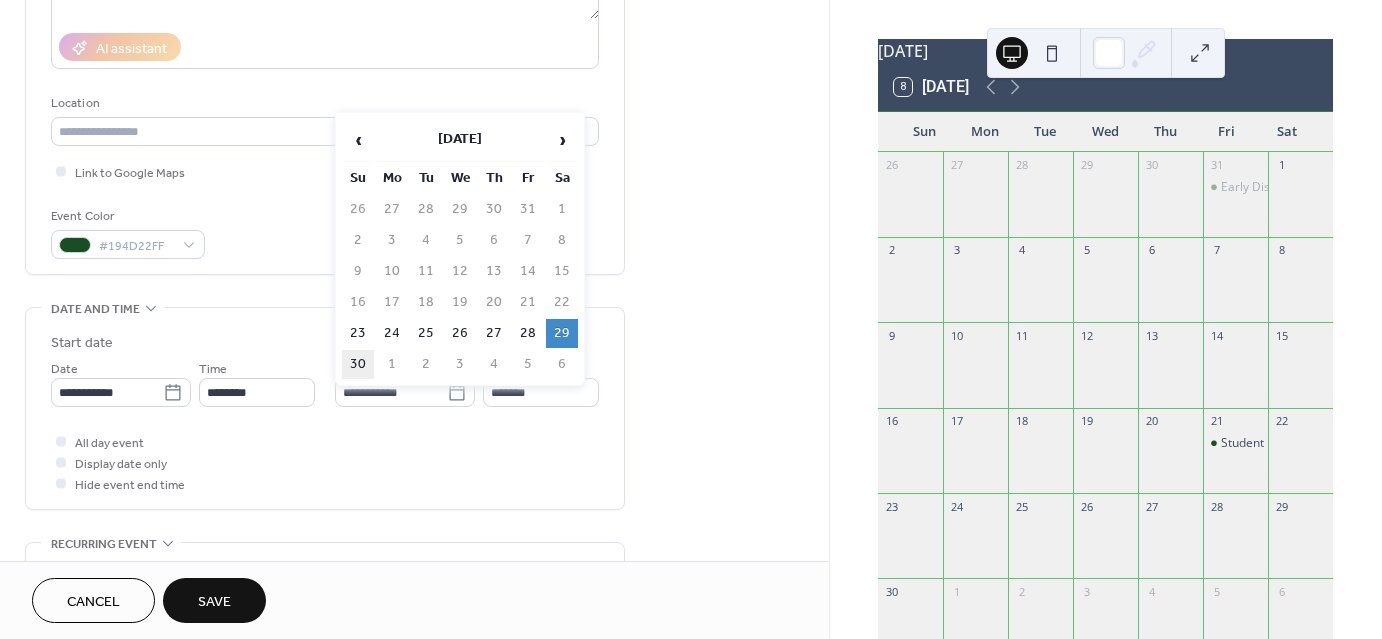 type on "**********" 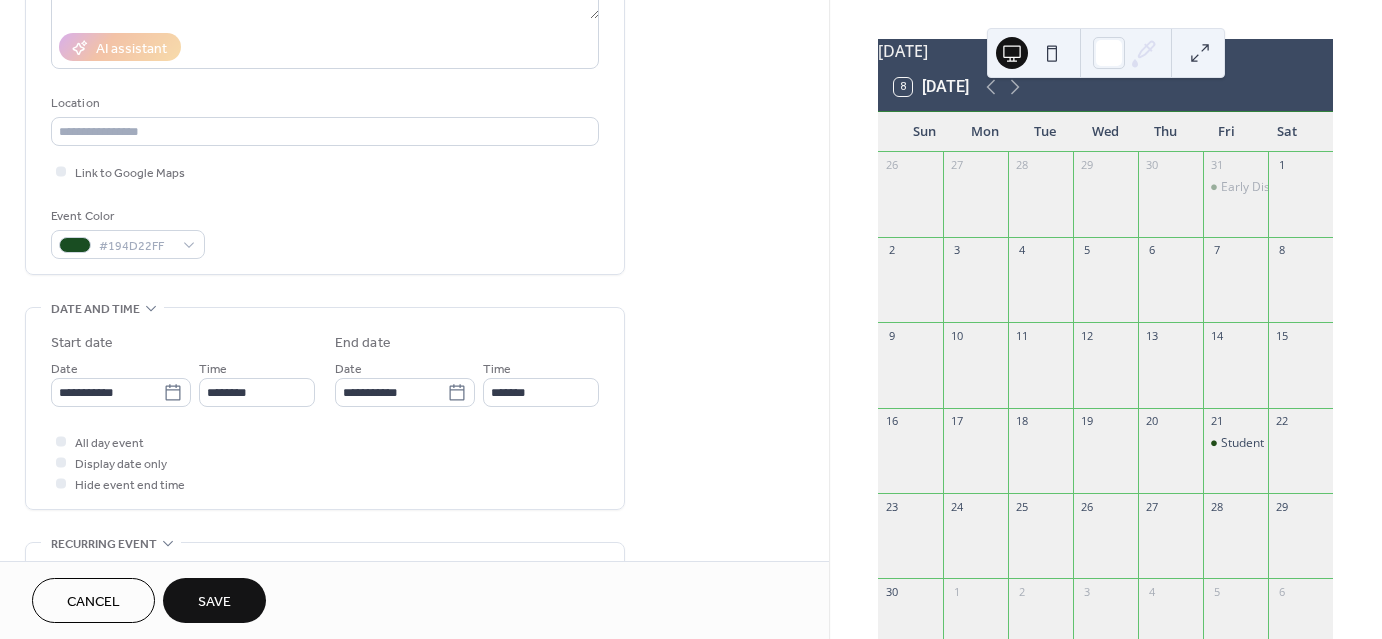 click on "Save" at bounding box center (214, 602) 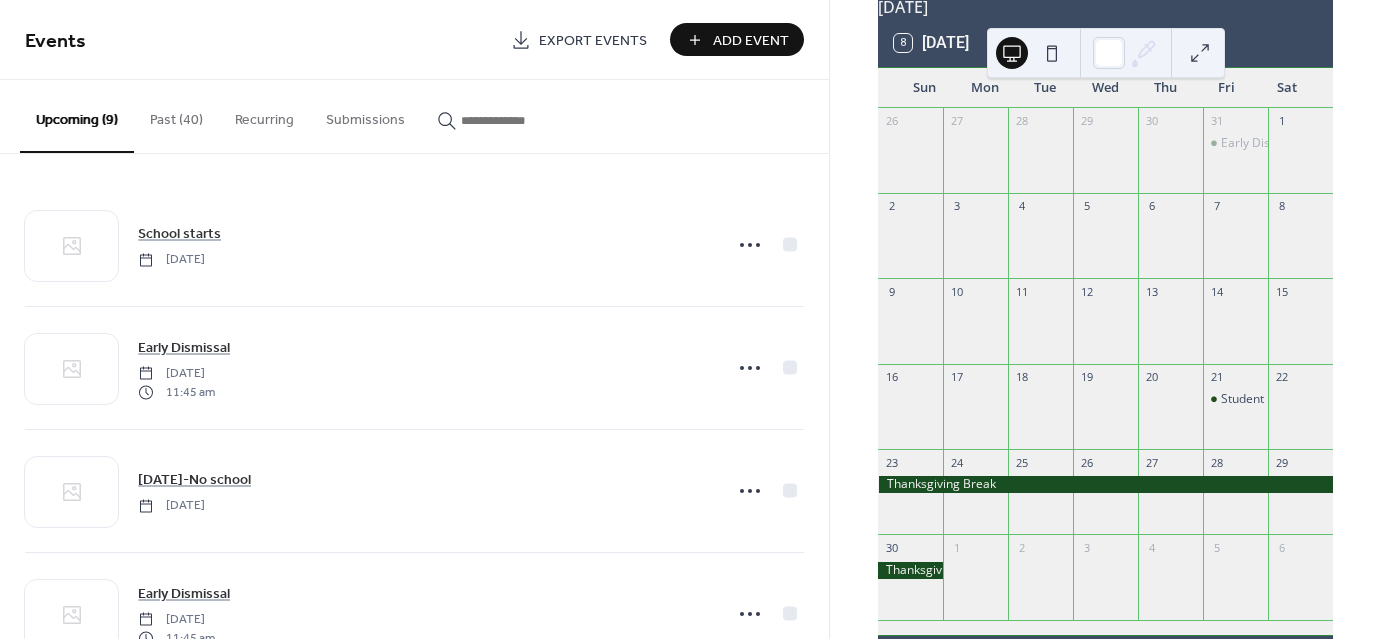 scroll, scrollTop: 119, scrollLeft: 0, axis: vertical 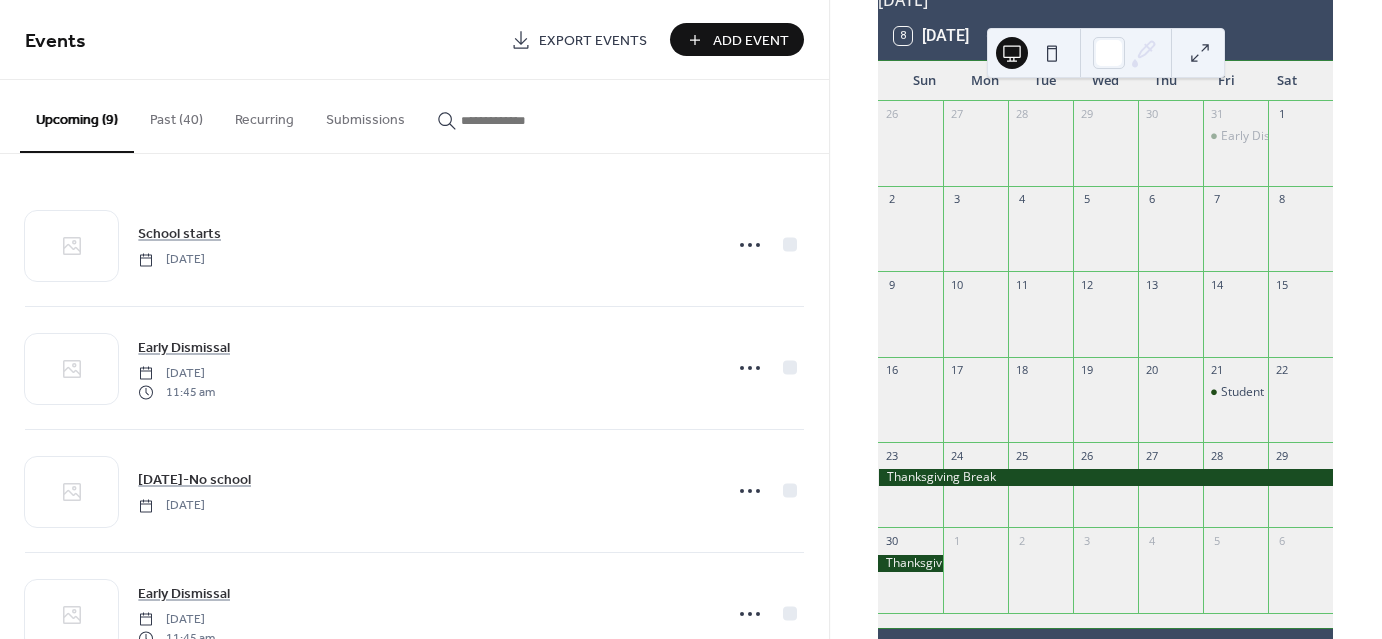 click at bounding box center [1105, 477] 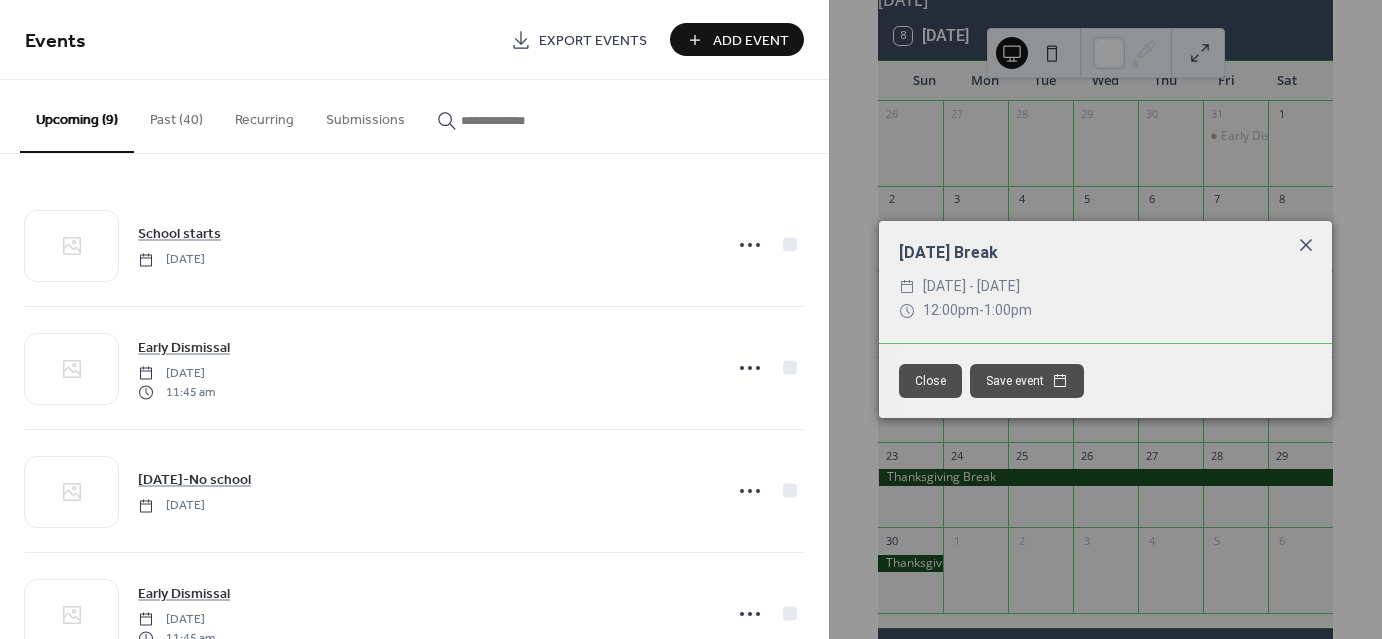 click 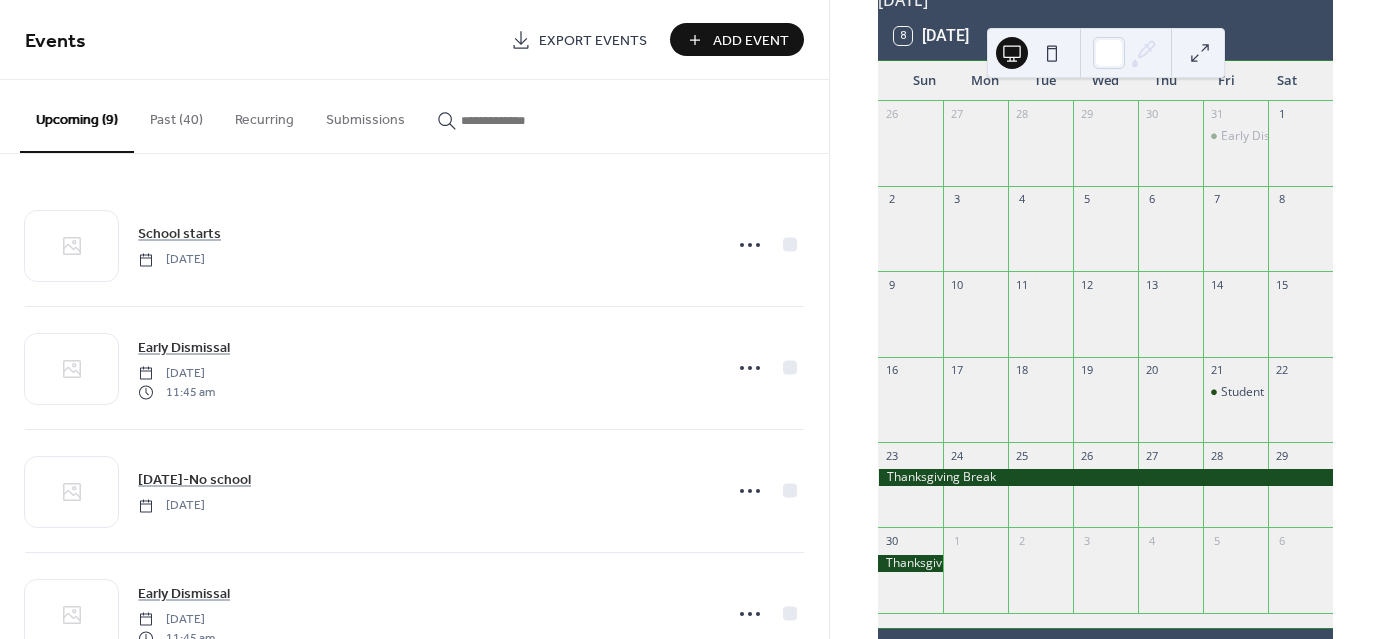 click on "Add Event" at bounding box center (751, 41) 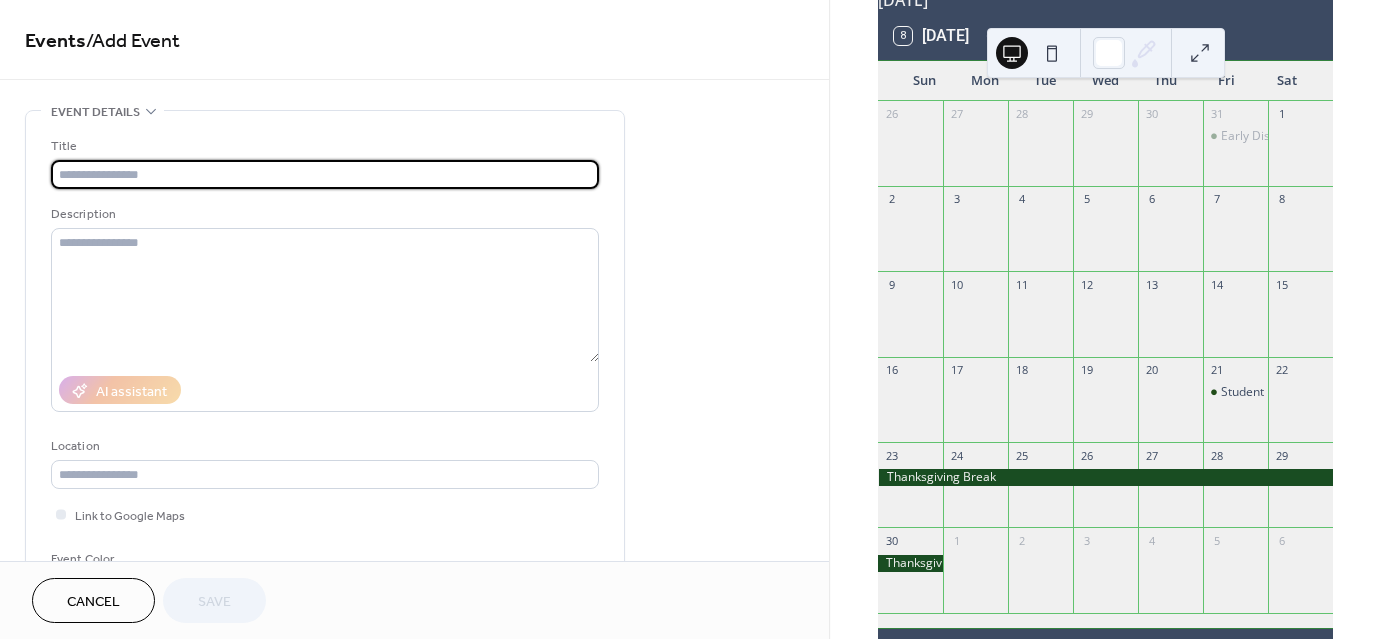 click at bounding box center [325, 174] 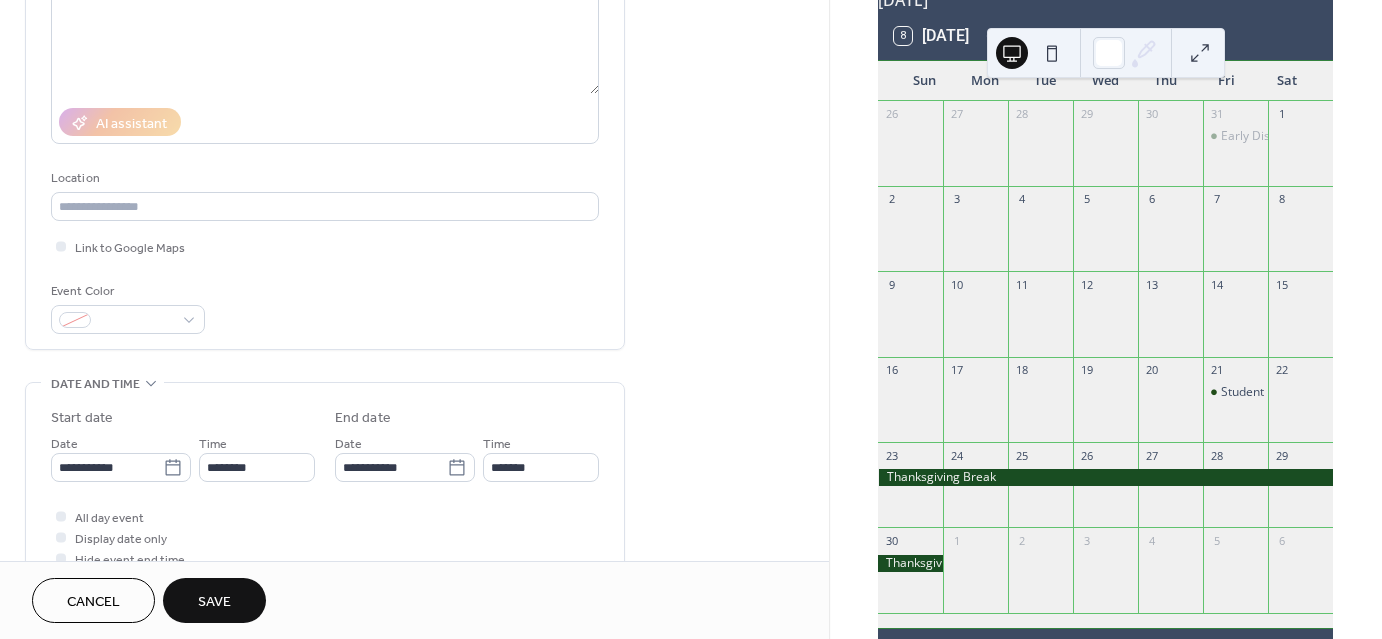scroll, scrollTop: 348, scrollLeft: 0, axis: vertical 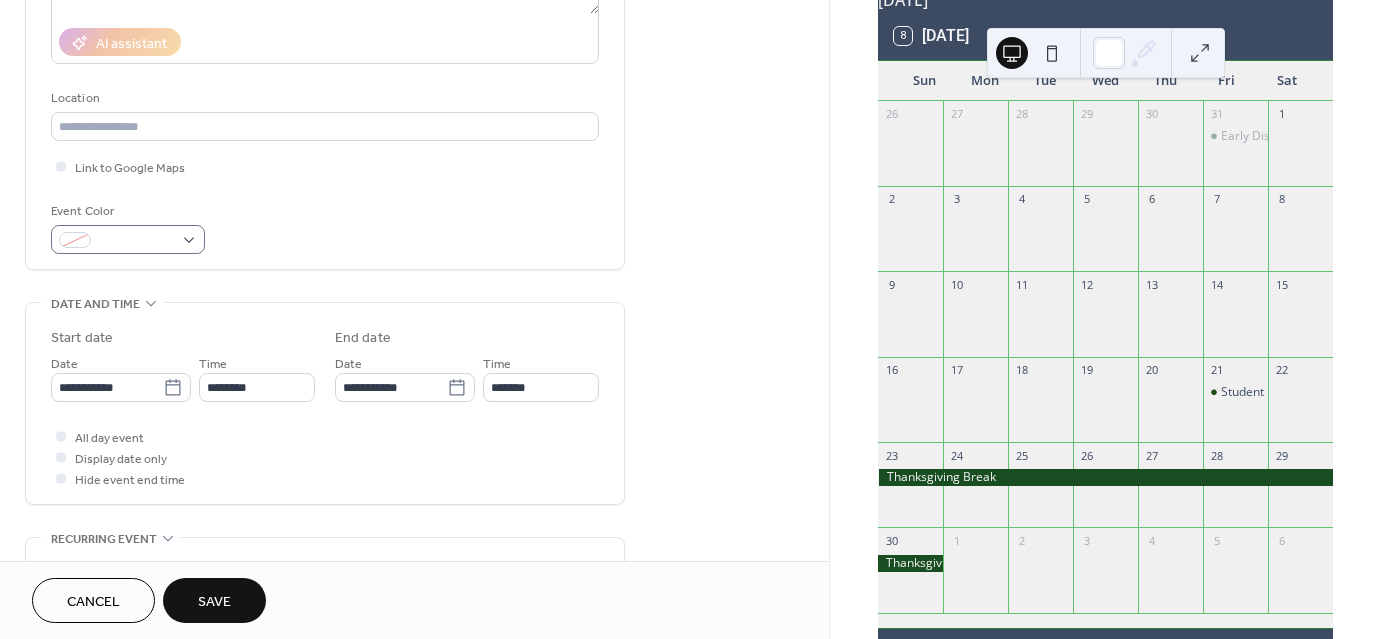 type on "**********" 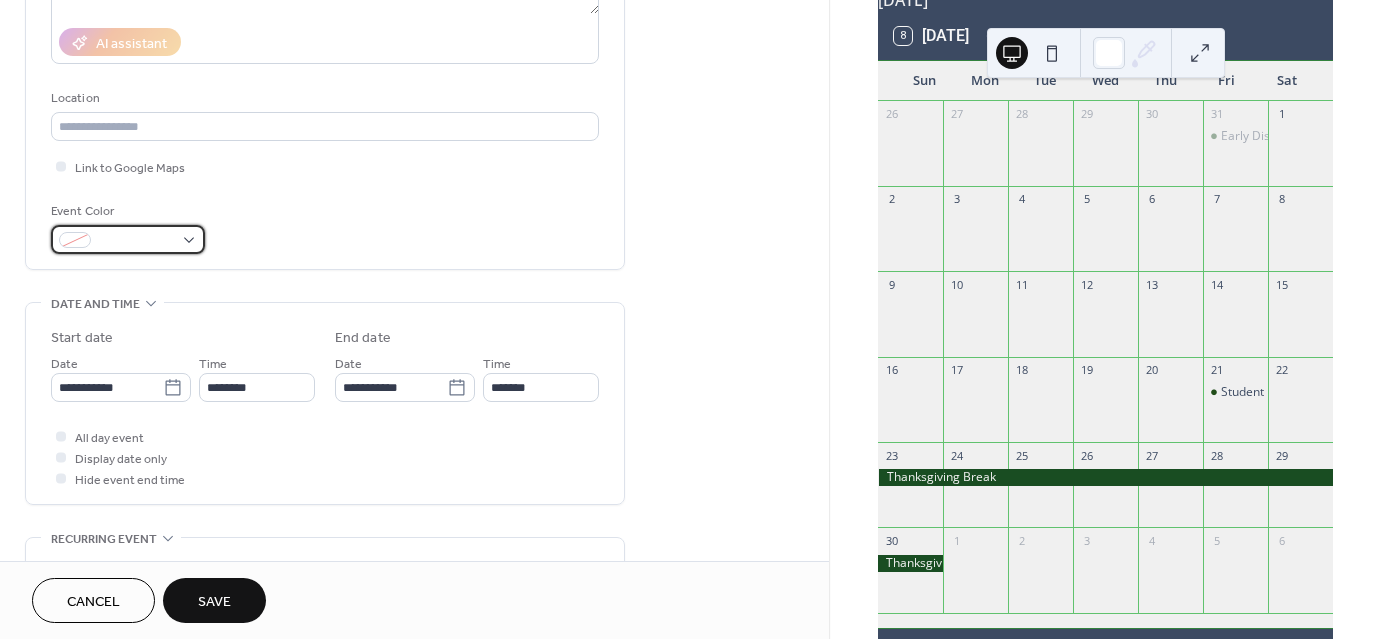 click at bounding box center [128, 239] 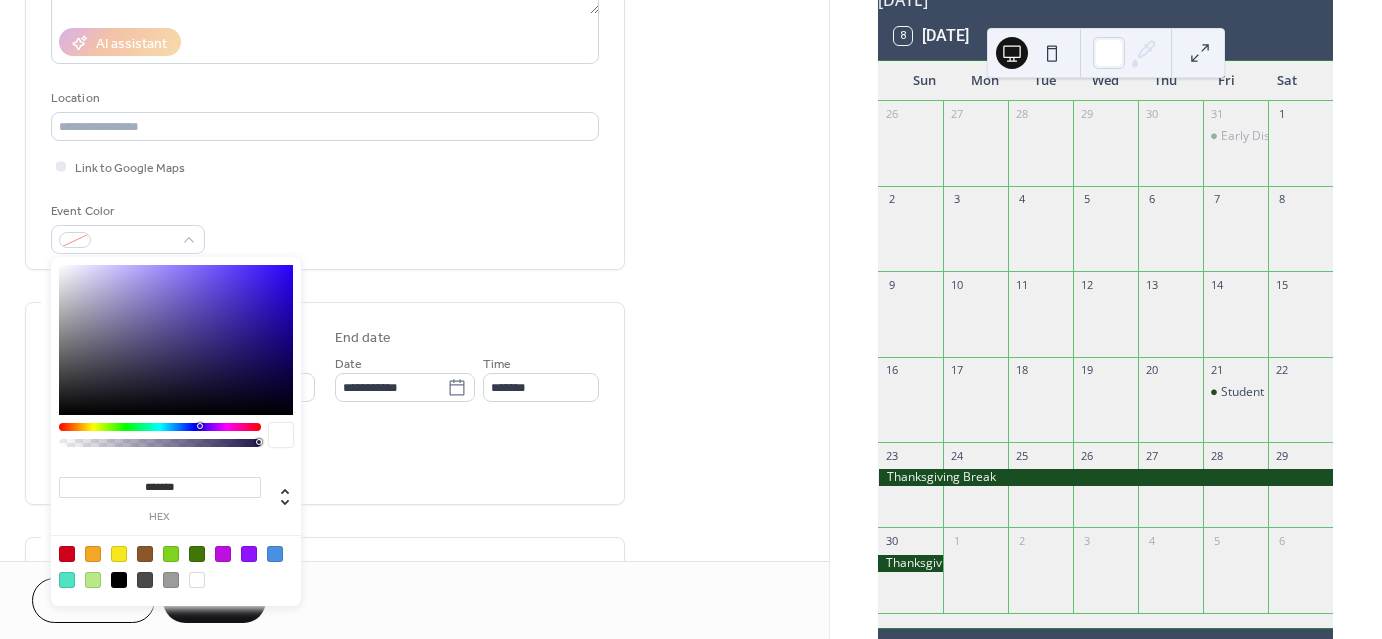 type on "*******" 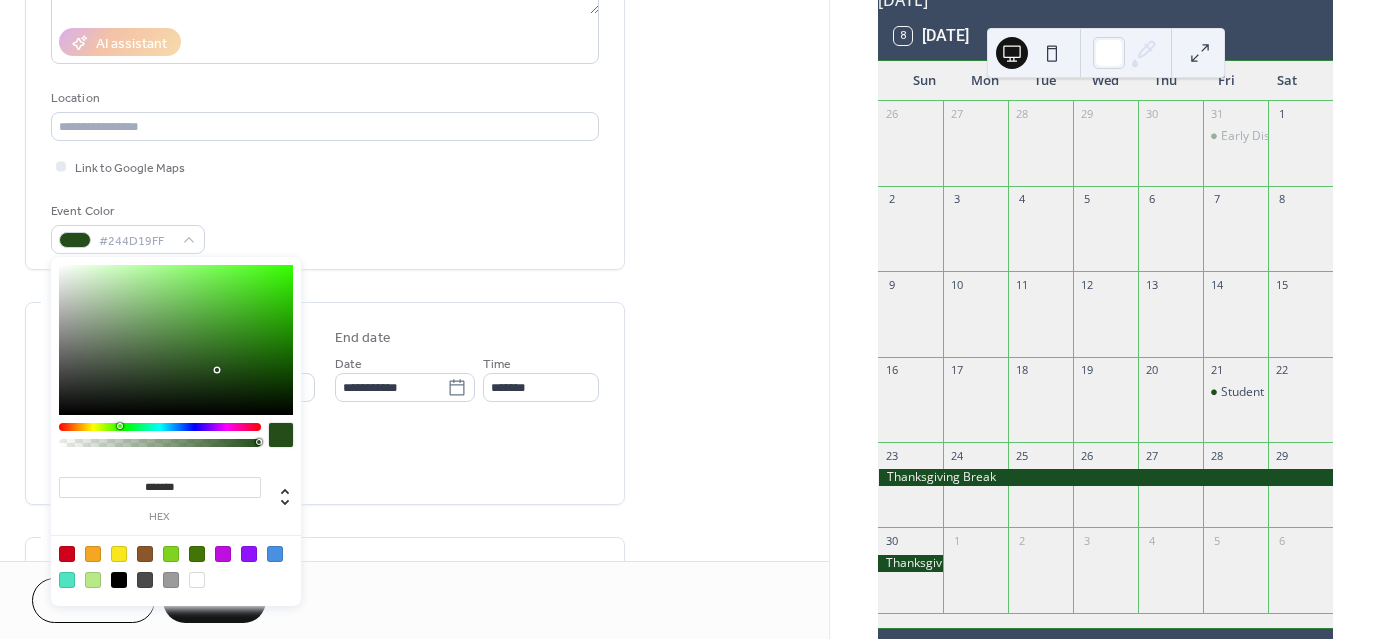 click on "All day event Display date only Hide event end time" at bounding box center [325, 457] 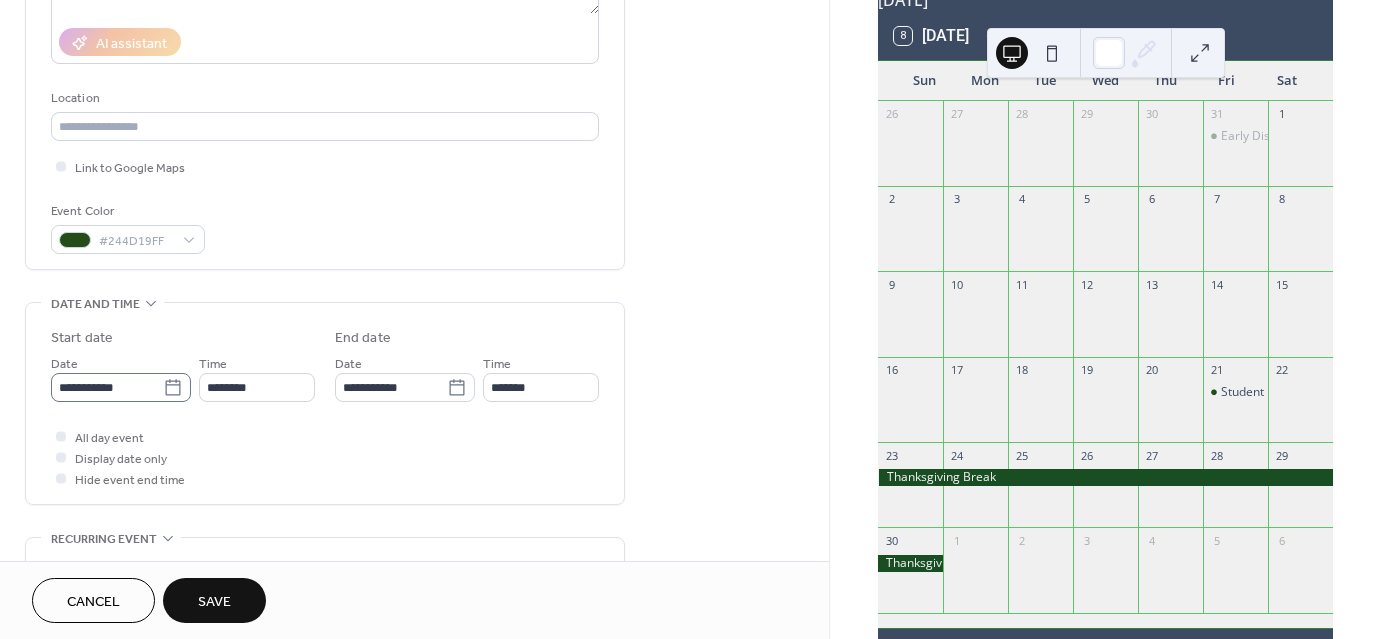 click 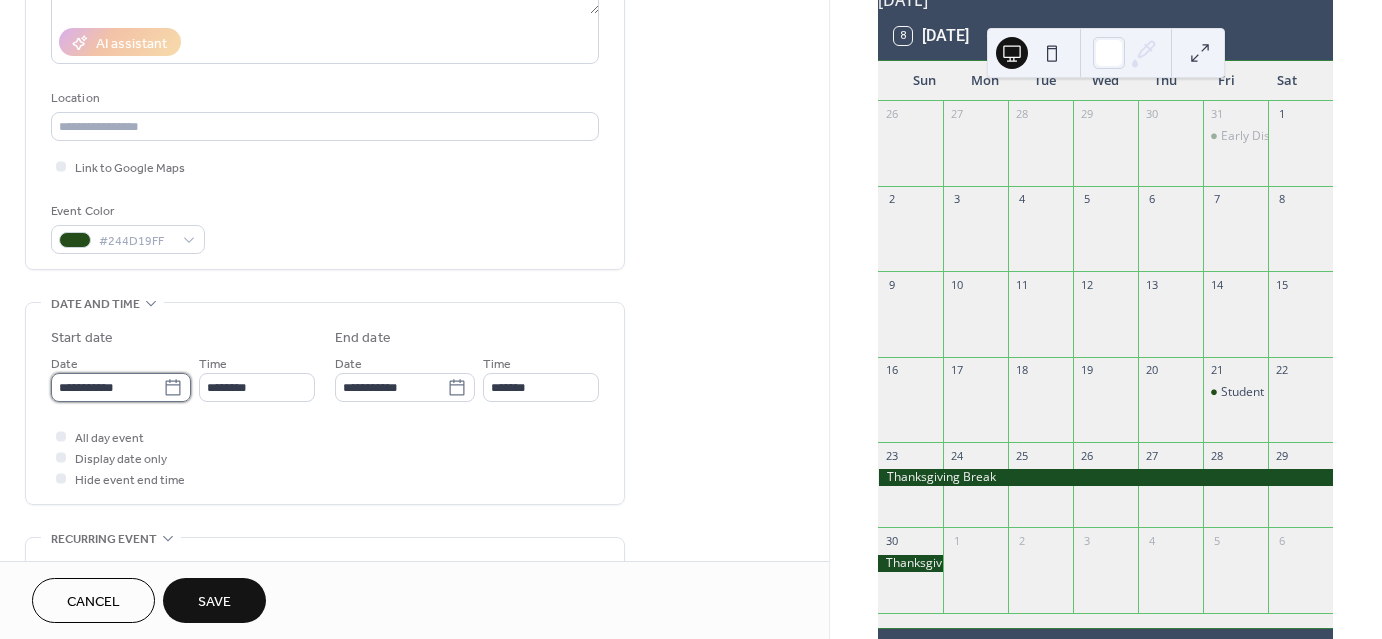 click on "**********" at bounding box center [107, 387] 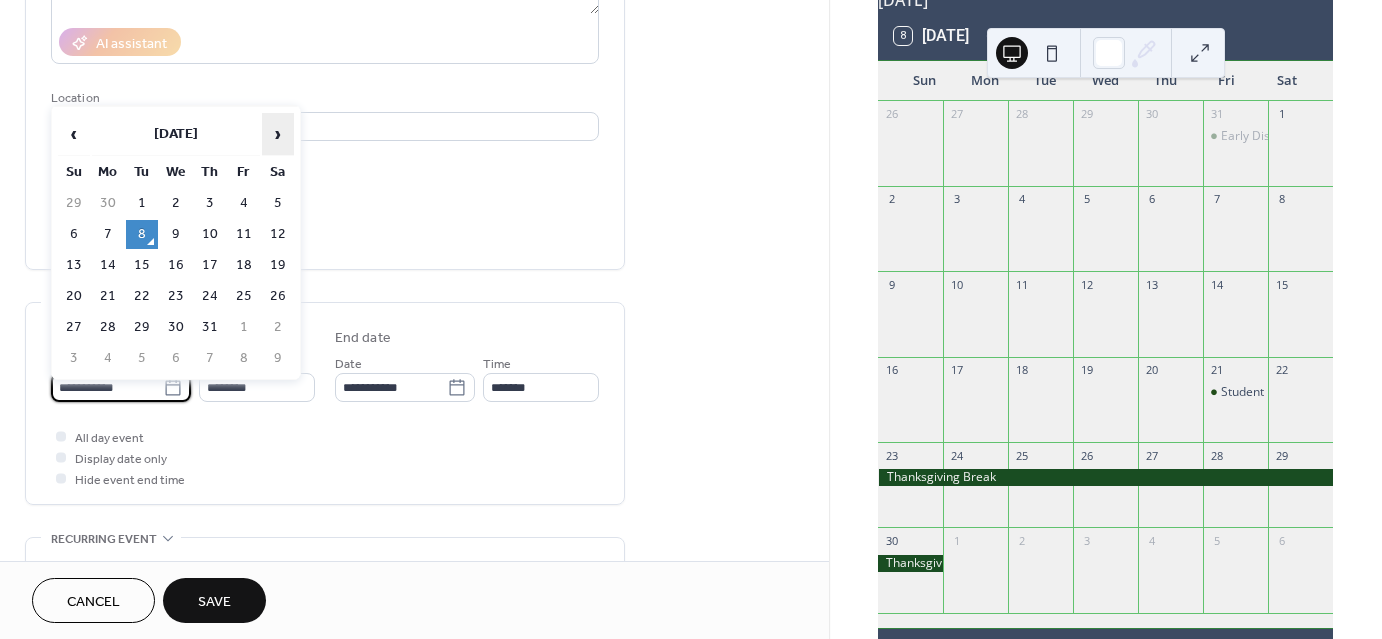 click on "›" at bounding box center (278, 134) 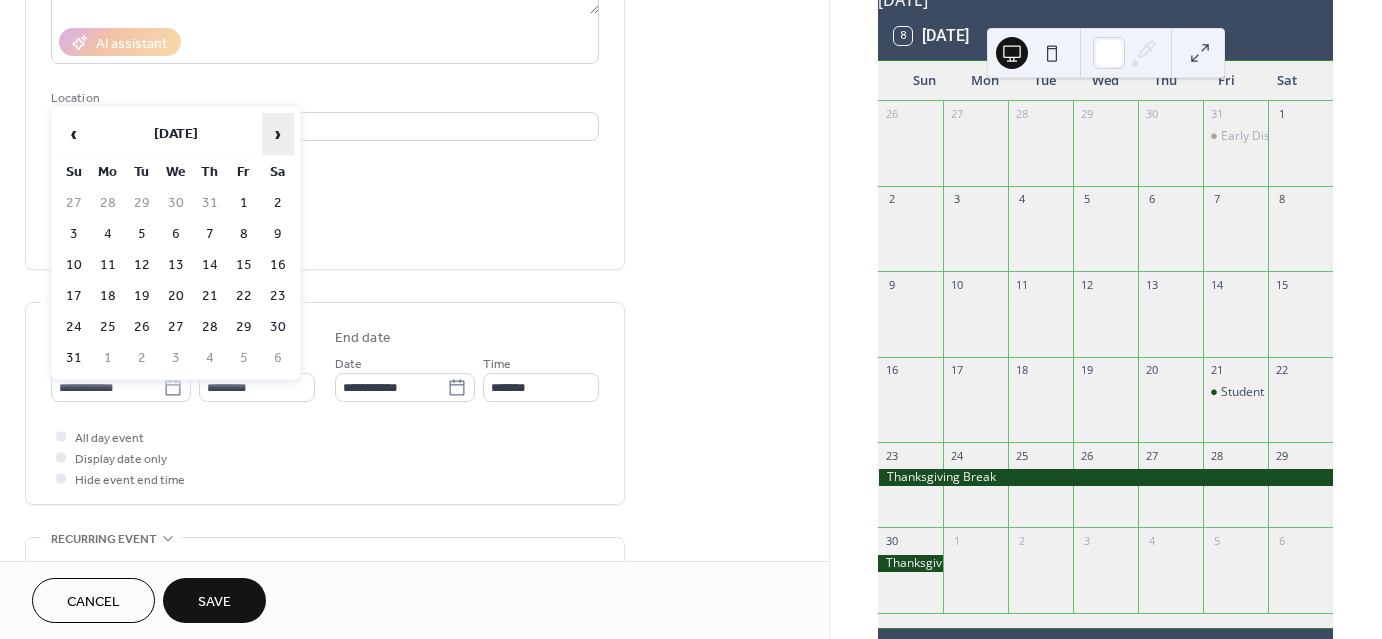 click on "›" at bounding box center [278, 134] 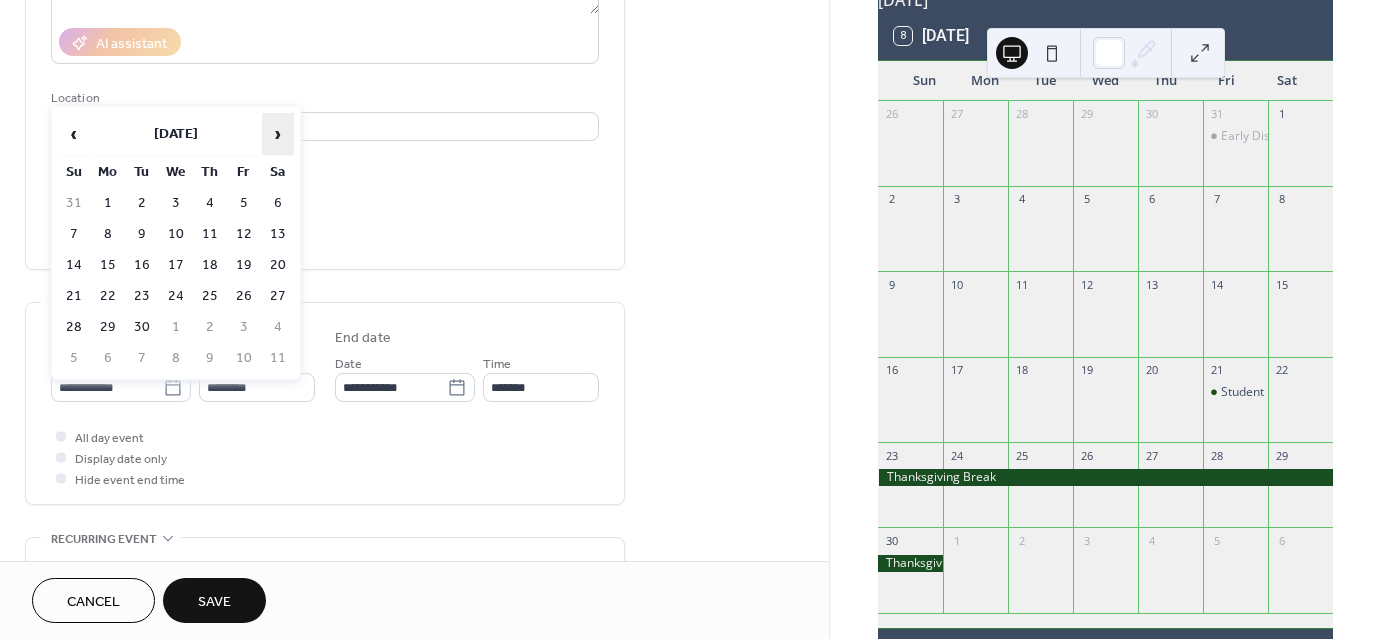 click on "›" at bounding box center [278, 134] 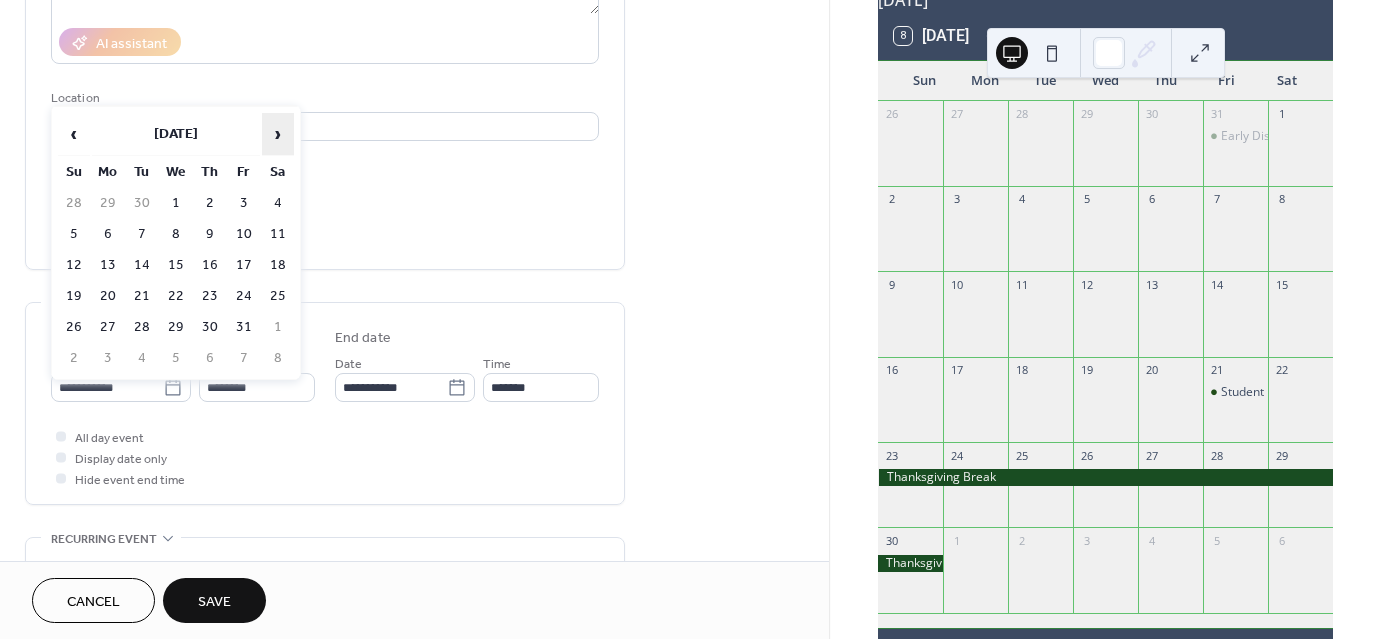 click on "›" at bounding box center [278, 134] 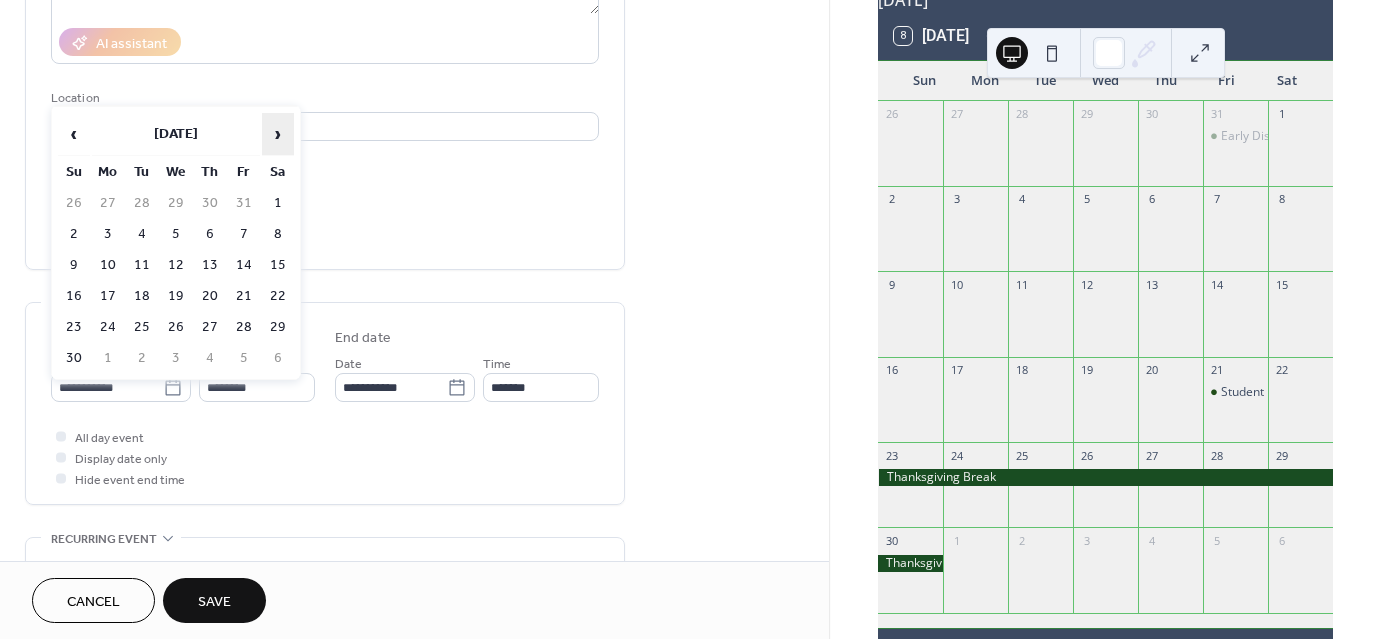 click on "›" at bounding box center (278, 134) 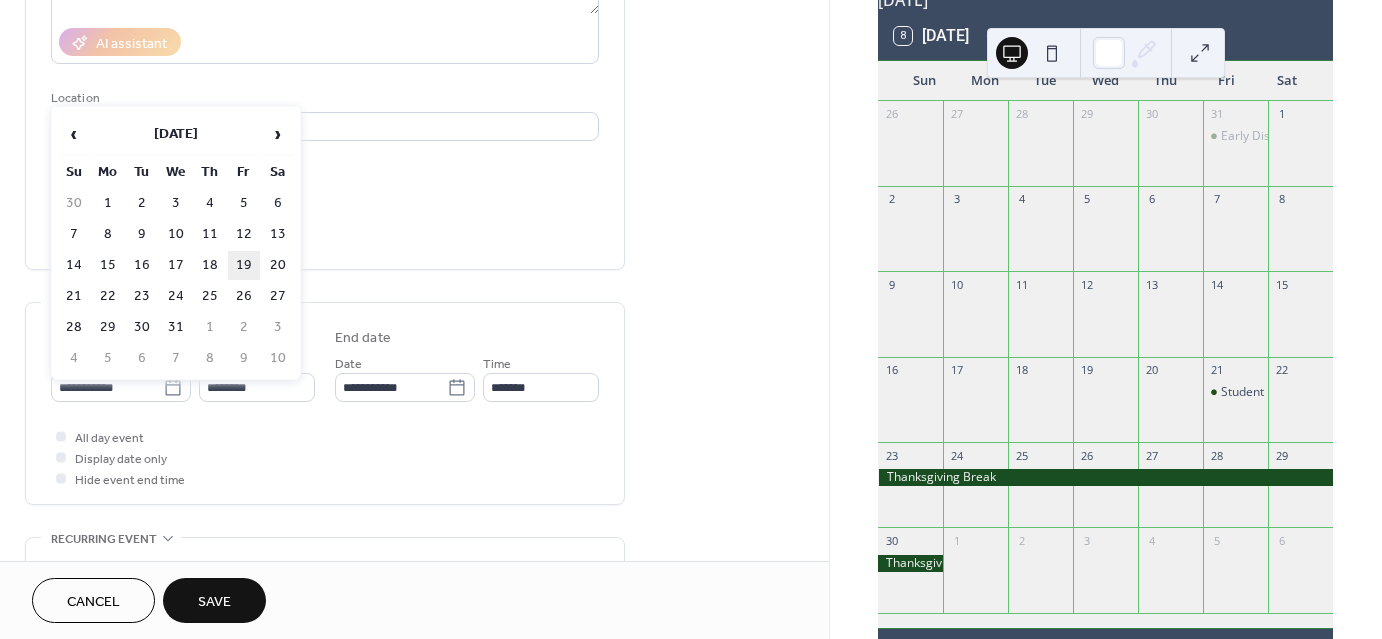 click on "19" at bounding box center [244, 265] 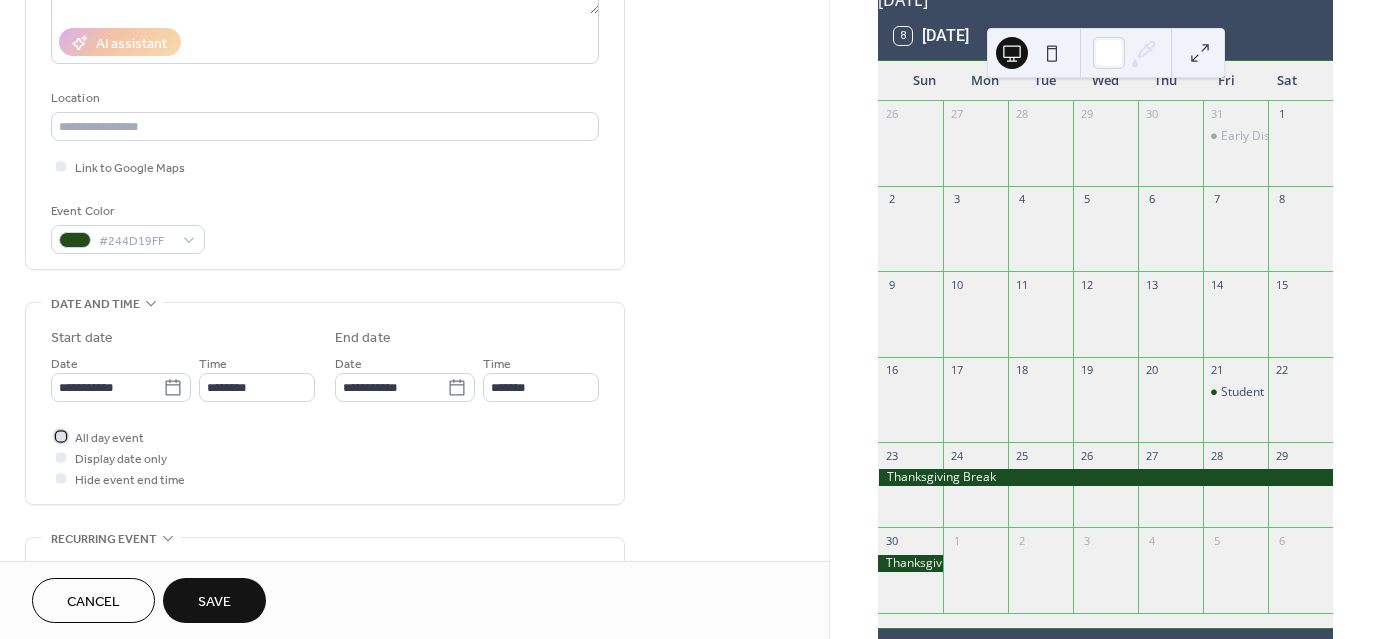click on "All day event" at bounding box center [97, 436] 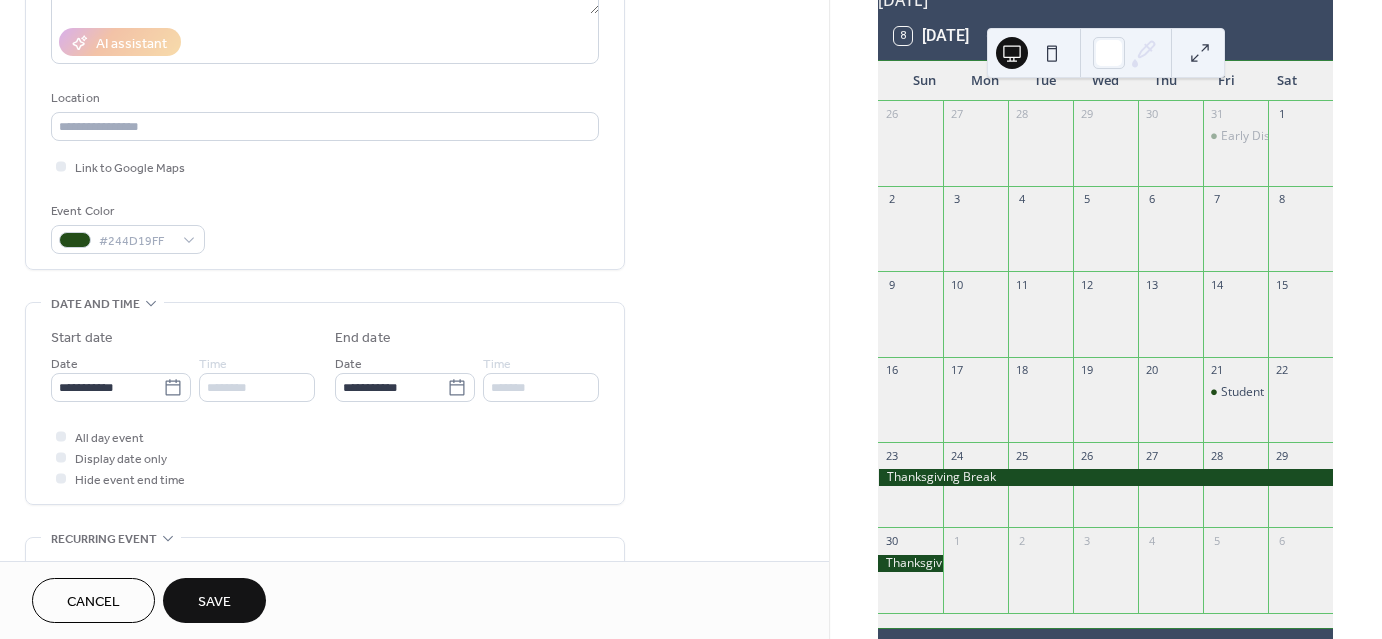 click on "Save" at bounding box center (214, 602) 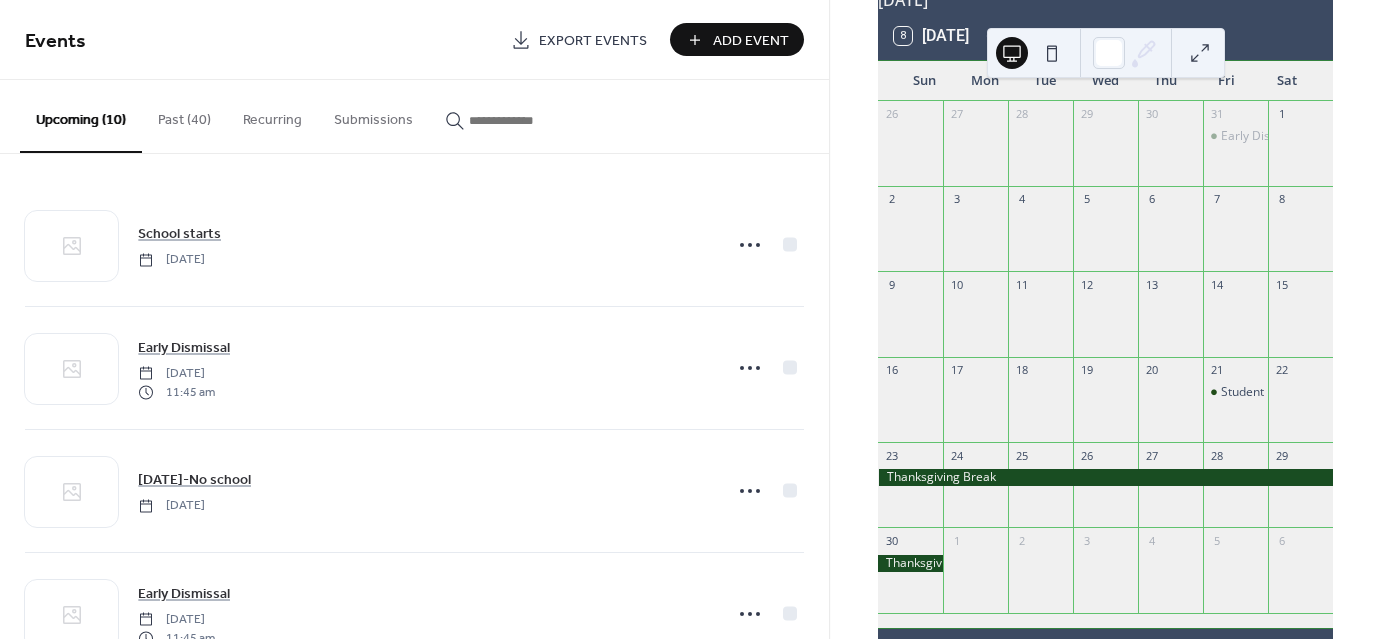scroll, scrollTop: 0, scrollLeft: 0, axis: both 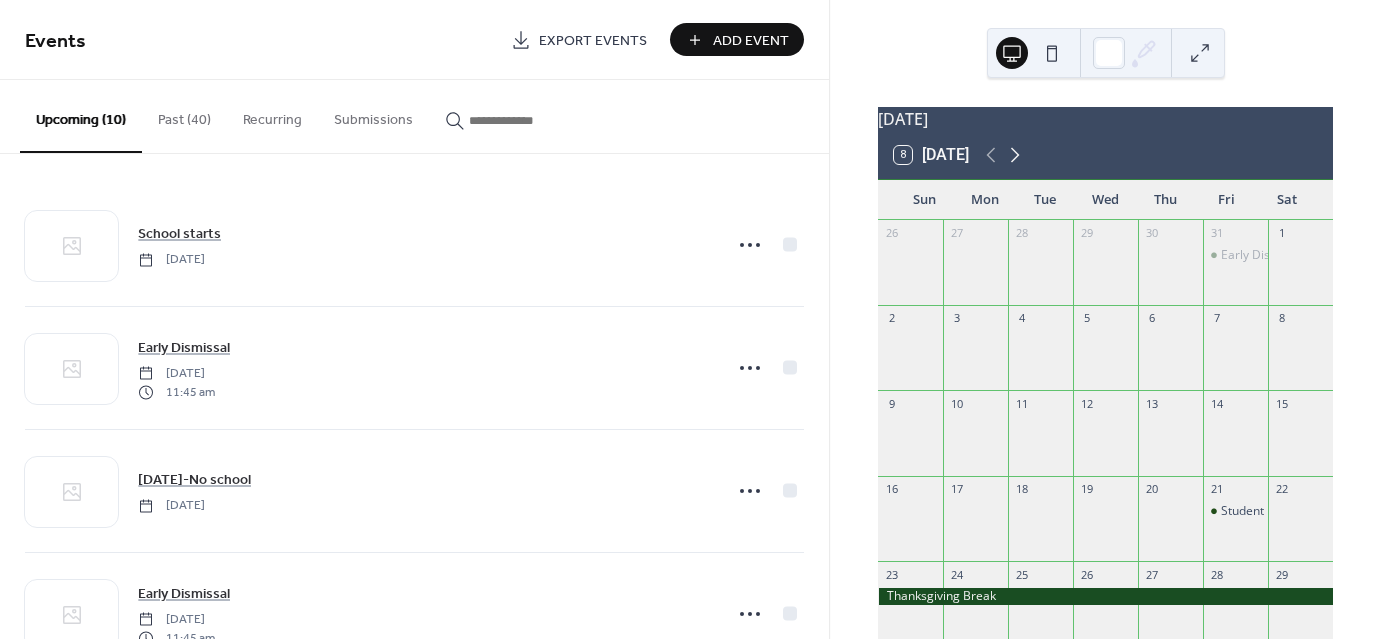 click 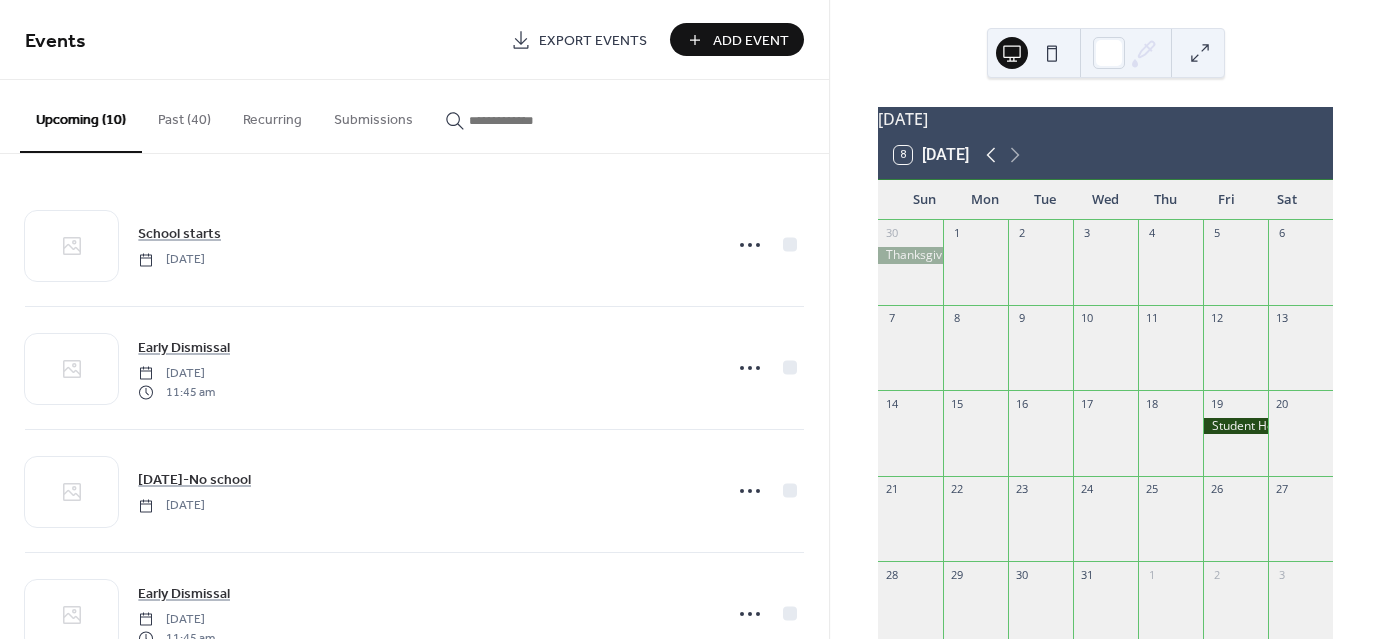 click 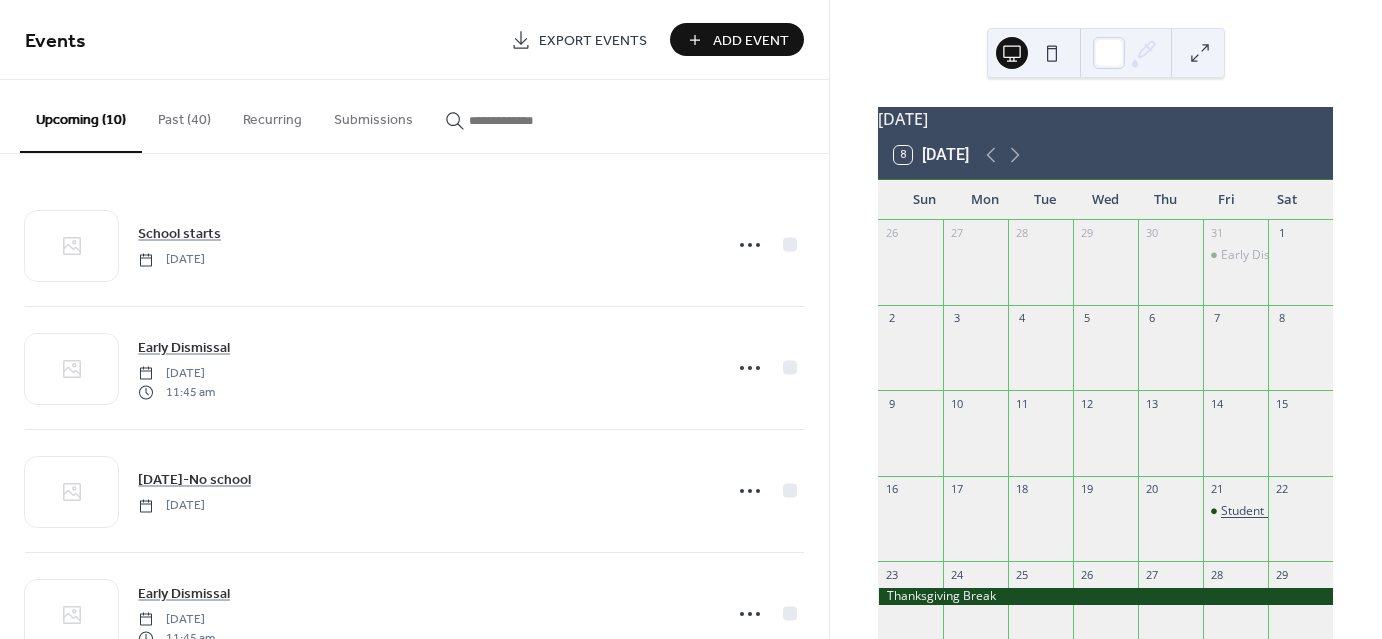 click on "Student Holiday/Planning Day" at bounding box center (1303, 511) 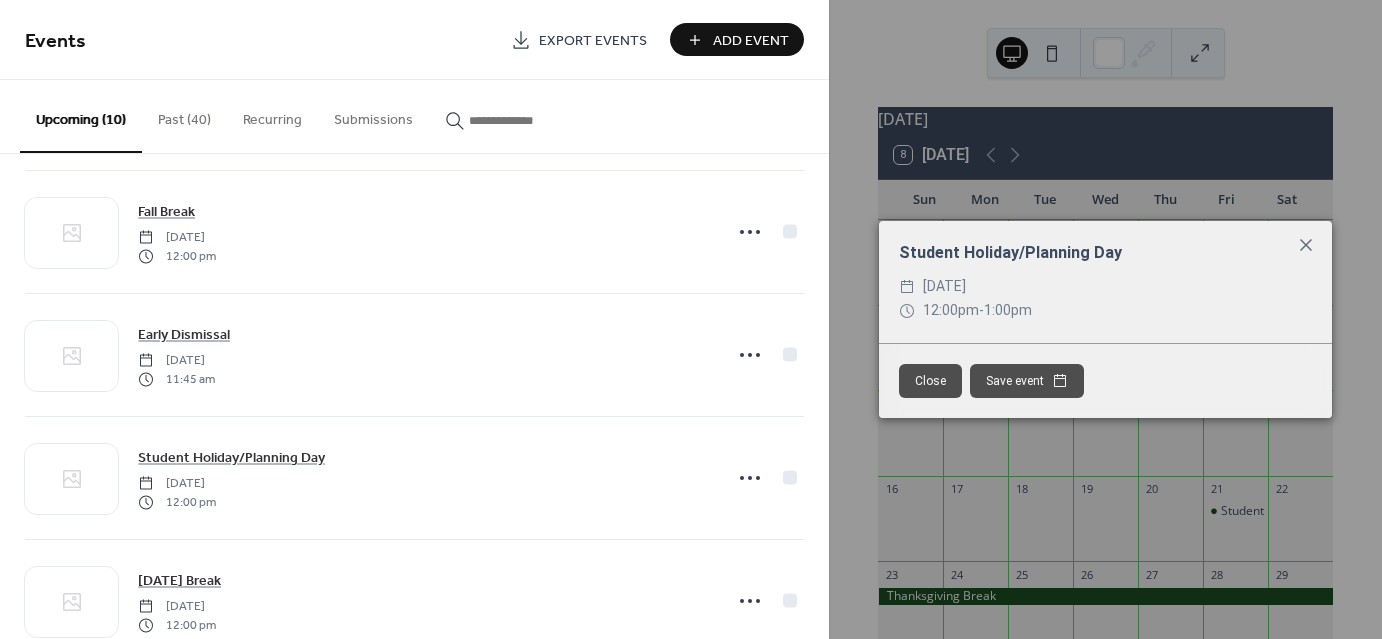scroll, scrollTop: 801, scrollLeft: 0, axis: vertical 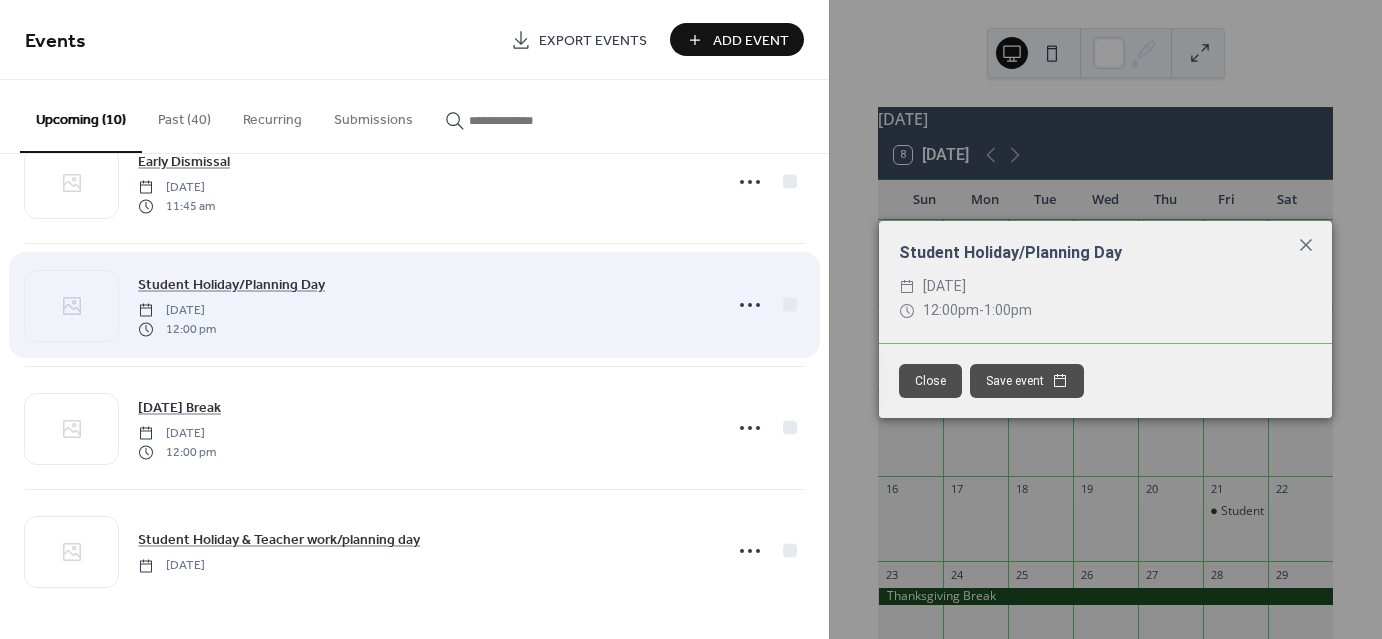 click on "Student Holiday/Planning Day [DATE] 12:00 pm" at bounding box center [424, 305] 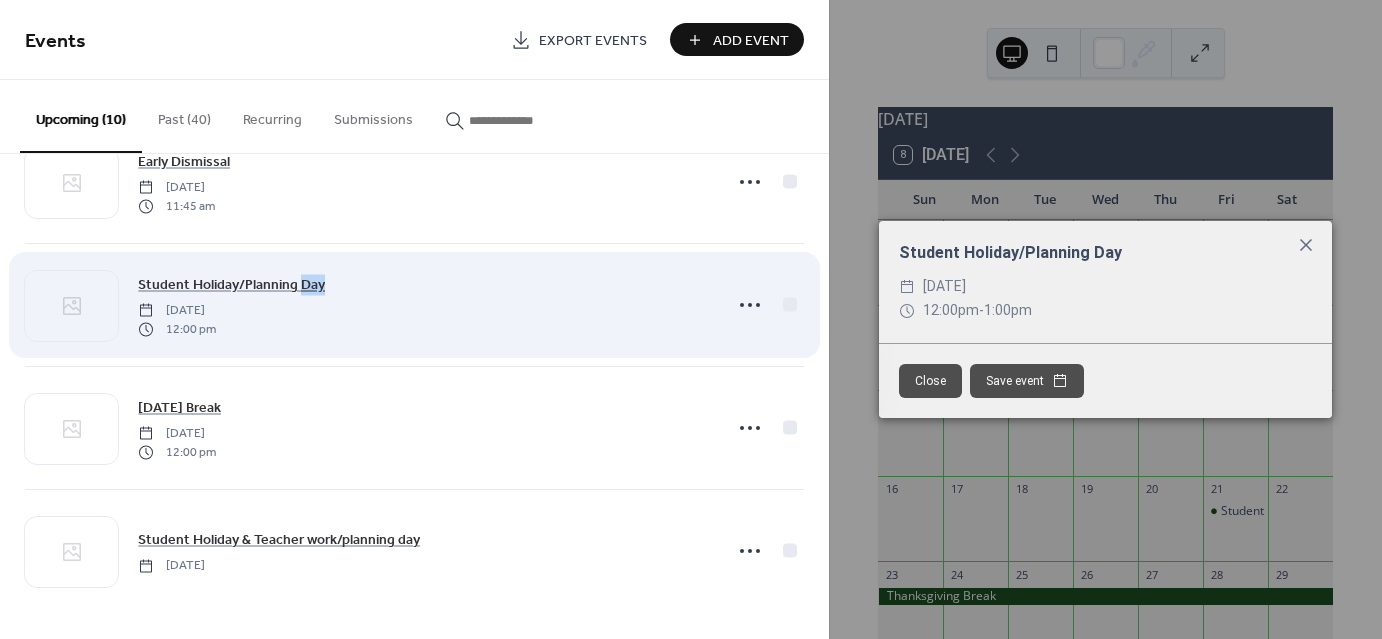 click on "Student Holiday/Planning Day [DATE] 12:00 pm" at bounding box center [424, 305] 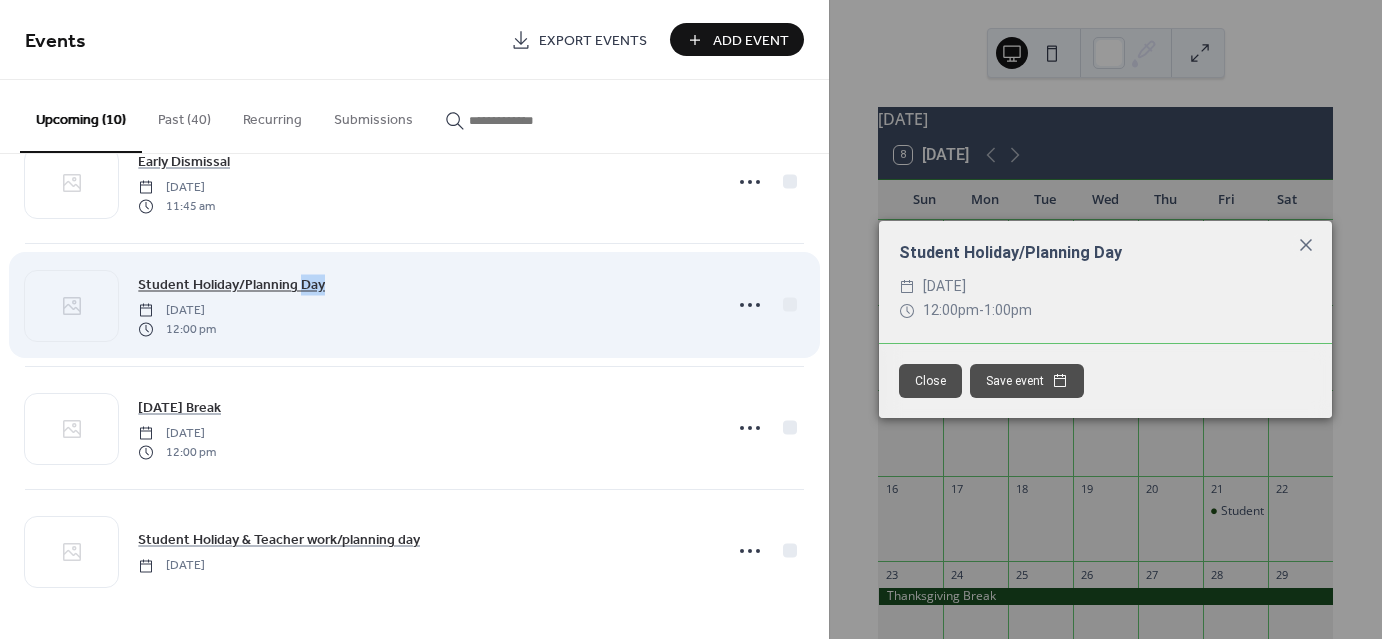 click on "Student Holiday/Planning Day" at bounding box center (231, 285) 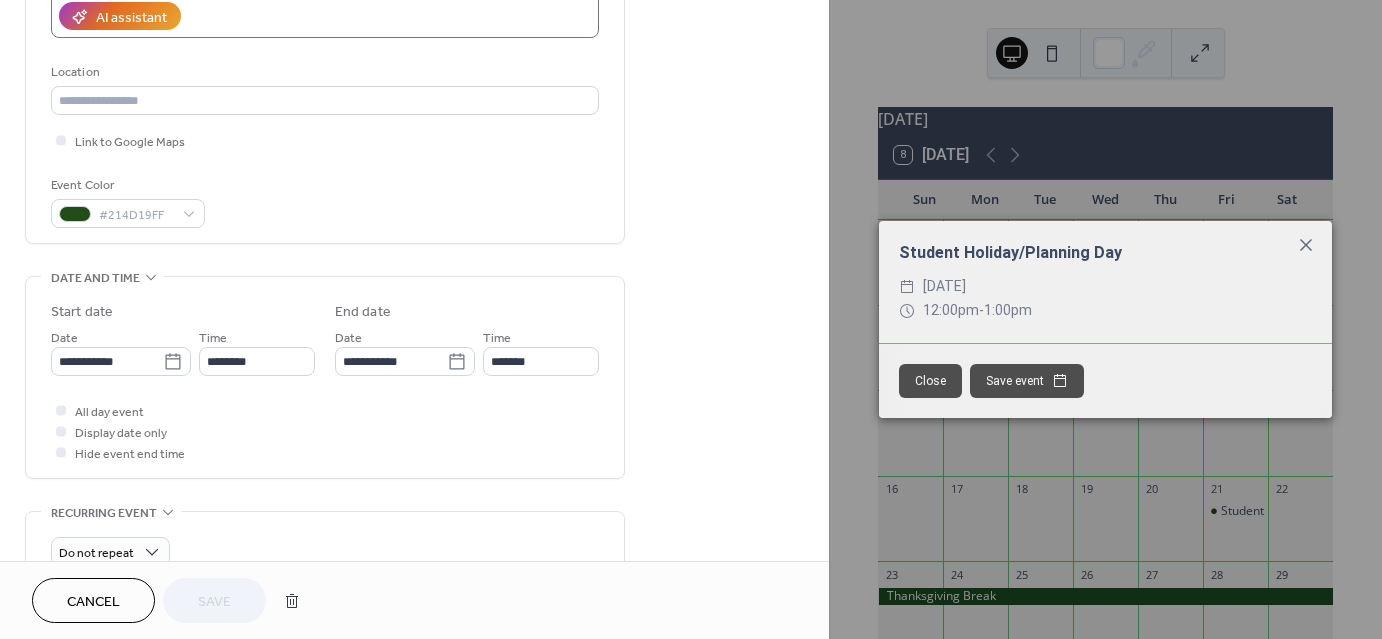 scroll, scrollTop: 375, scrollLeft: 0, axis: vertical 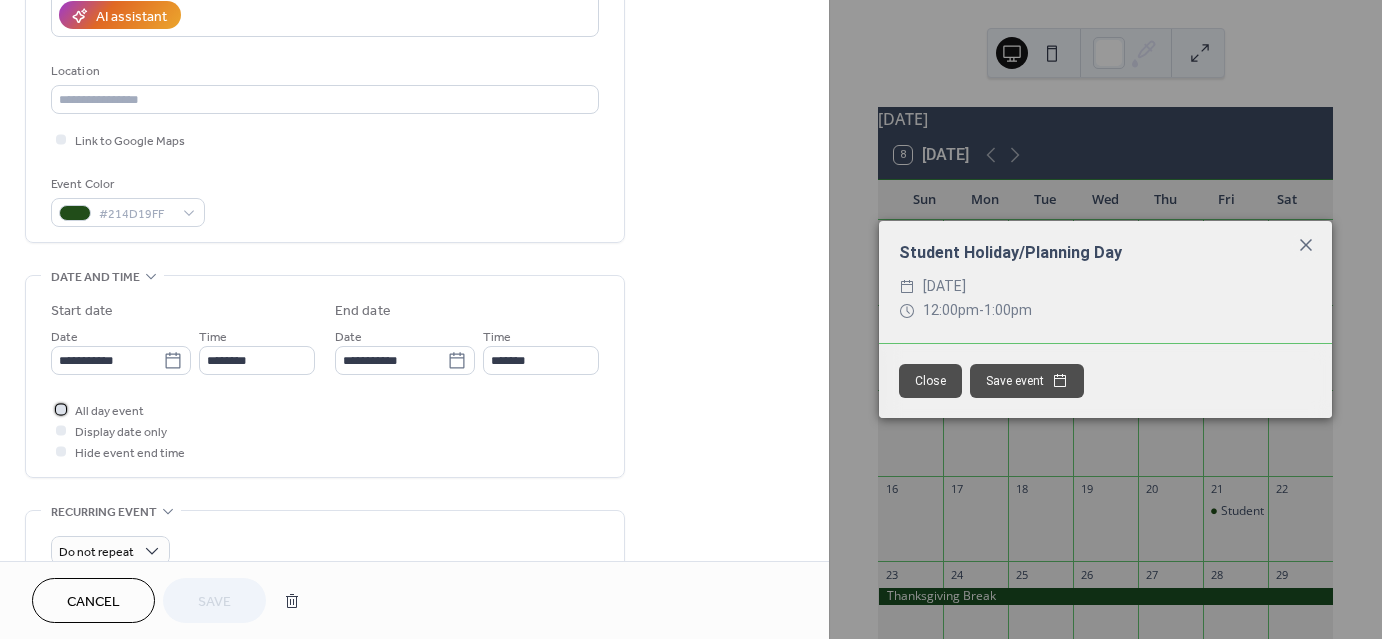 click at bounding box center [61, 409] 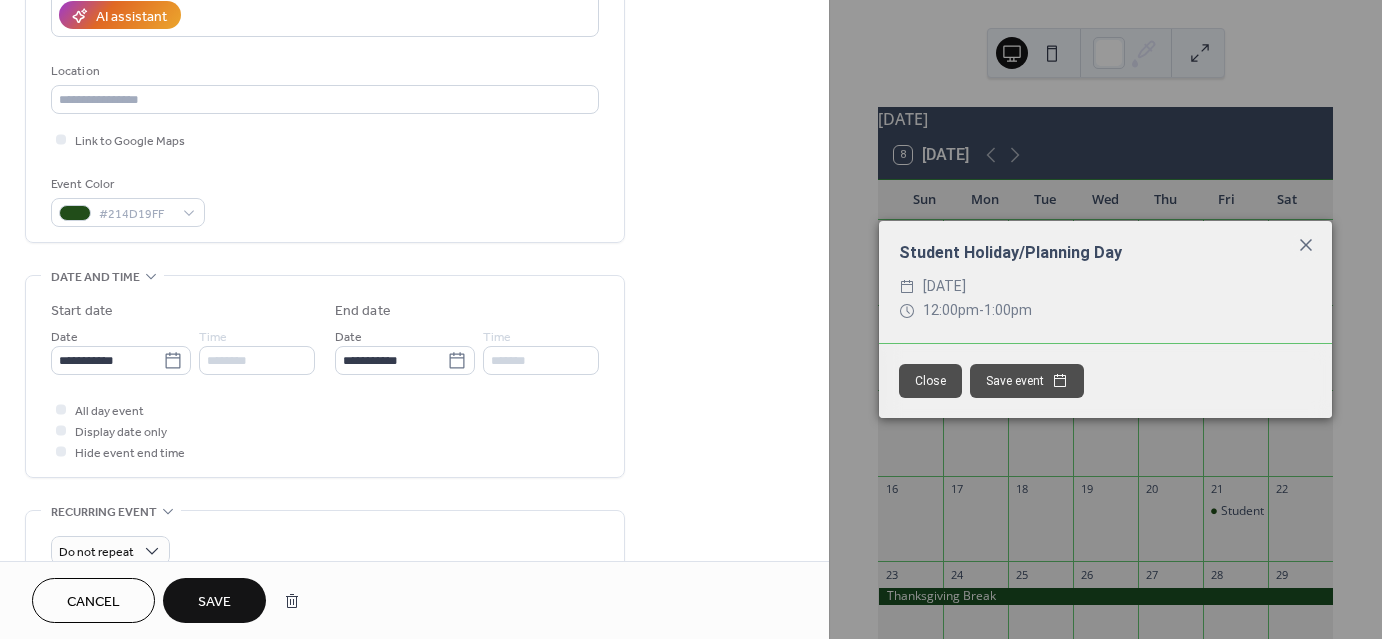 click on "Save" at bounding box center (214, 602) 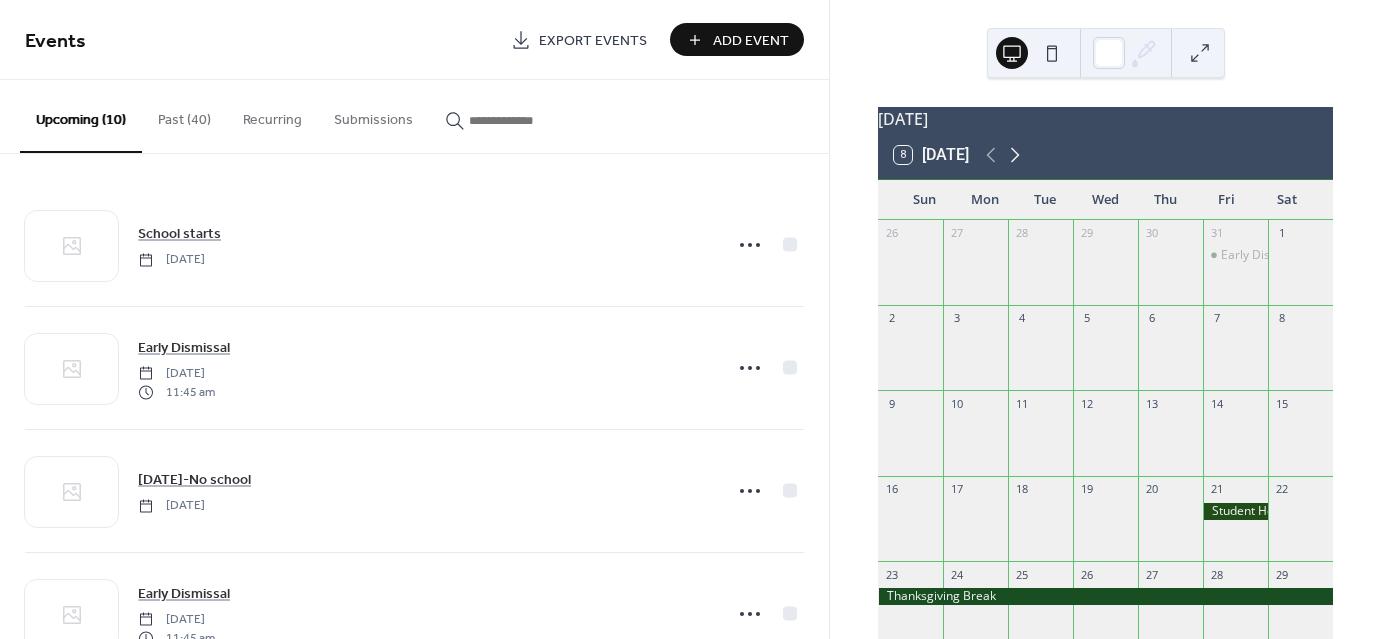 click 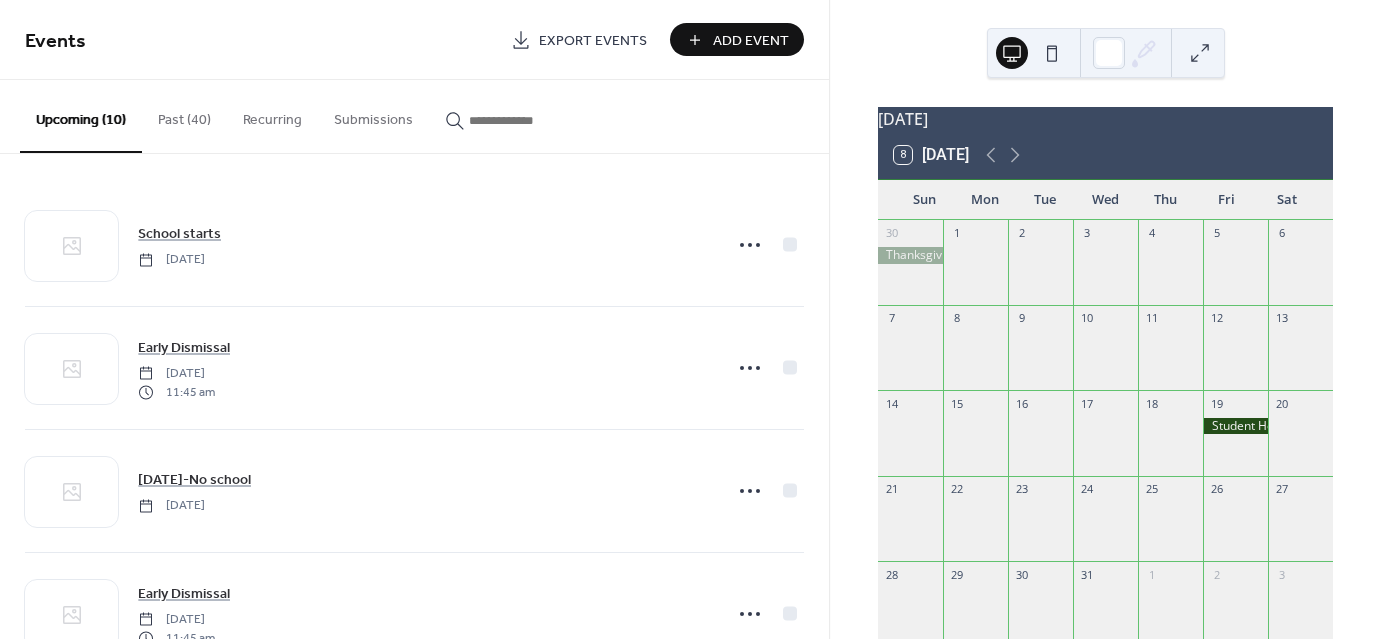 click on "Add Event" at bounding box center [737, 39] 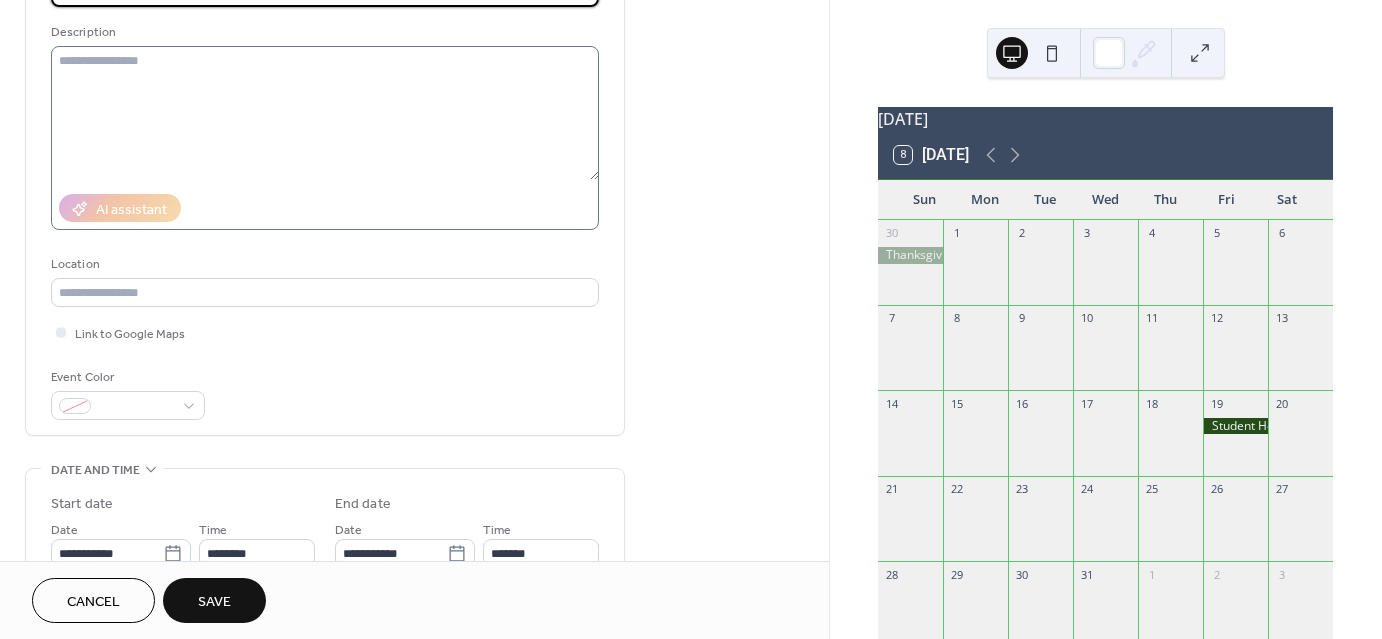 scroll, scrollTop: 190, scrollLeft: 0, axis: vertical 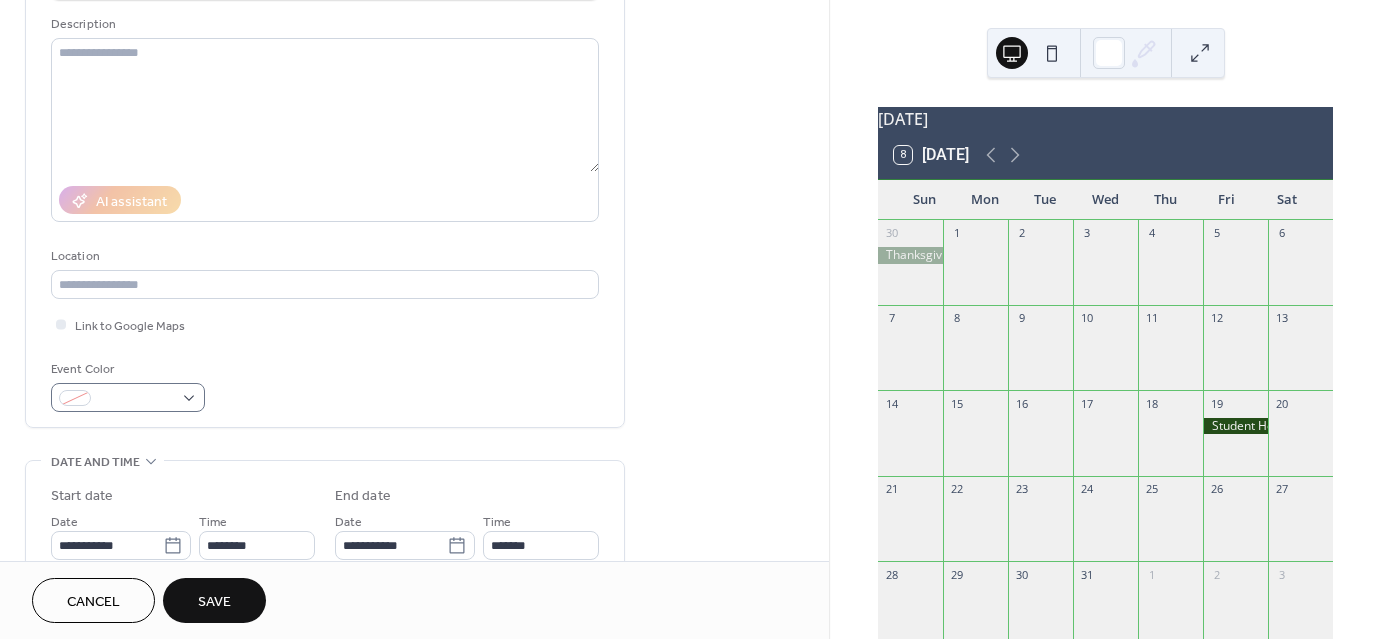 type on "**********" 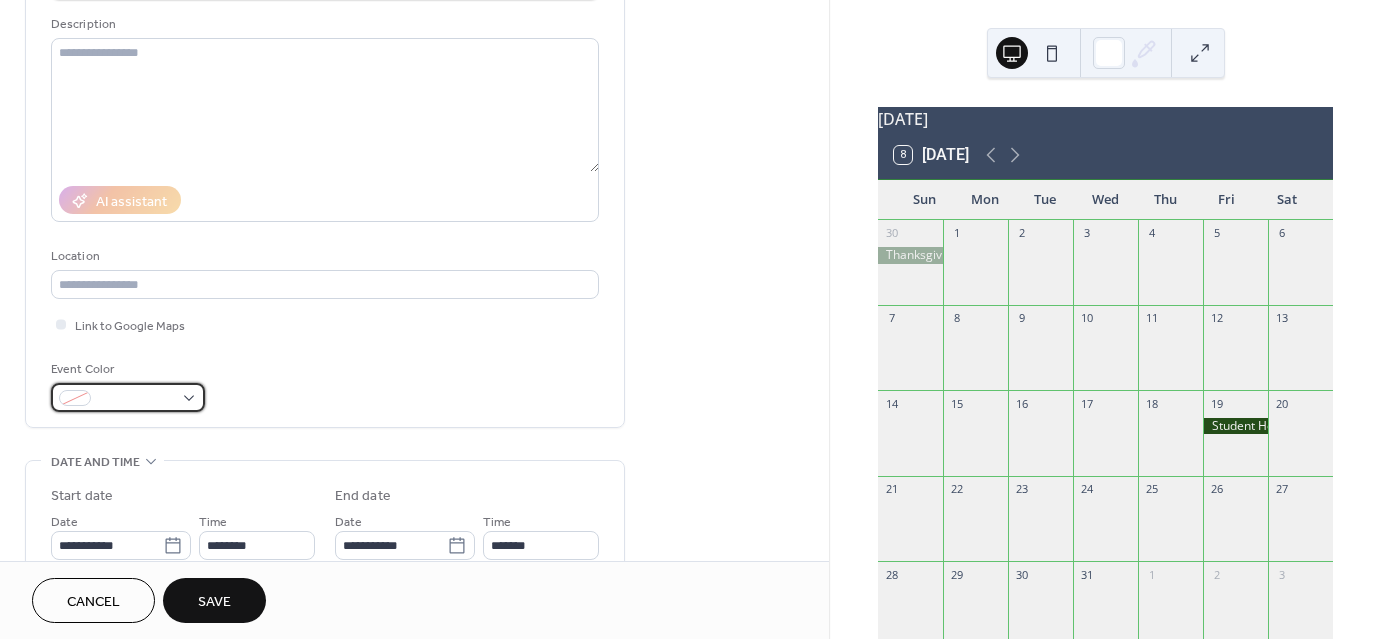 click at bounding box center [128, 397] 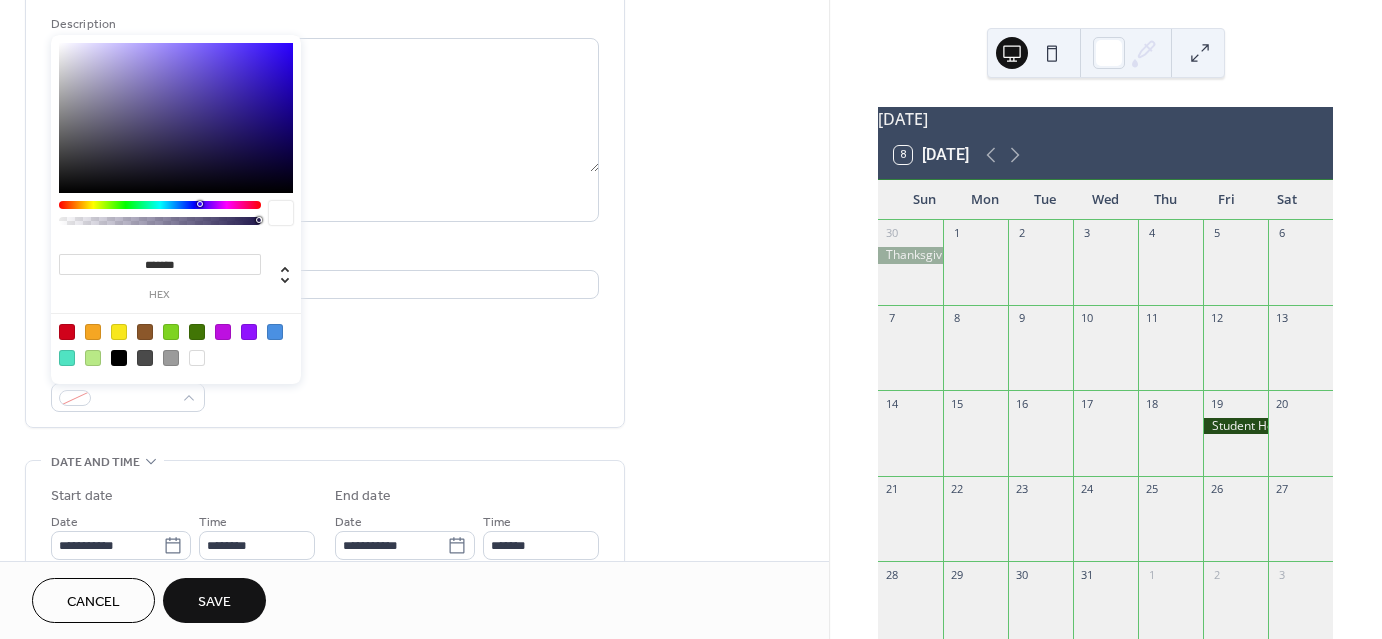 click at bounding box center (160, 218) 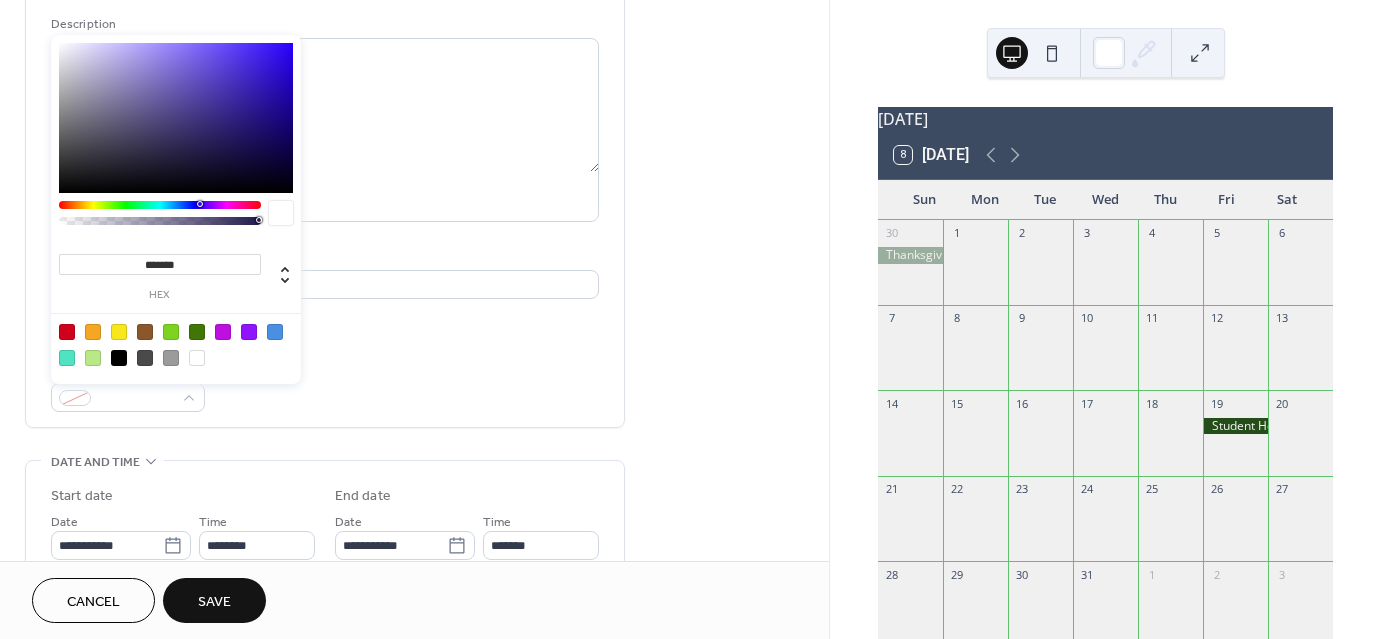 click at bounding box center (160, 205) 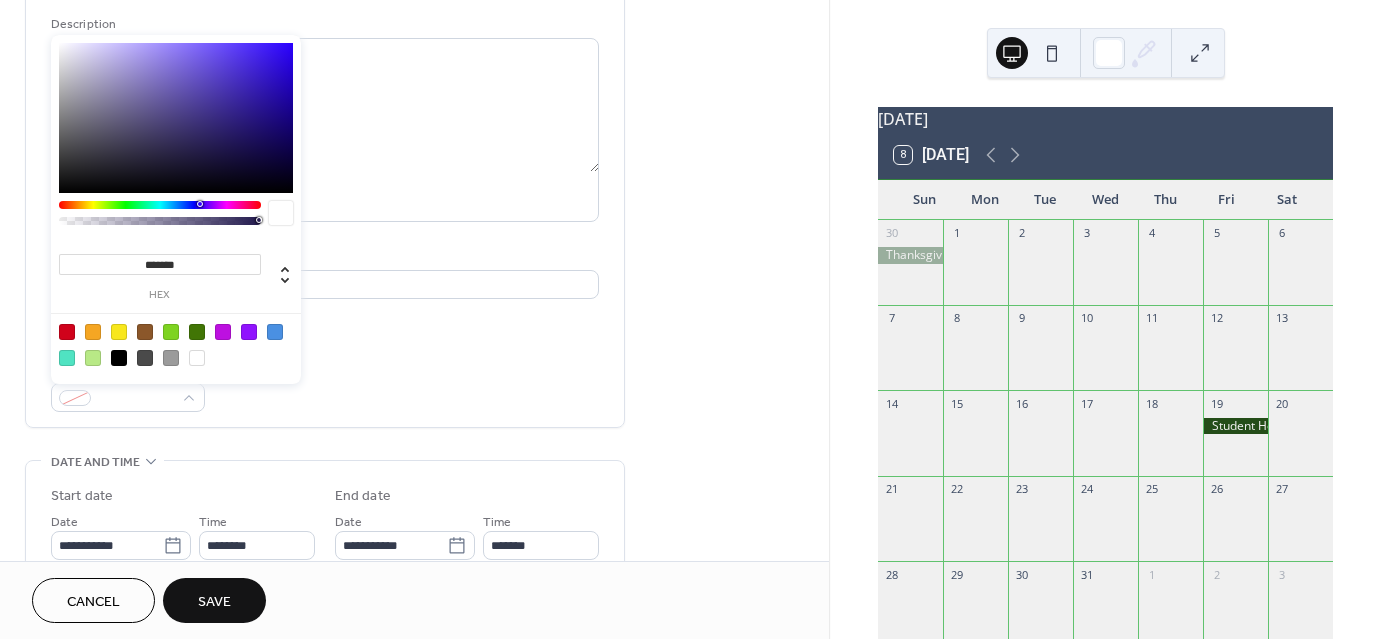 type on "*******" 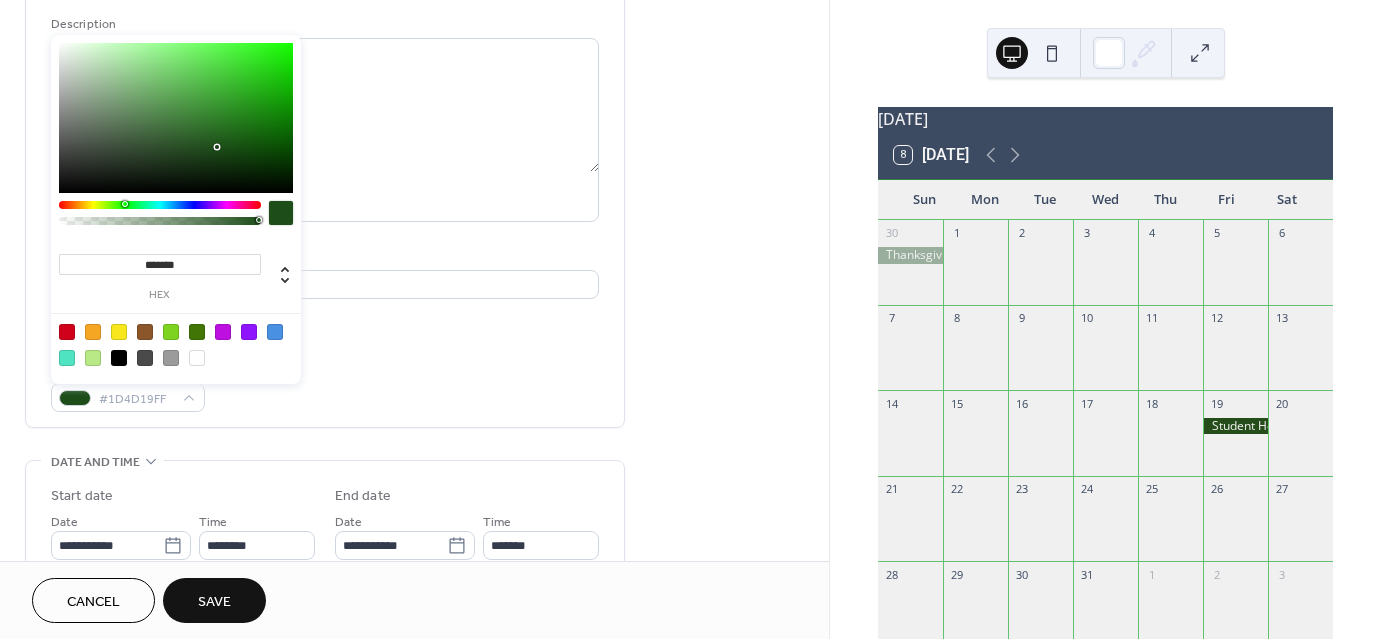 click at bounding box center [160, 205] 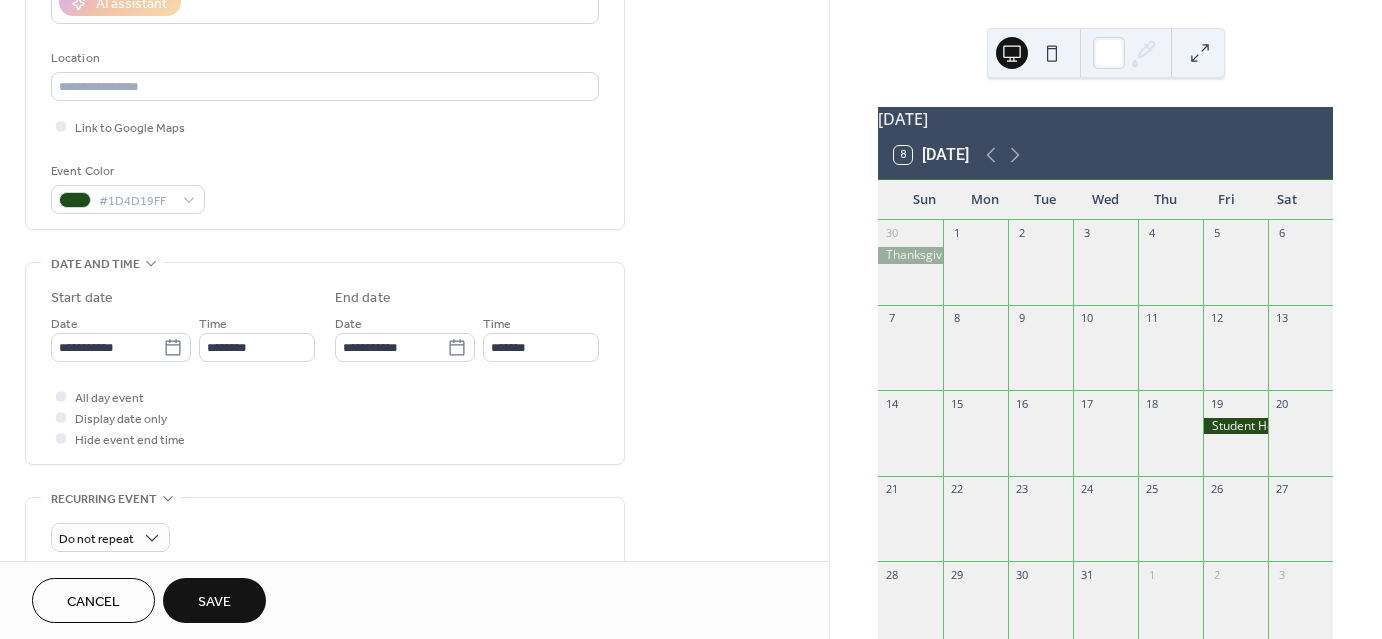 scroll, scrollTop: 388, scrollLeft: 0, axis: vertical 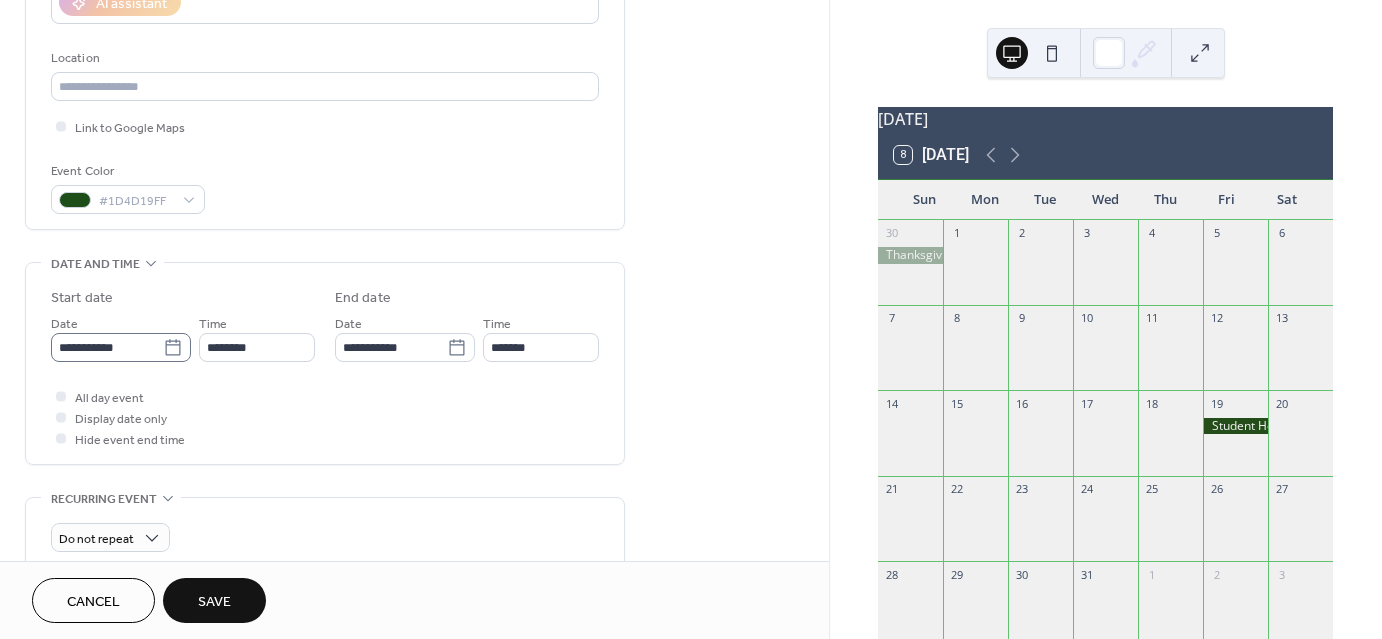 click 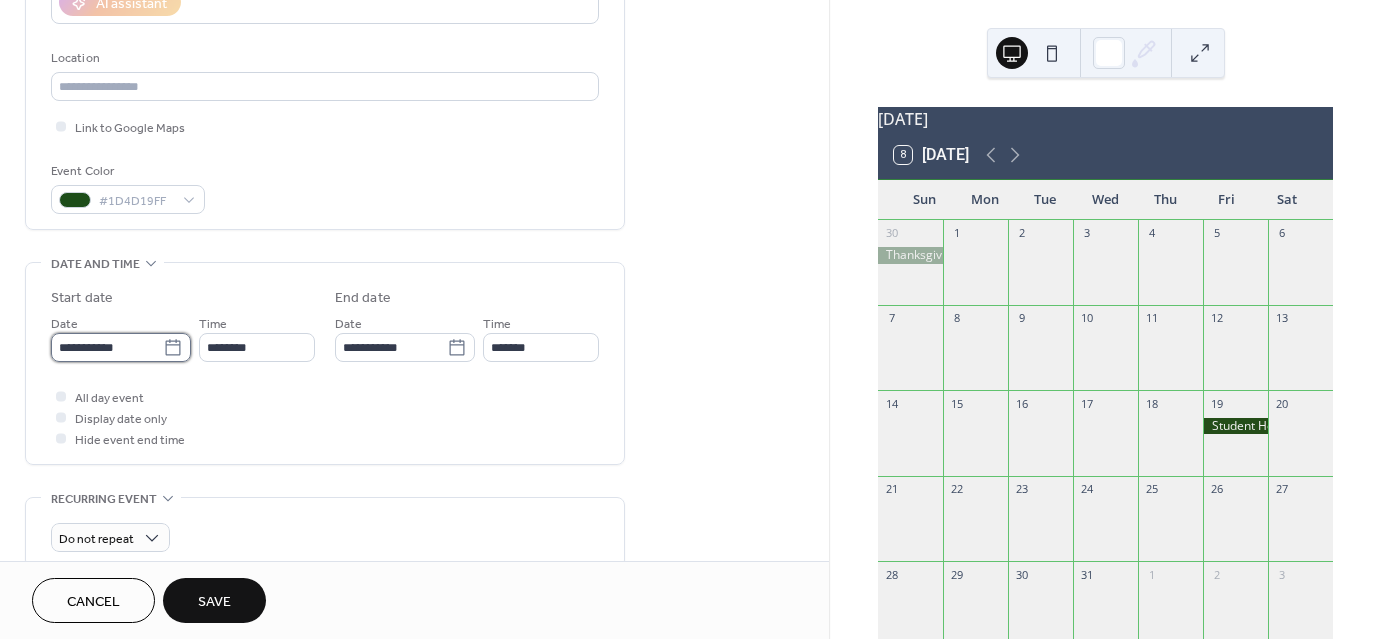 click on "**********" at bounding box center [107, 347] 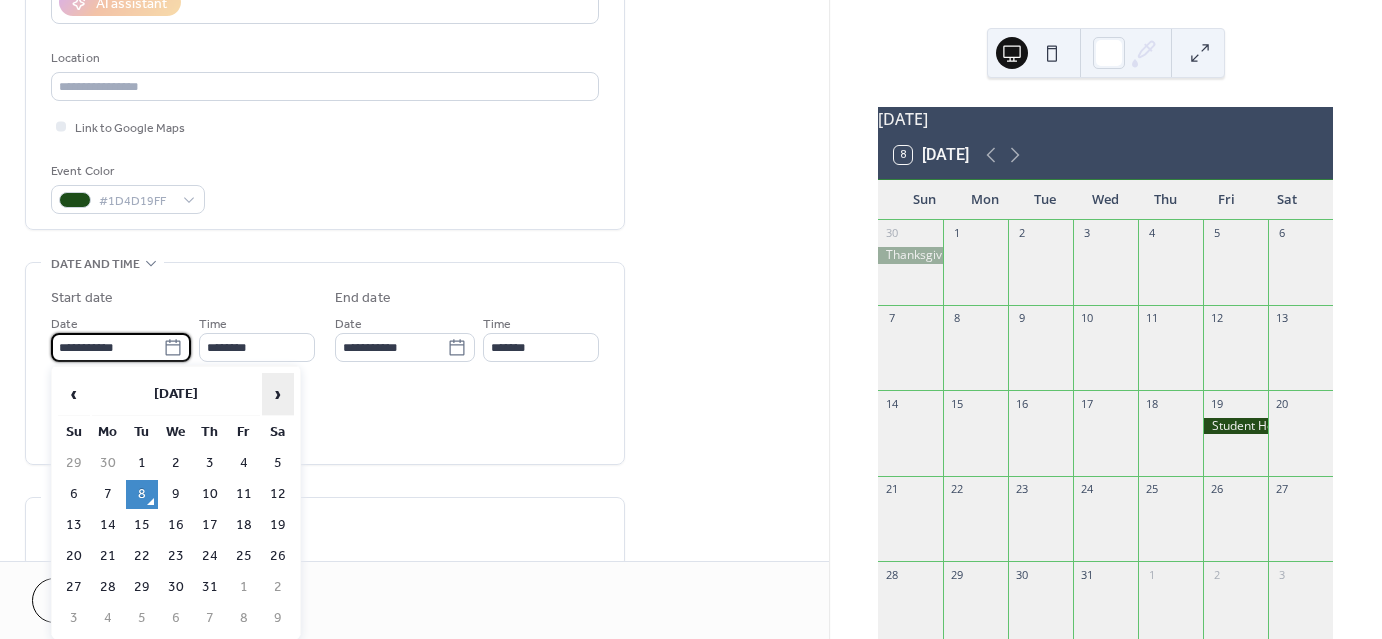 click on "›" at bounding box center (278, 394) 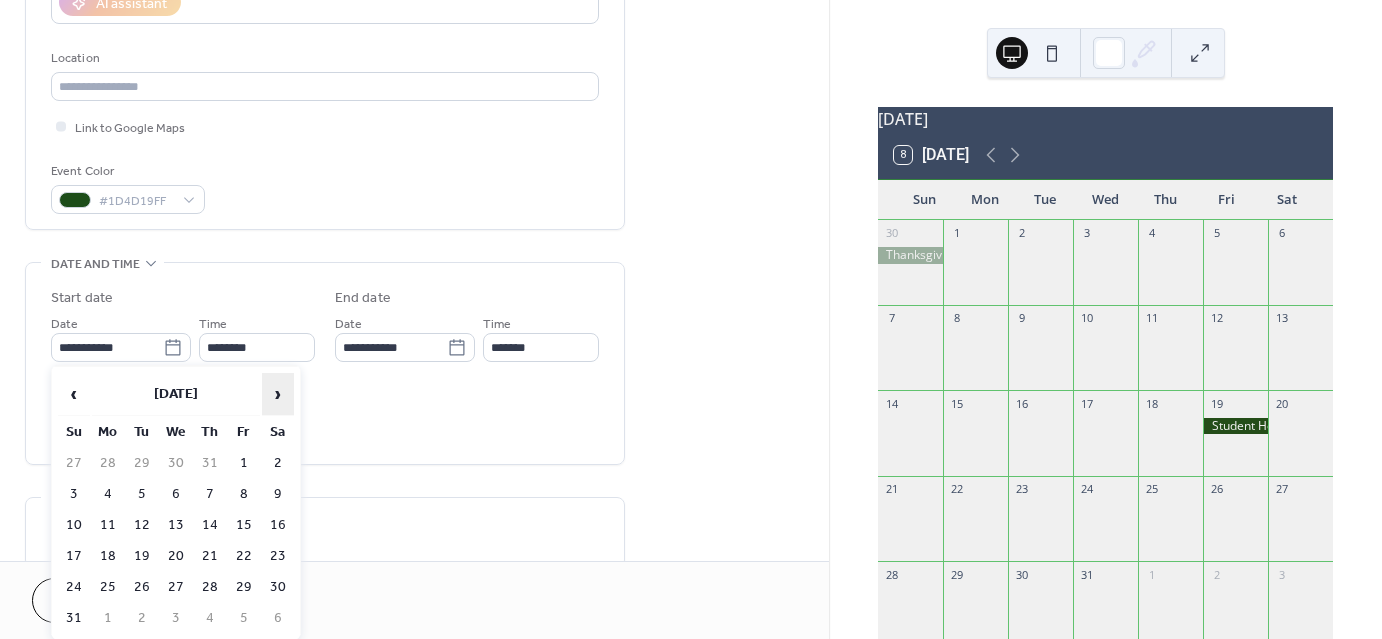 click on "›" at bounding box center (278, 394) 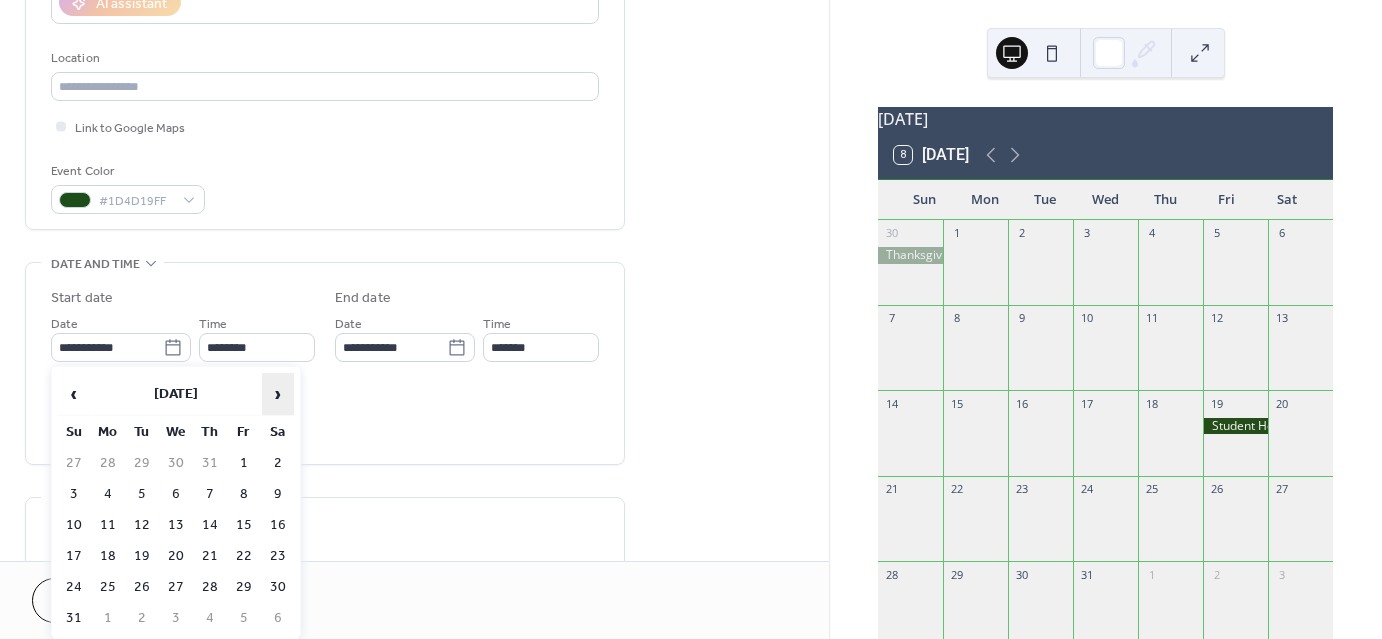click on "›" at bounding box center [278, 394] 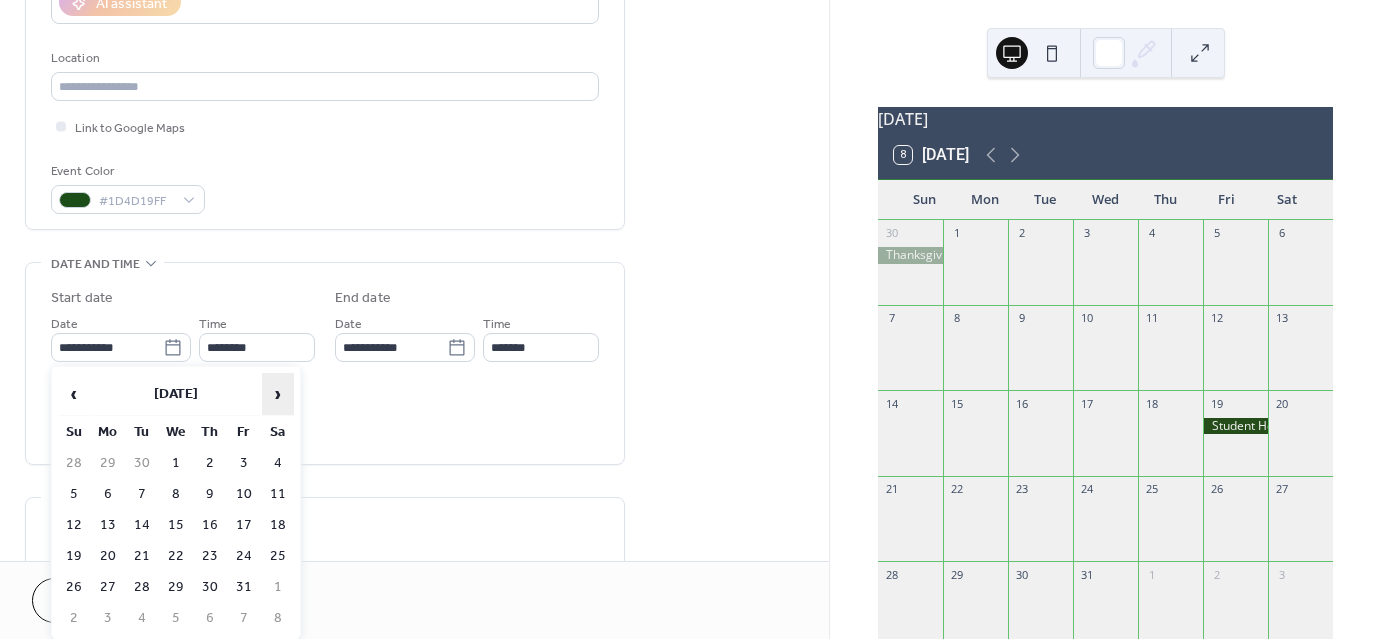 click on "›" at bounding box center [278, 394] 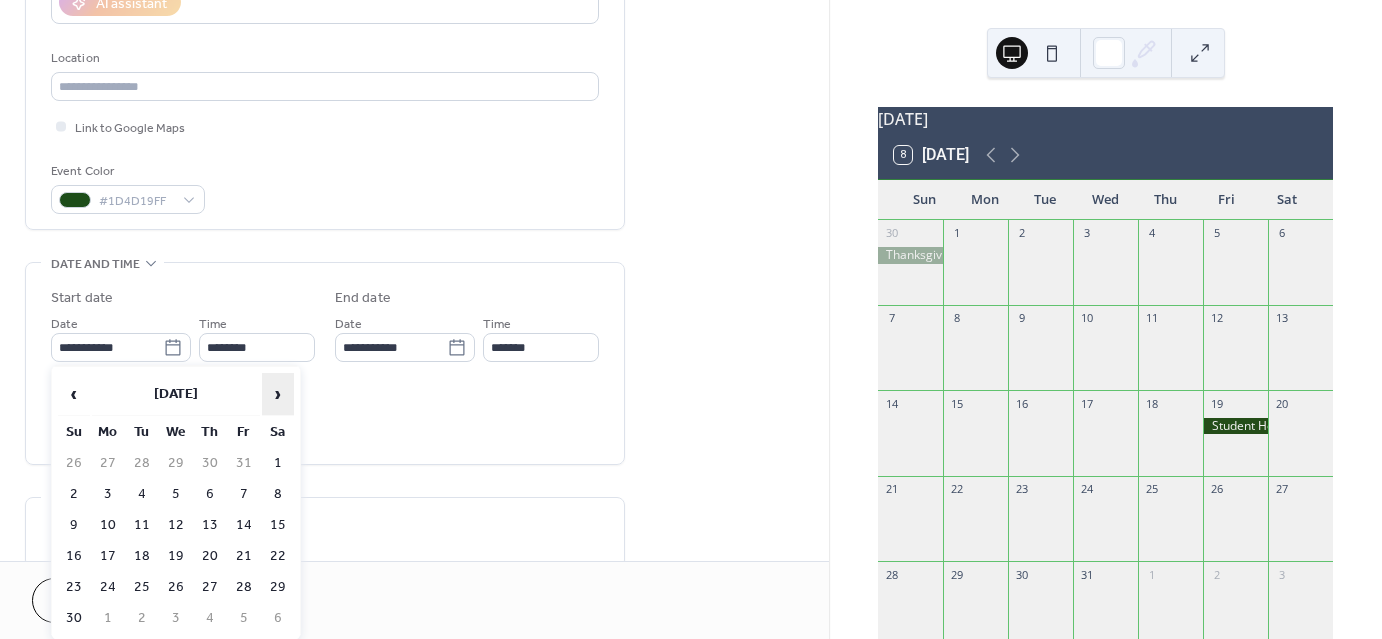 click on "›" at bounding box center (278, 394) 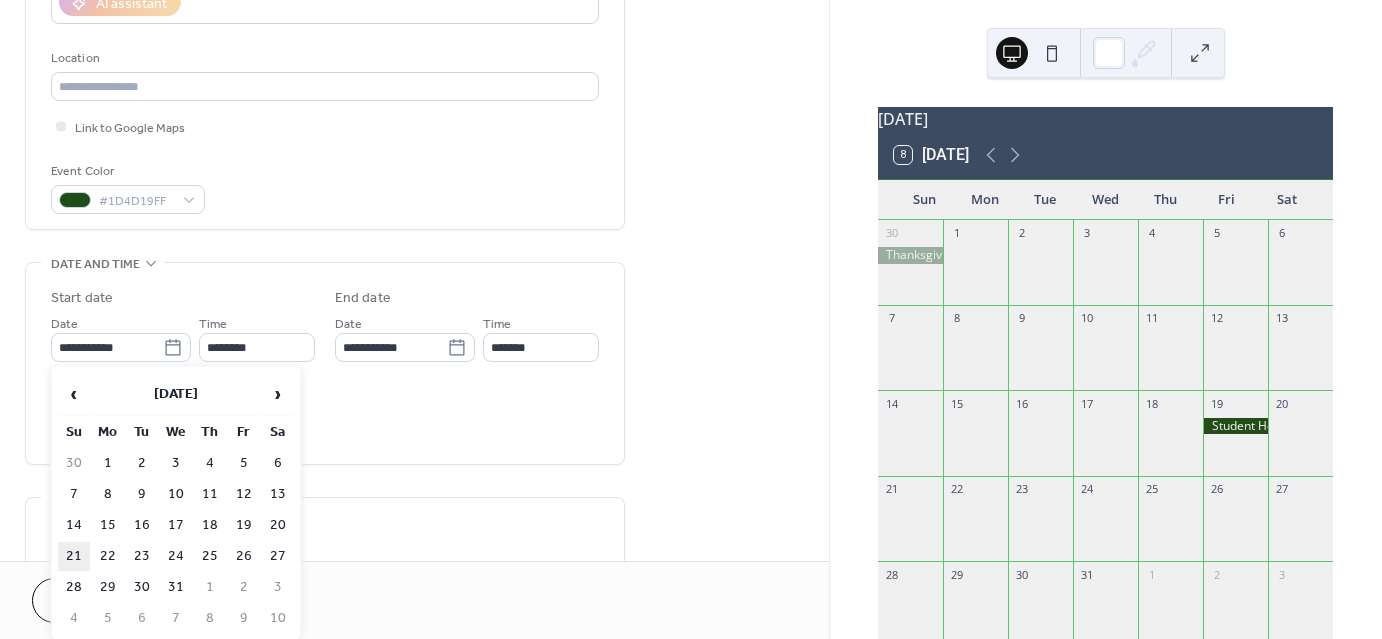 click on "21" at bounding box center [74, 556] 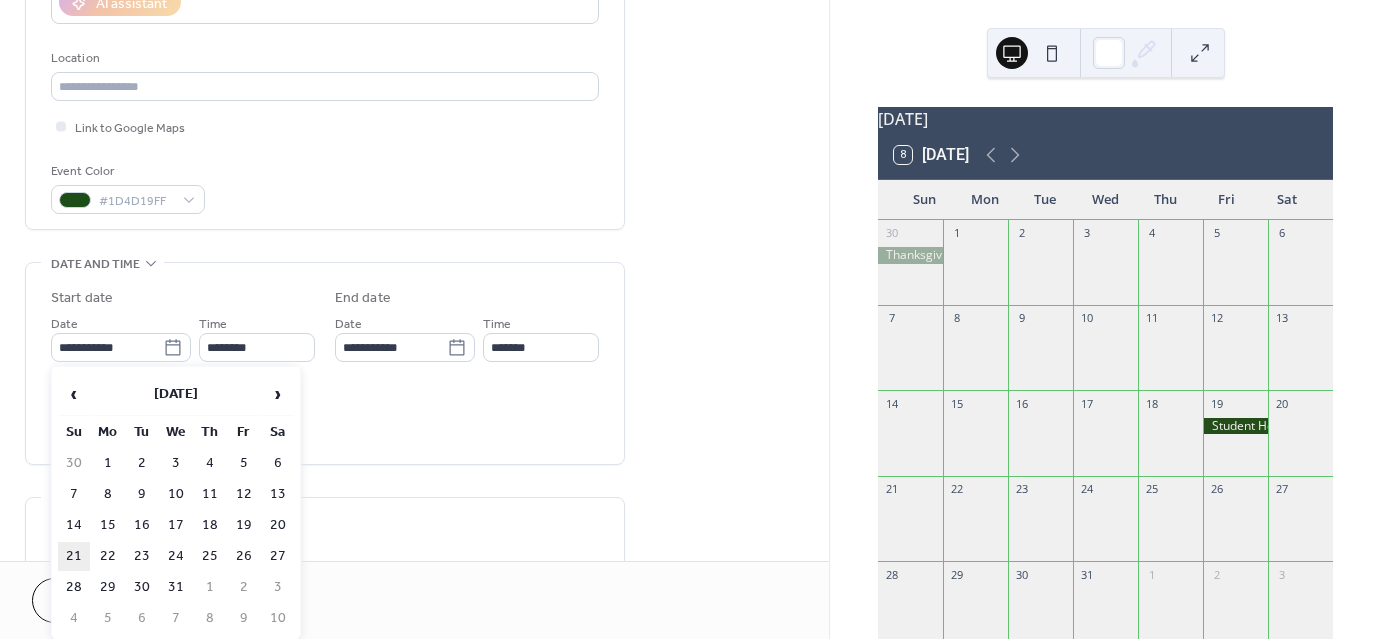 type on "**********" 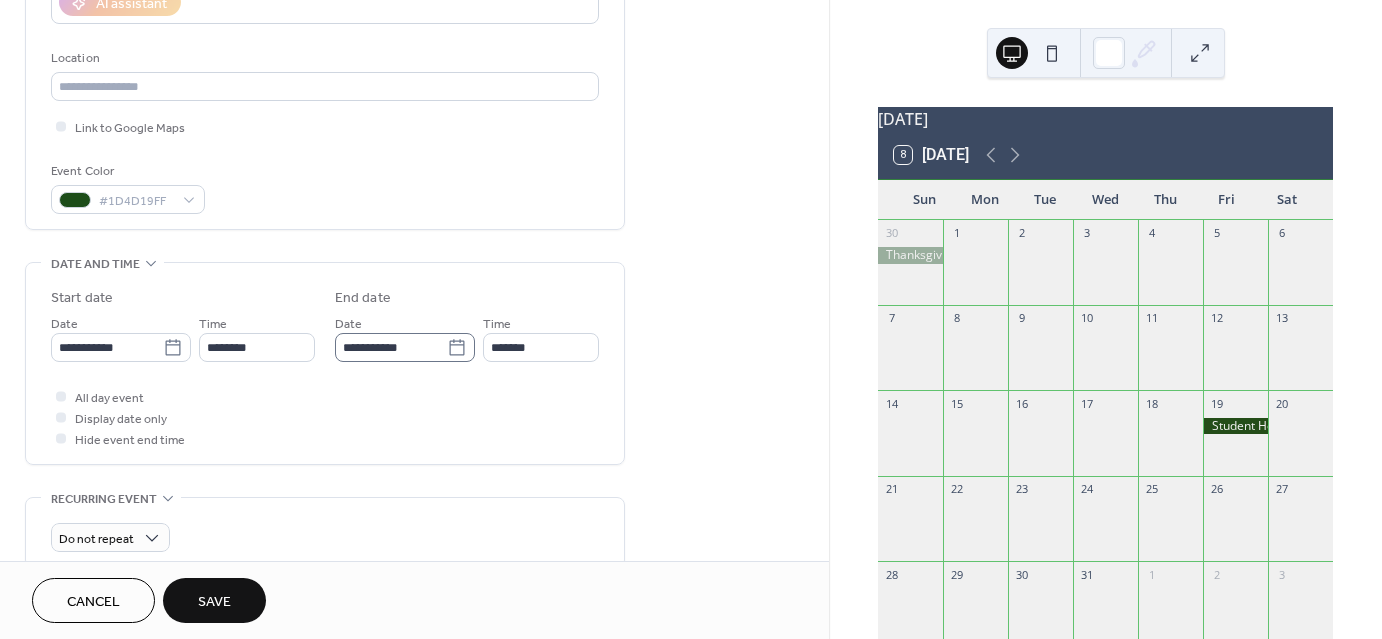 click 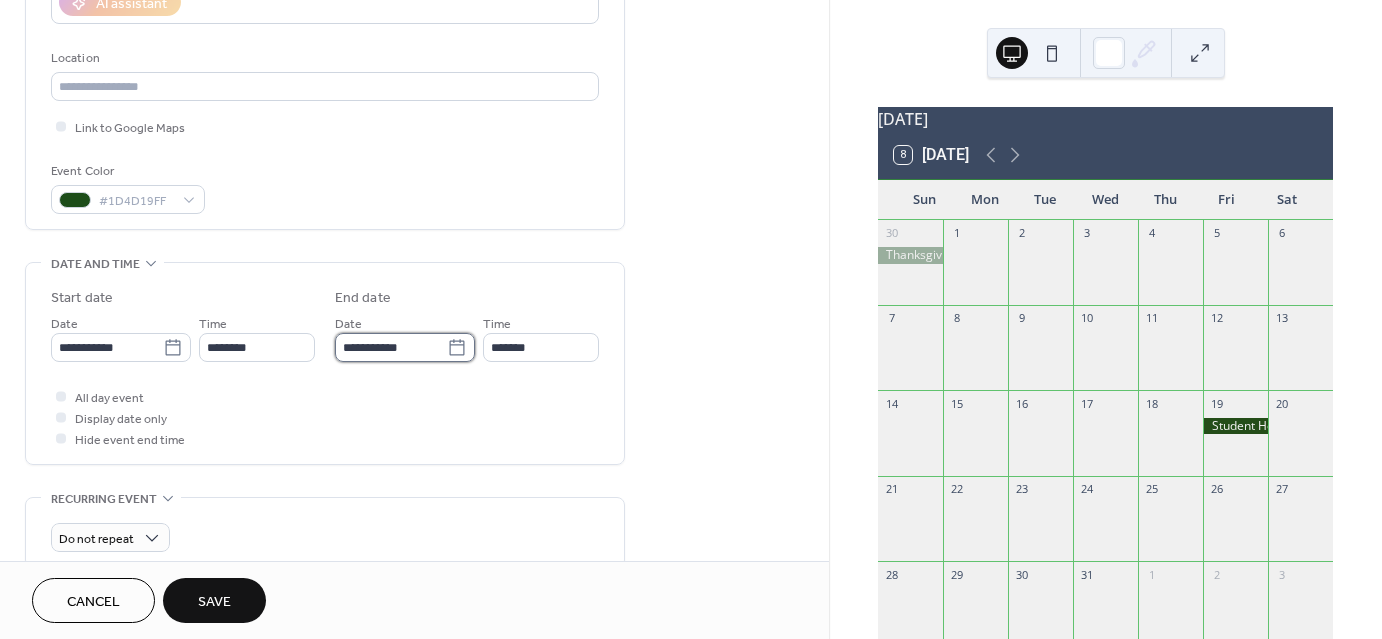 click on "**********" at bounding box center (391, 347) 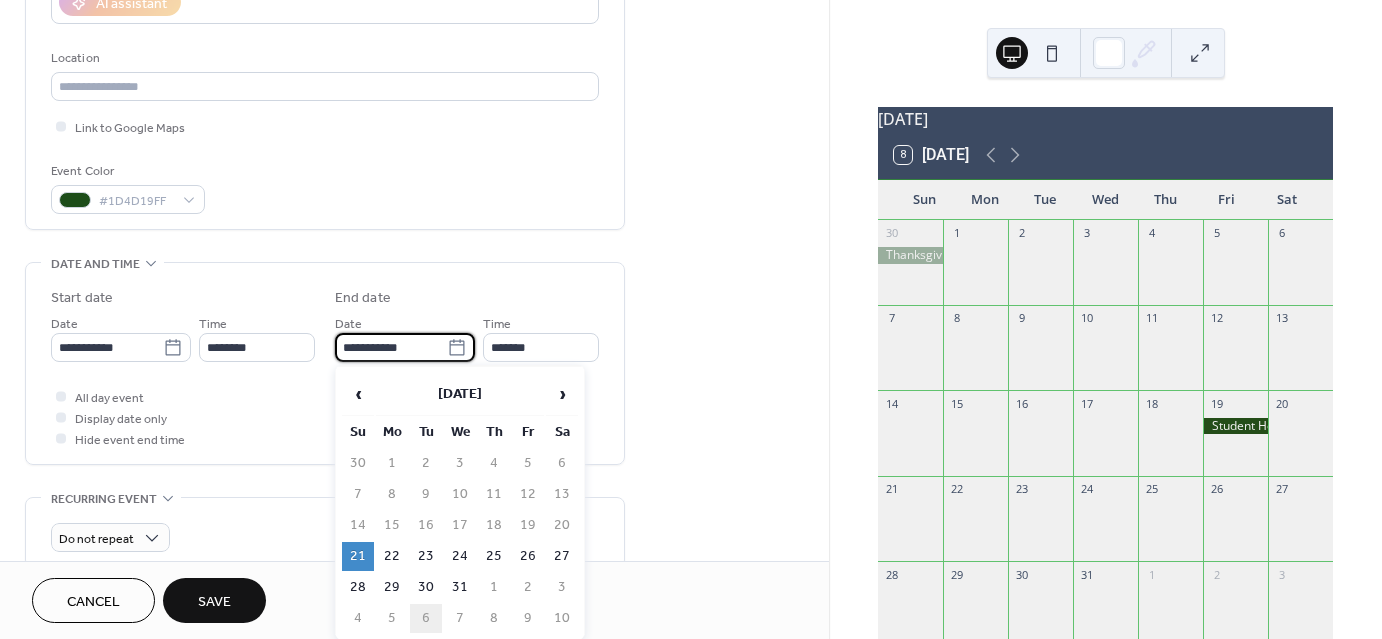 click on "6" at bounding box center [426, 618] 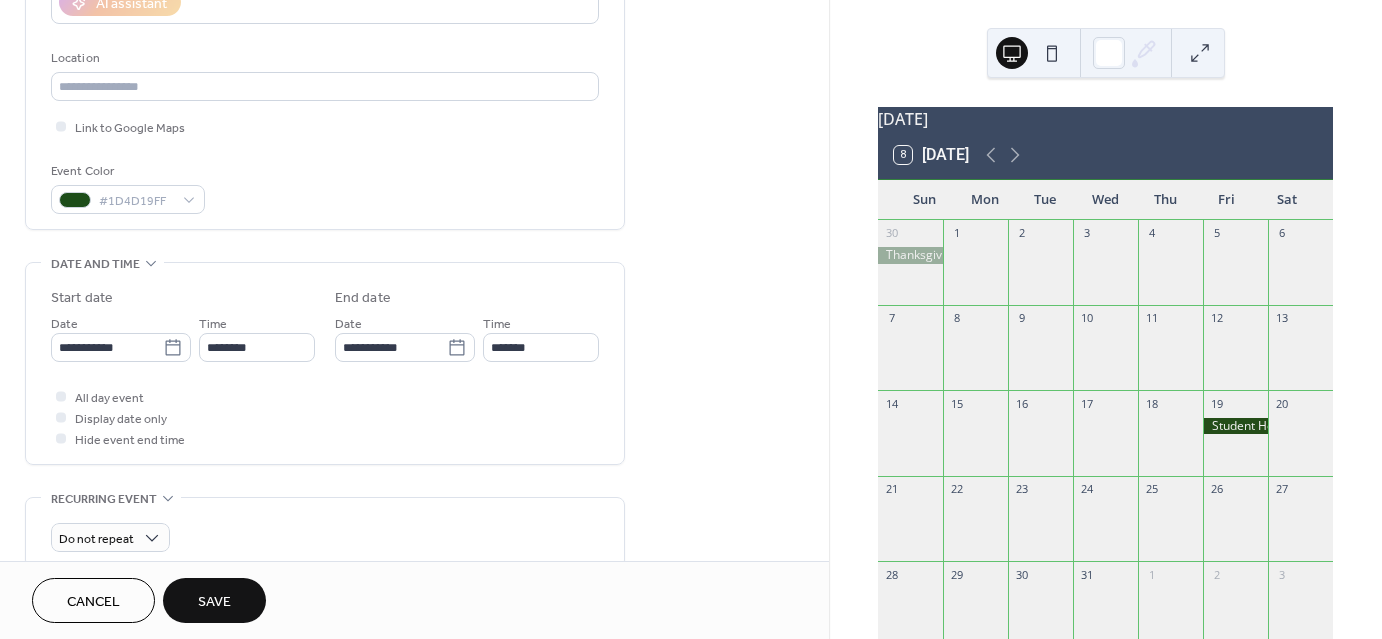 click on "Save" at bounding box center (214, 602) 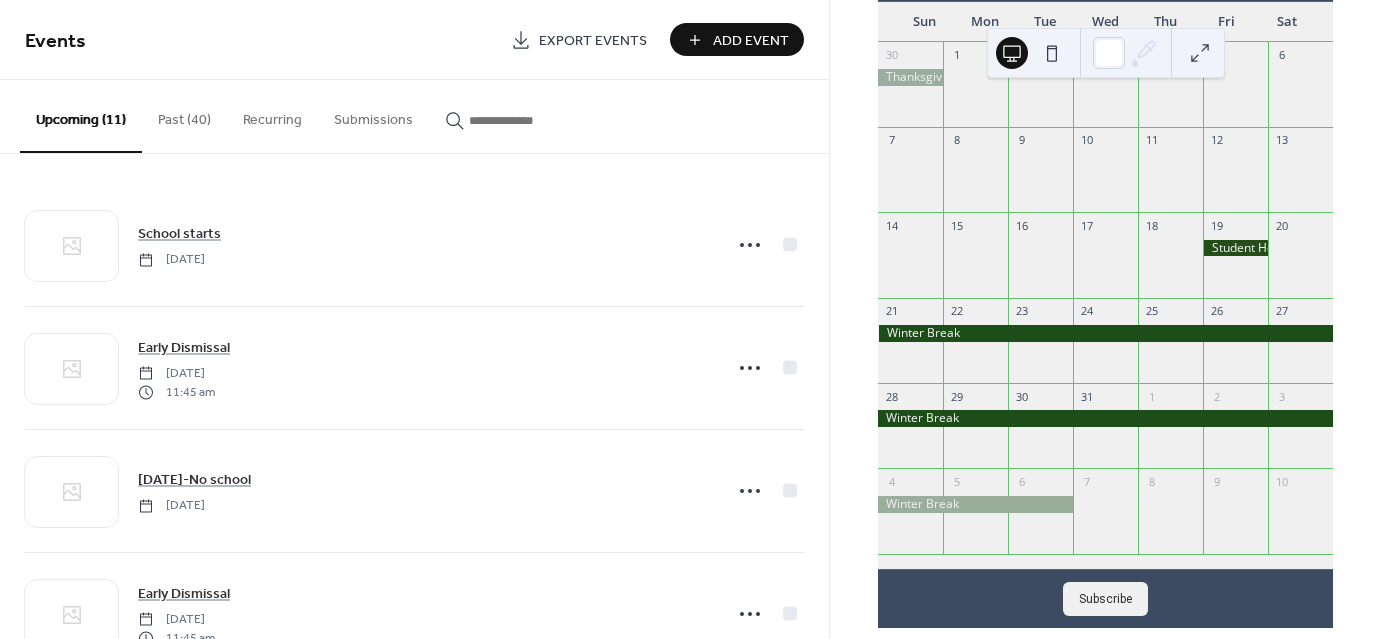 scroll, scrollTop: 190, scrollLeft: 0, axis: vertical 